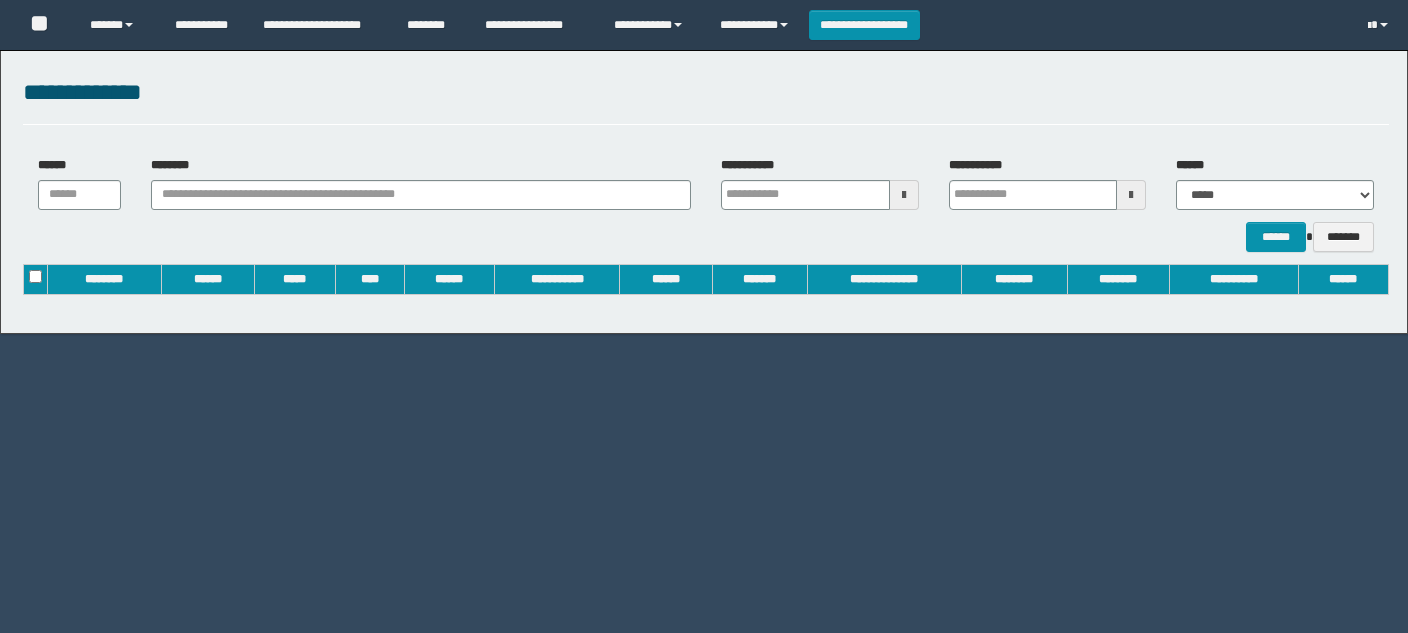 scroll, scrollTop: 0, scrollLeft: 0, axis: both 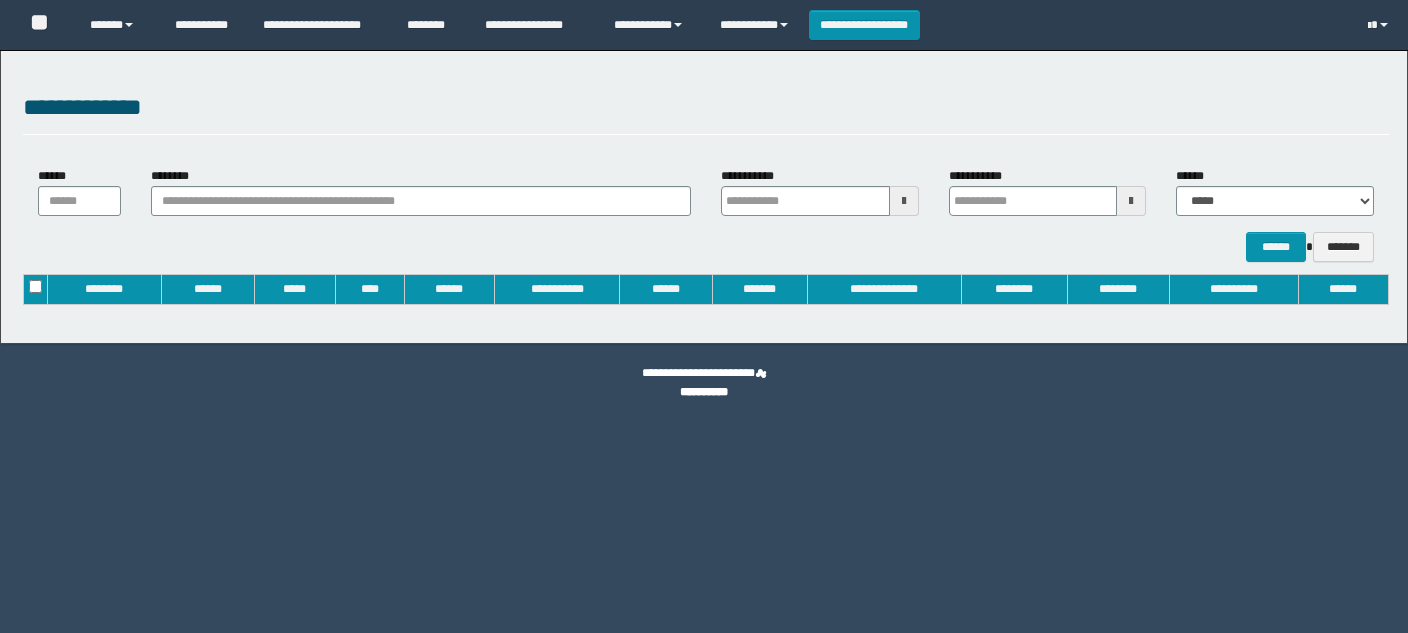 type on "**********" 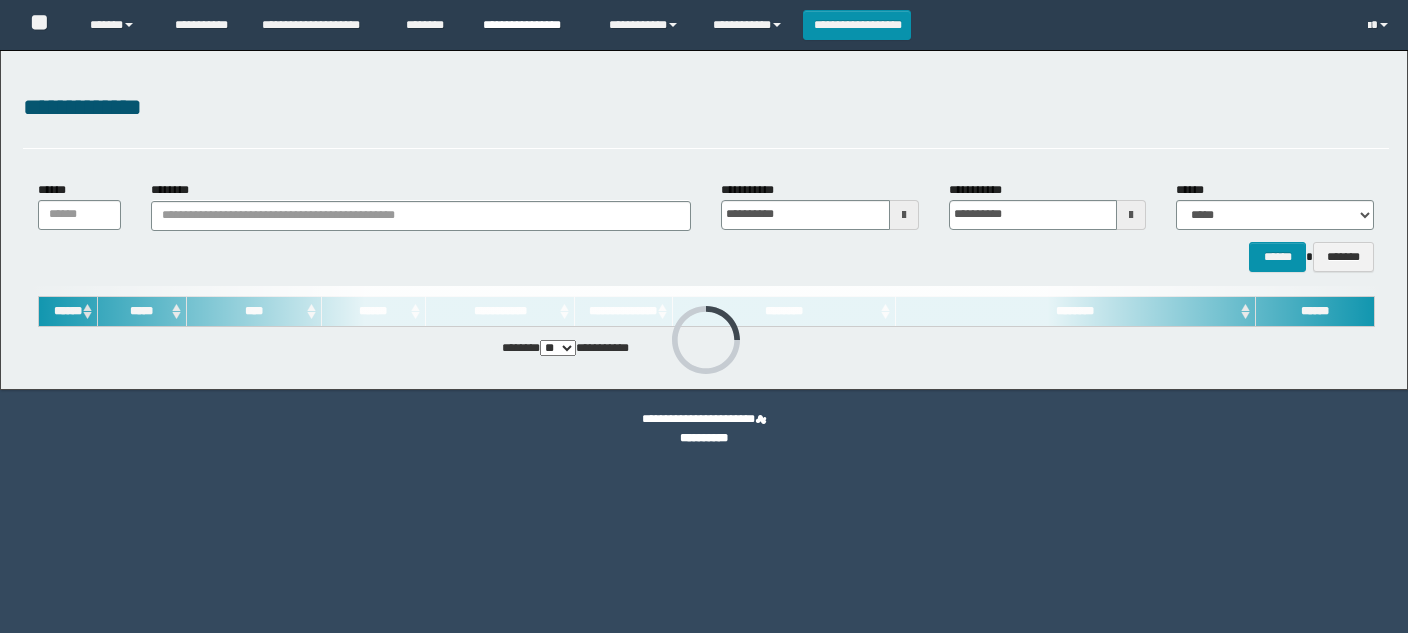 scroll, scrollTop: 0, scrollLeft: 0, axis: both 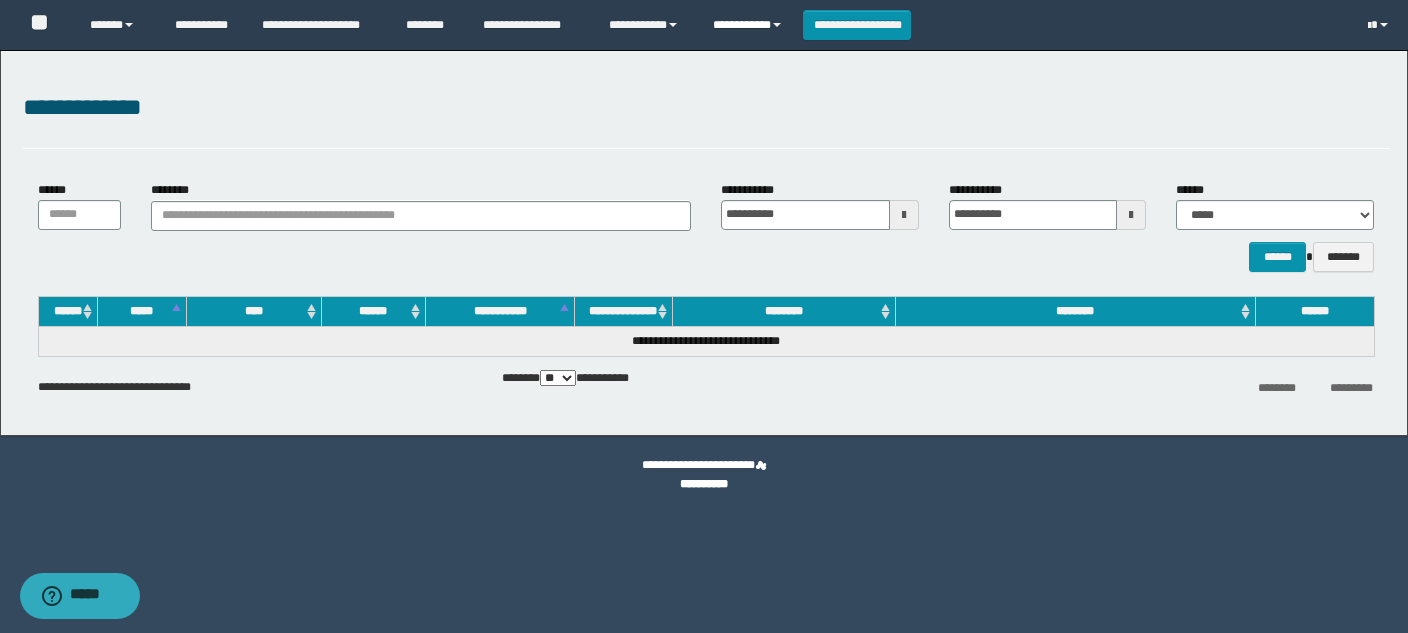 click on "**********" at bounding box center [750, 25] 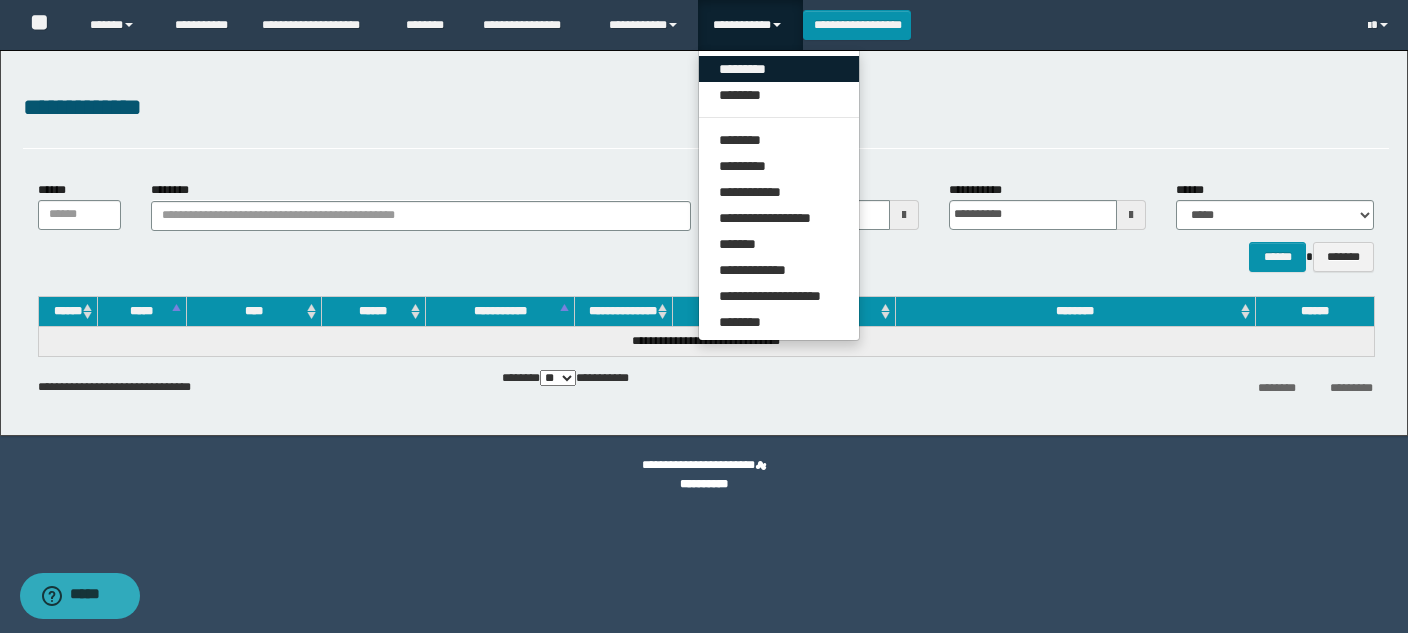 click on "*********" at bounding box center [779, 69] 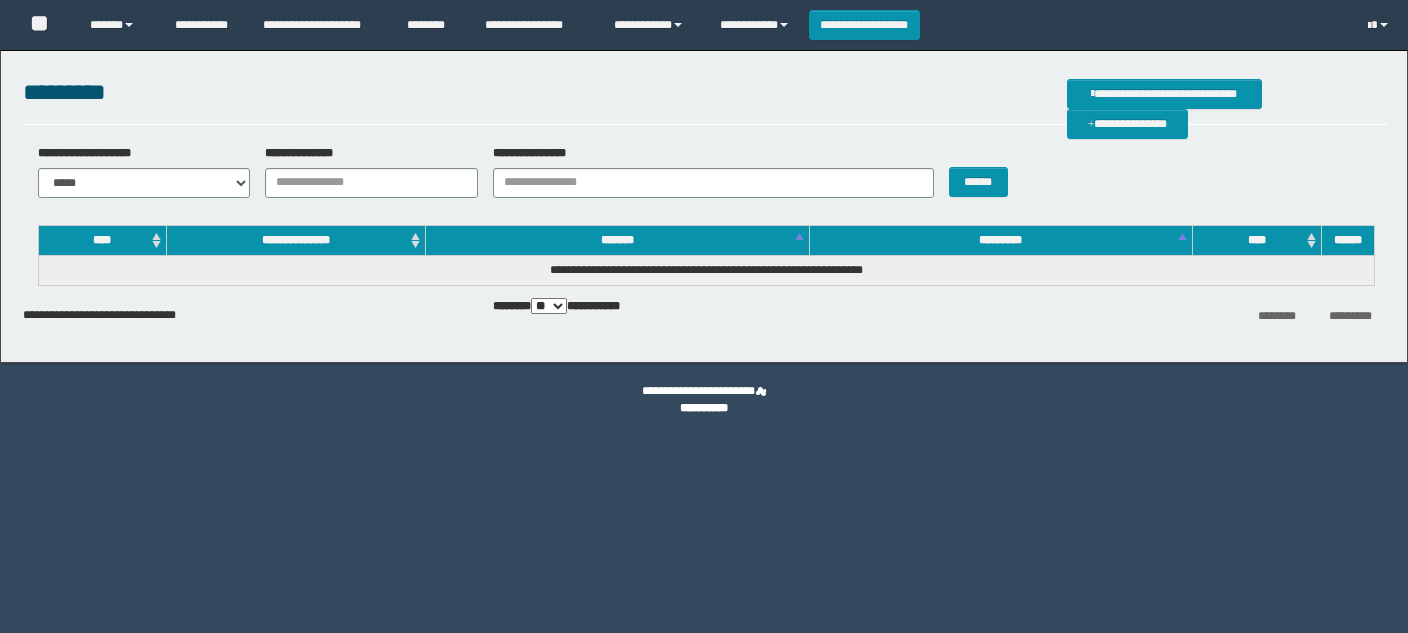 scroll, scrollTop: 0, scrollLeft: 0, axis: both 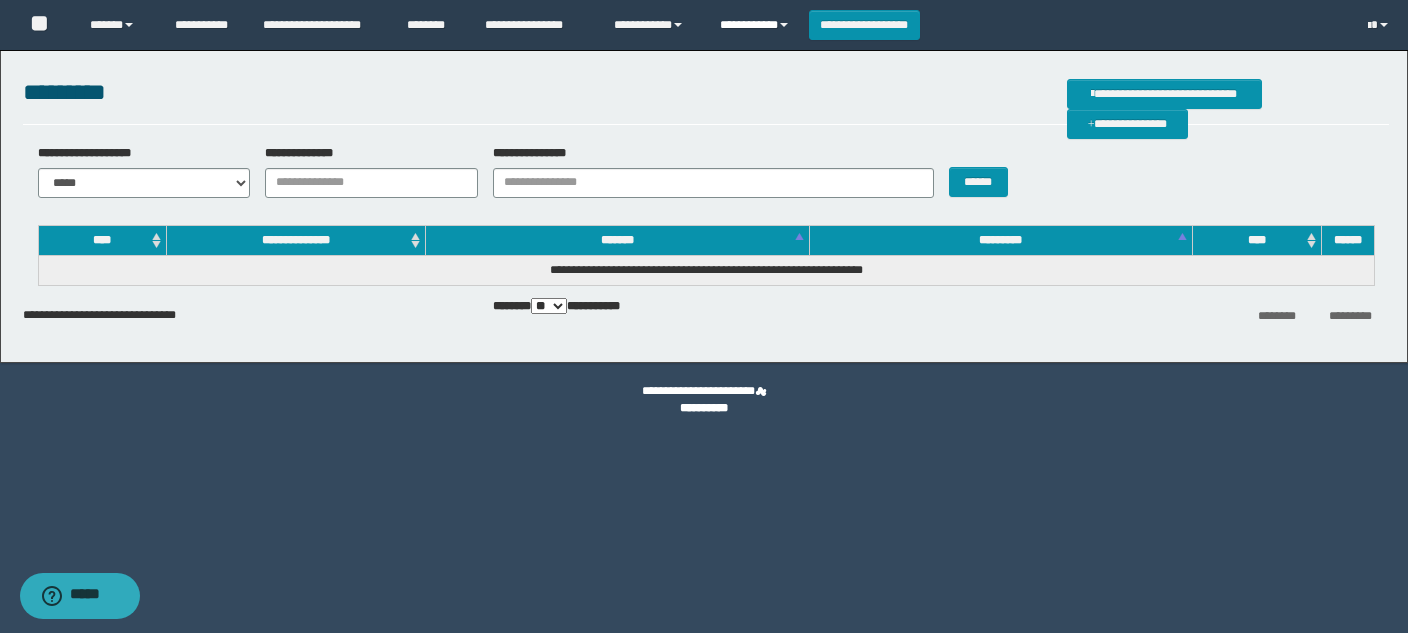 click on "**********" at bounding box center [757, 25] 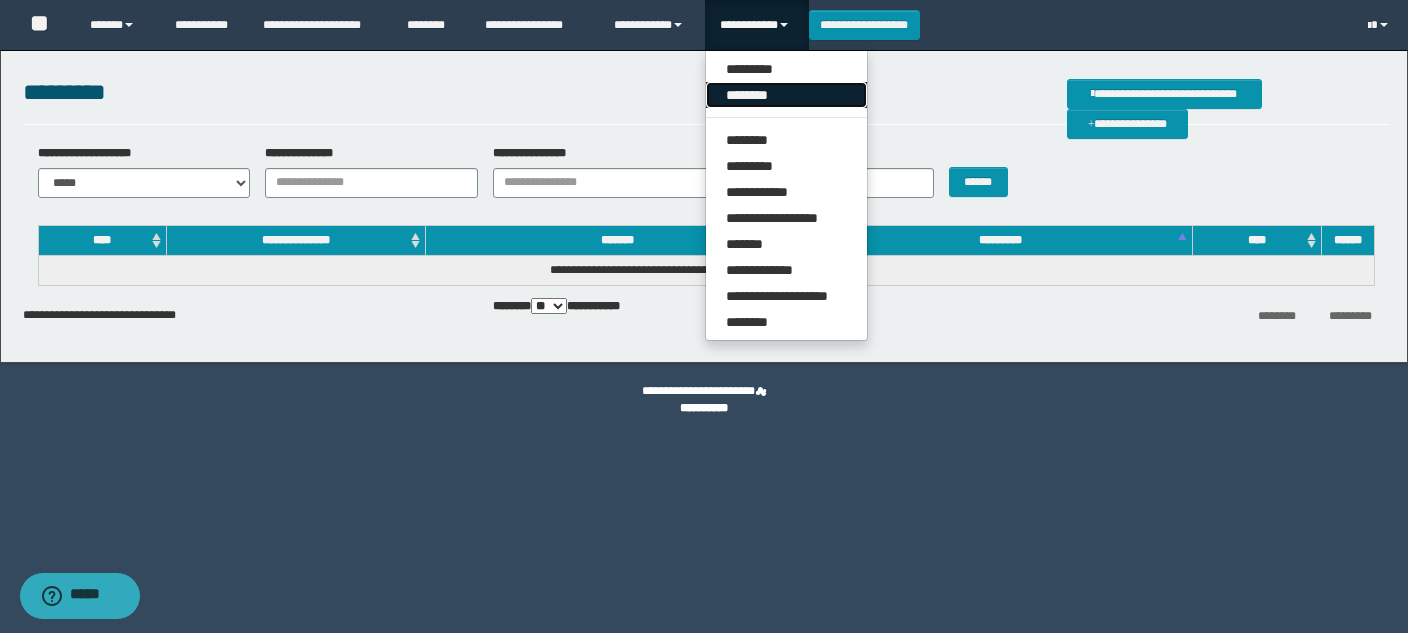 click on "********" at bounding box center [786, 95] 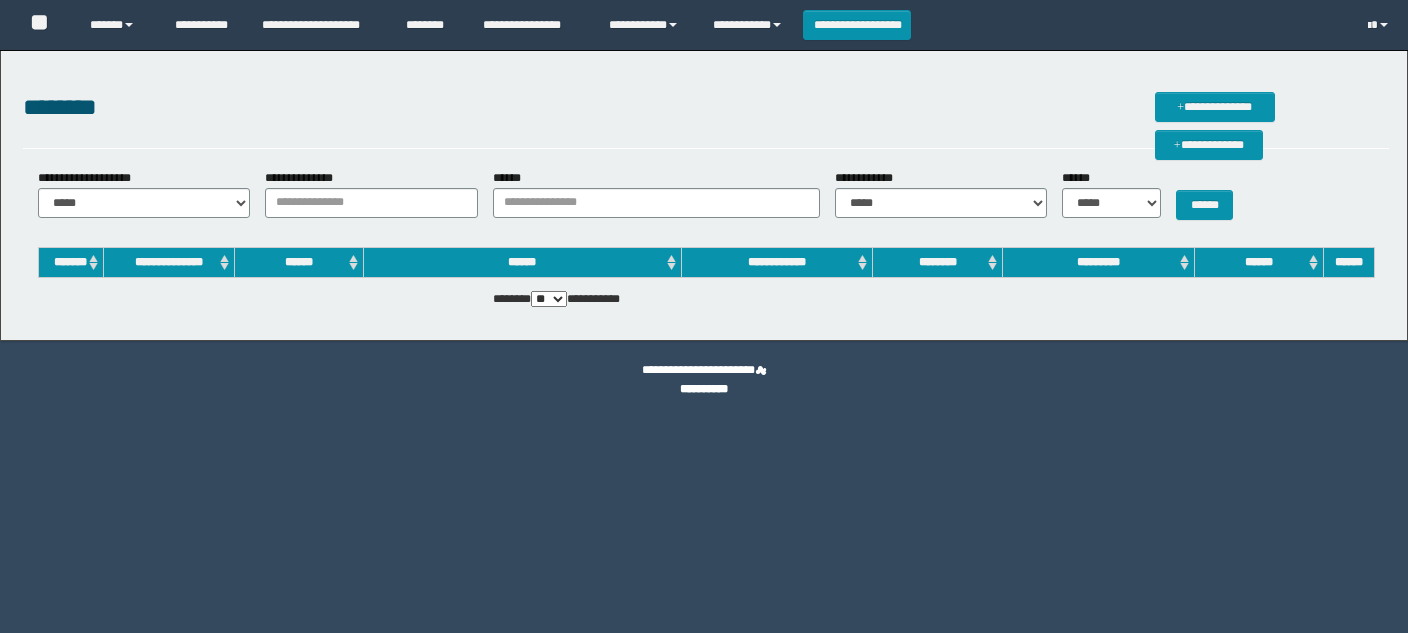 scroll, scrollTop: 0, scrollLeft: 0, axis: both 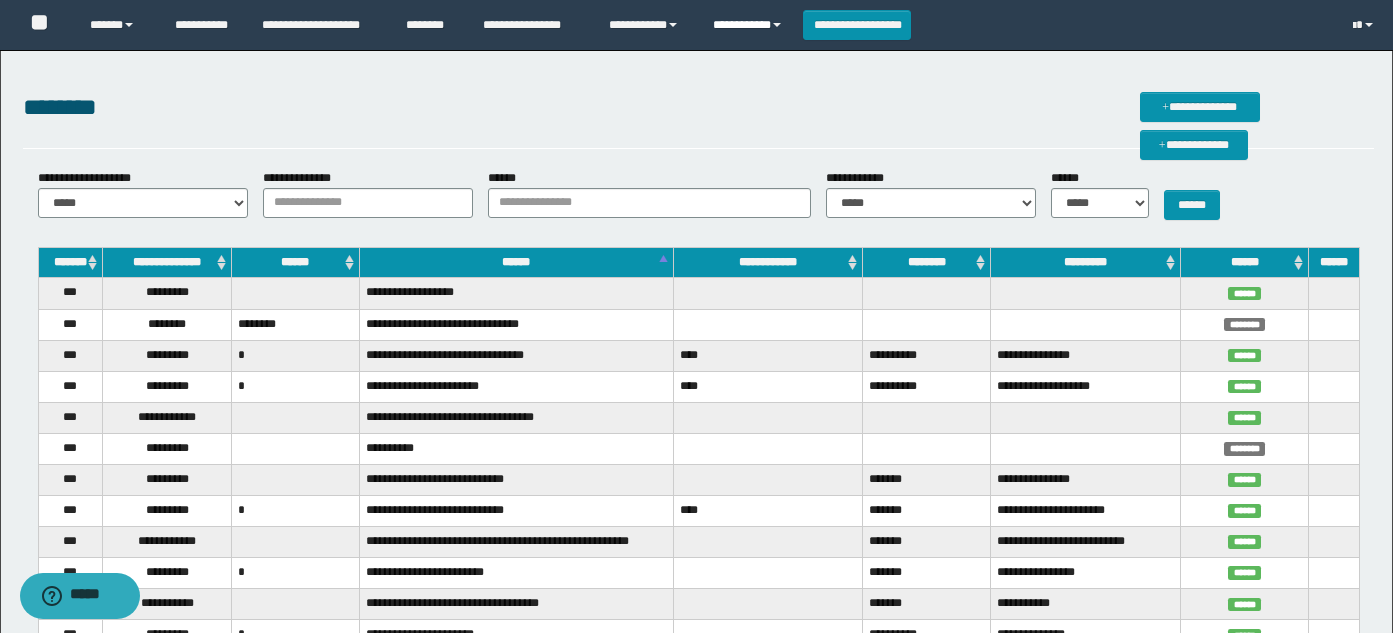 drag, startPoint x: 0, startPoint y: 0, endPoint x: 760, endPoint y: 37, distance: 760.90015 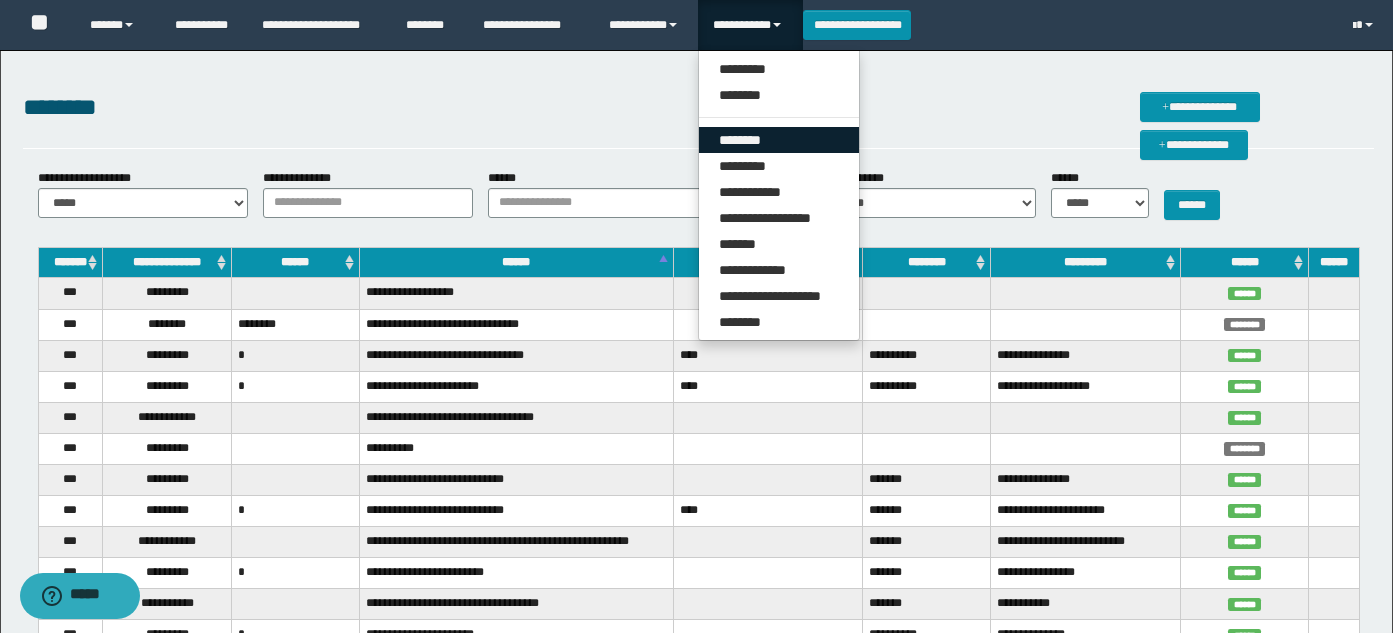 click on "********" at bounding box center (779, 140) 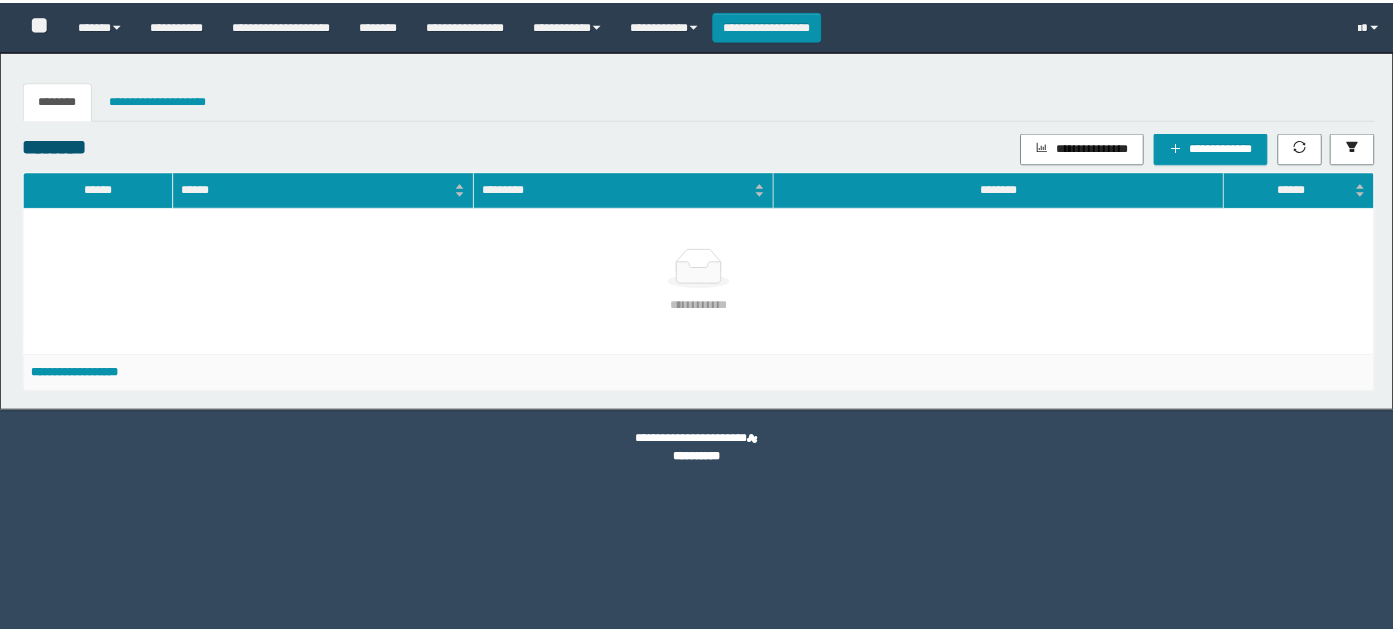 scroll, scrollTop: 0, scrollLeft: 0, axis: both 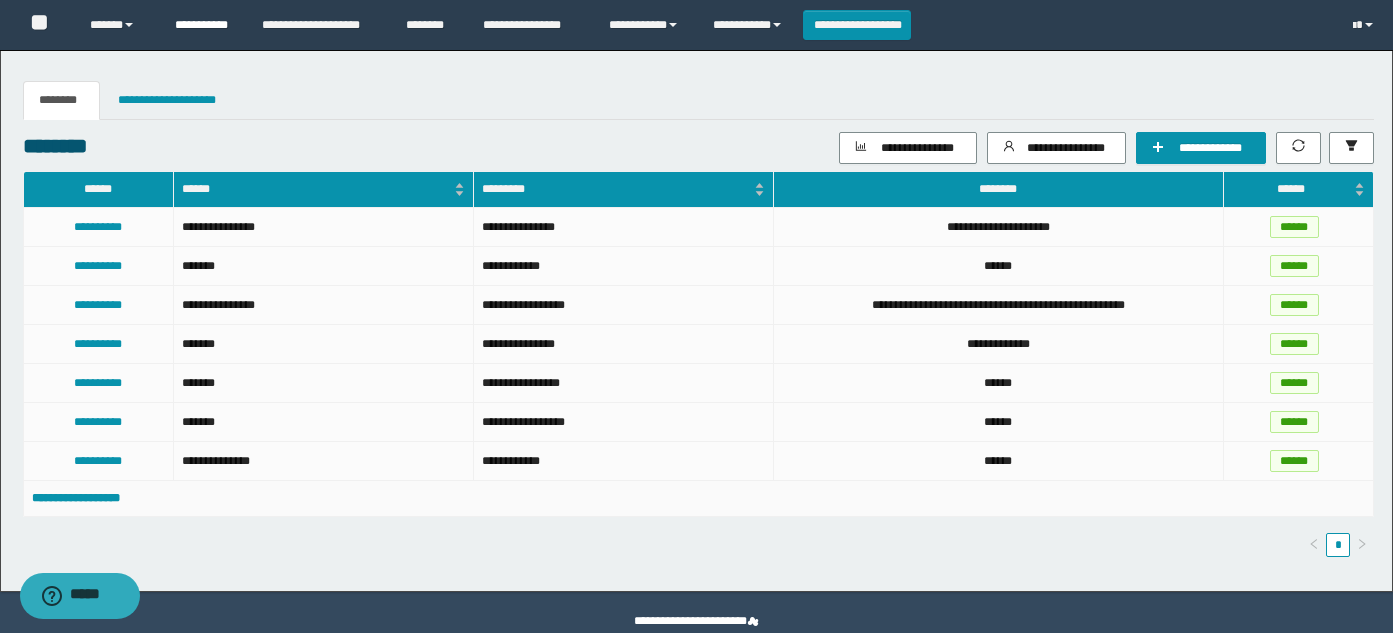 click on "**********" at bounding box center (203, 25) 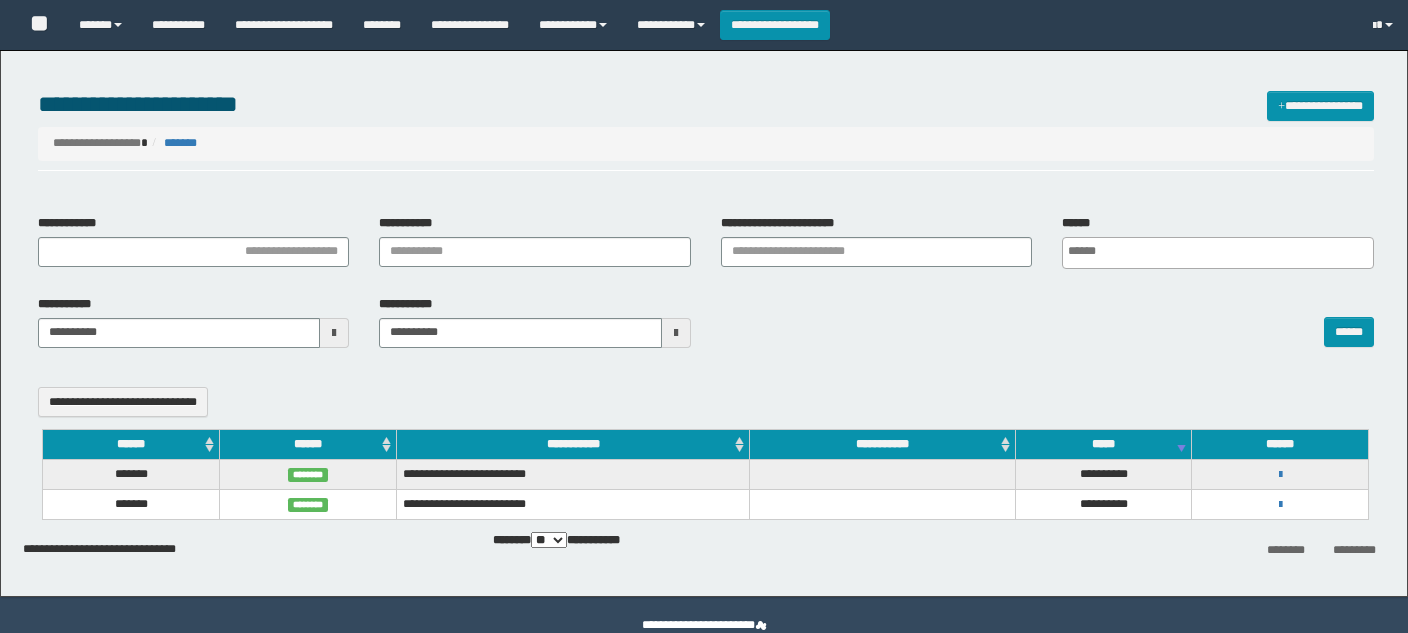 select 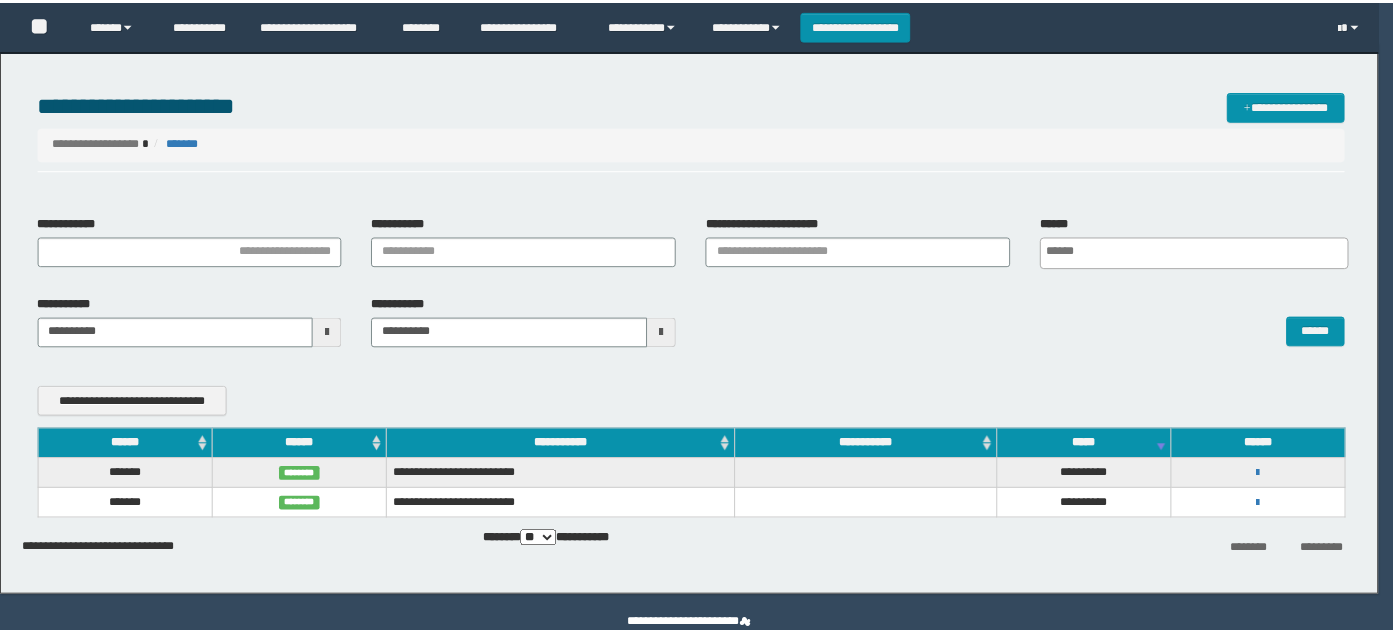scroll, scrollTop: 0, scrollLeft: 0, axis: both 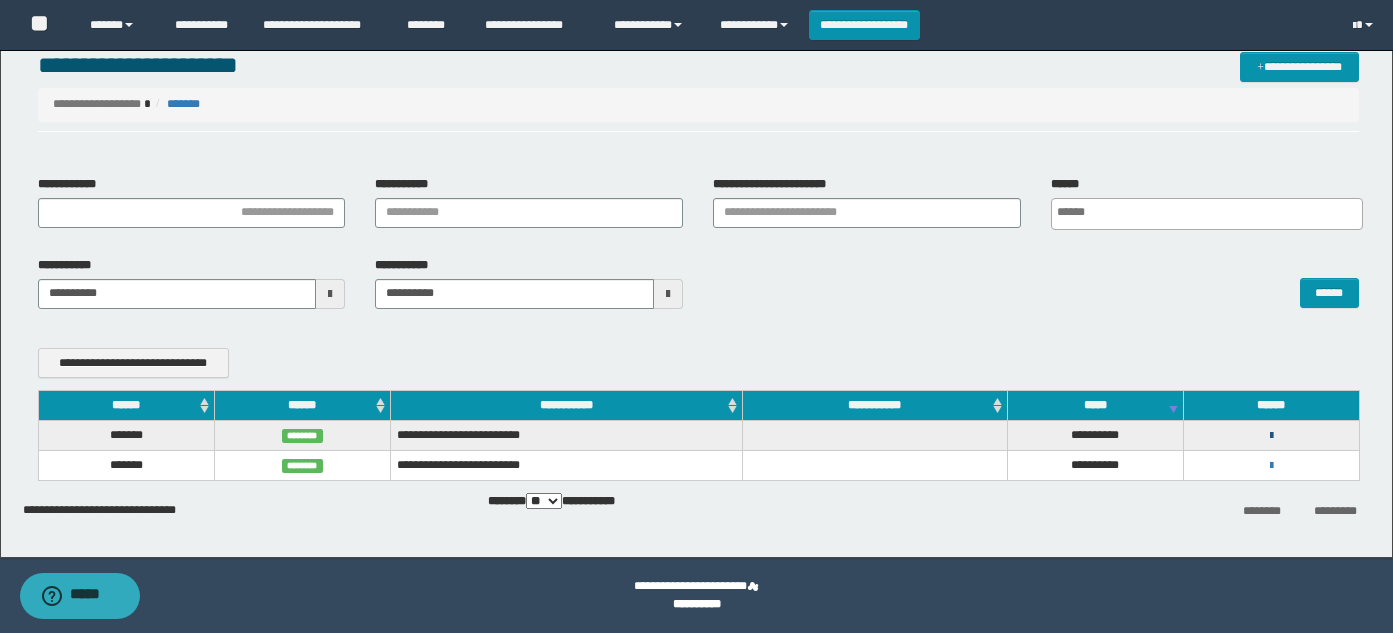 click at bounding box center (1271, 436) 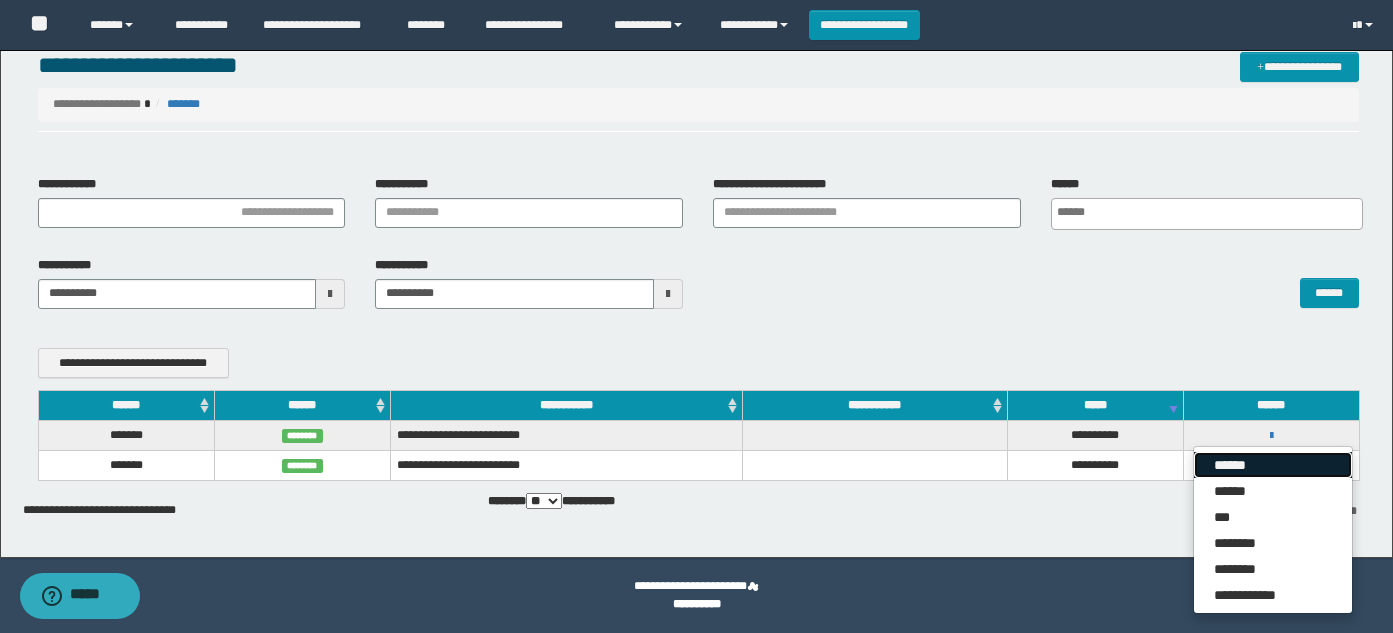 click on "******" at bounding box center (1273, 465) 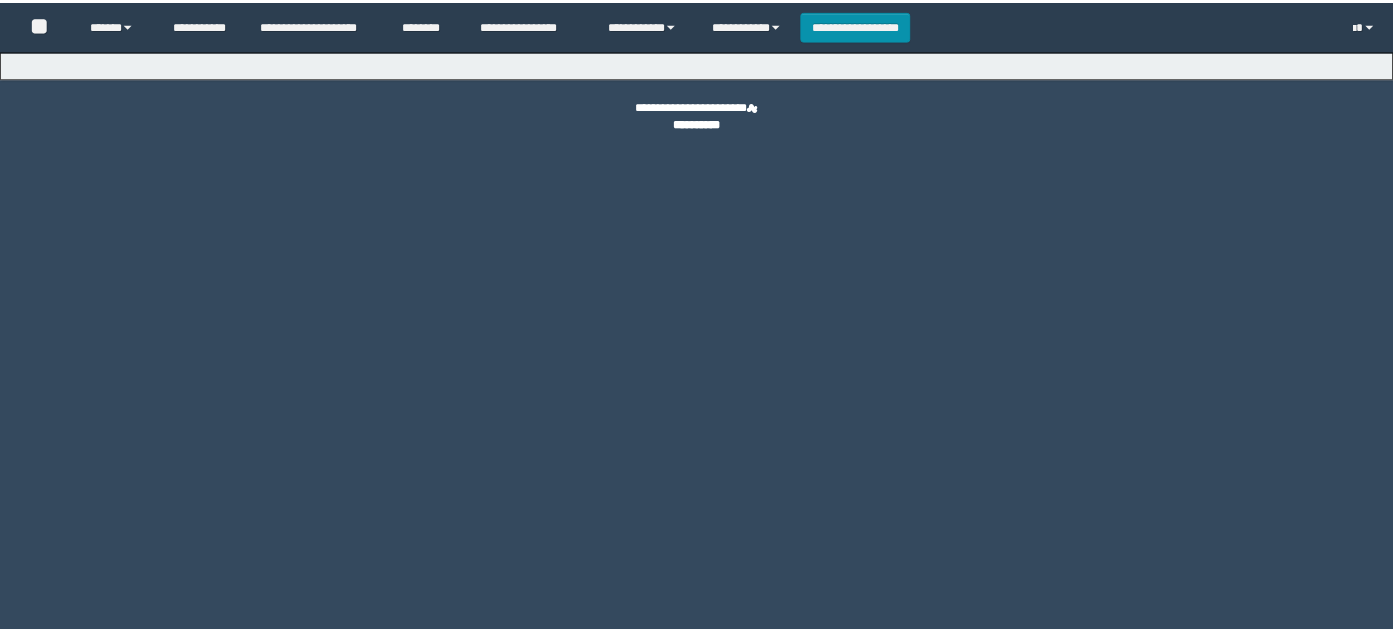 scroll, scrollTop: 0, scrollLeft: 0, axis: both 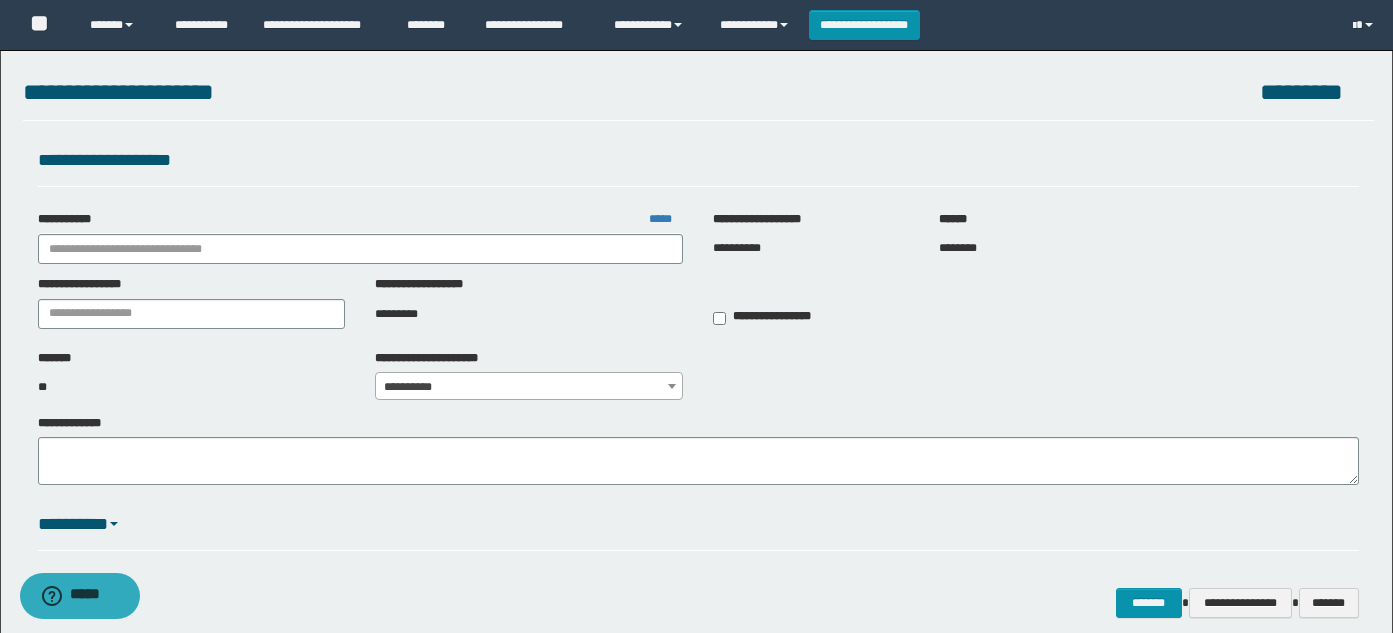 type on "**********" 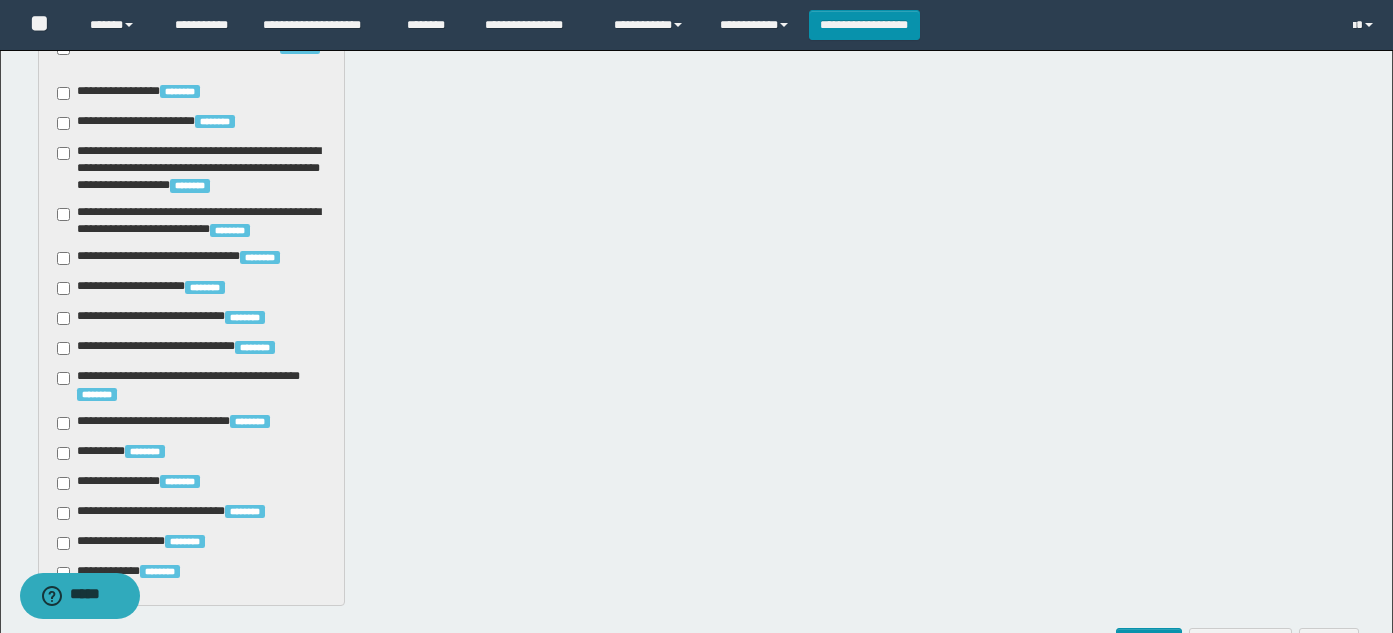 scroll, scrollTop: 2376, scrollLeft: 0, axis: vertical 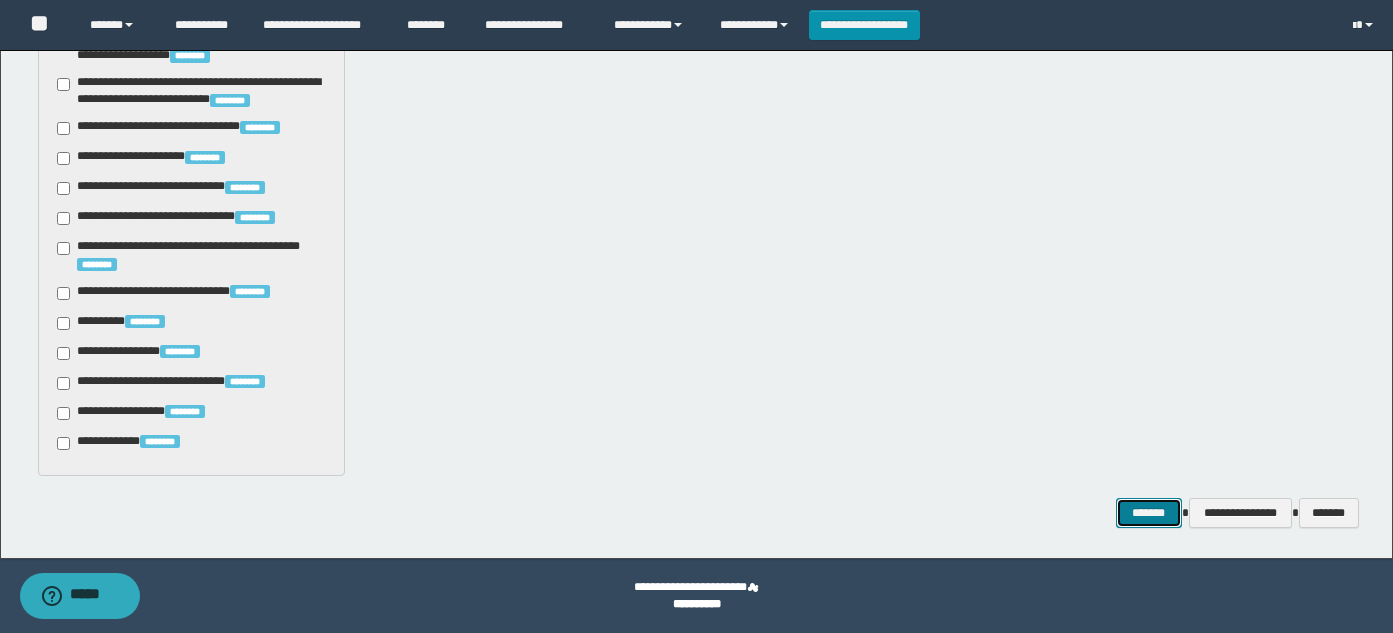 click on "*******" at bounding box center [1149, 513] 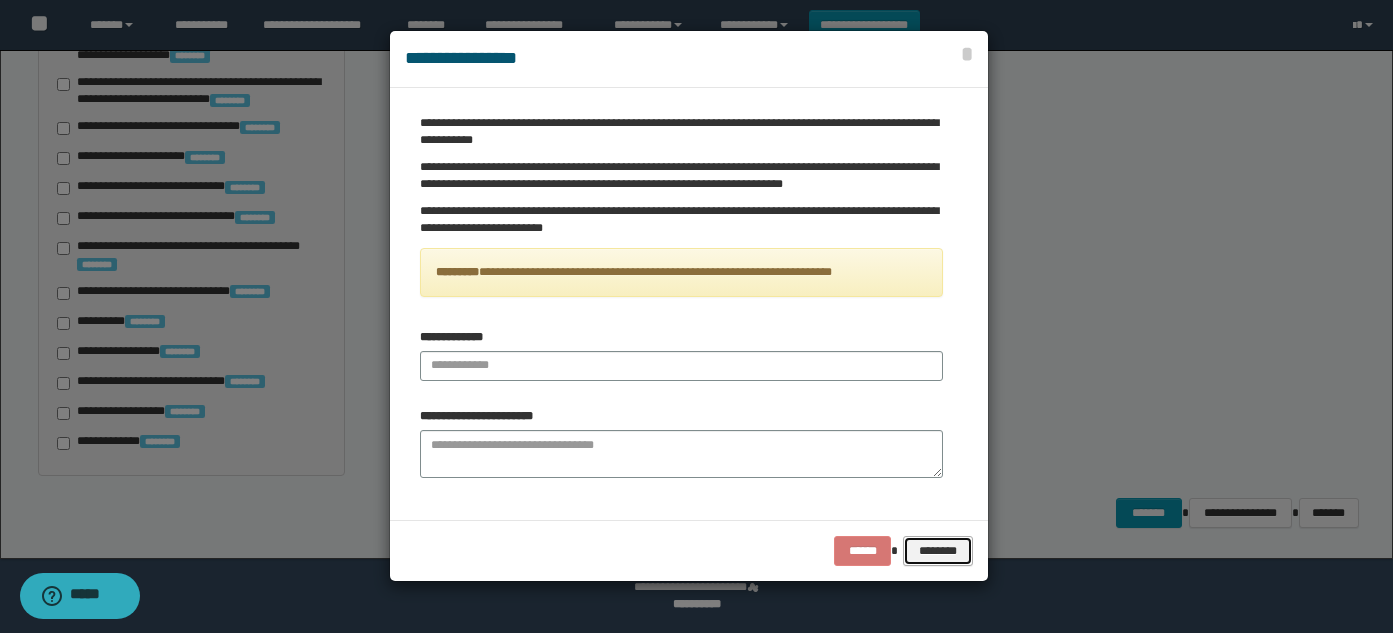 drag, startPoint x: 933, startPoint y: 546, endPoint x: 984, endPoint y: 536, distance: 51.971146 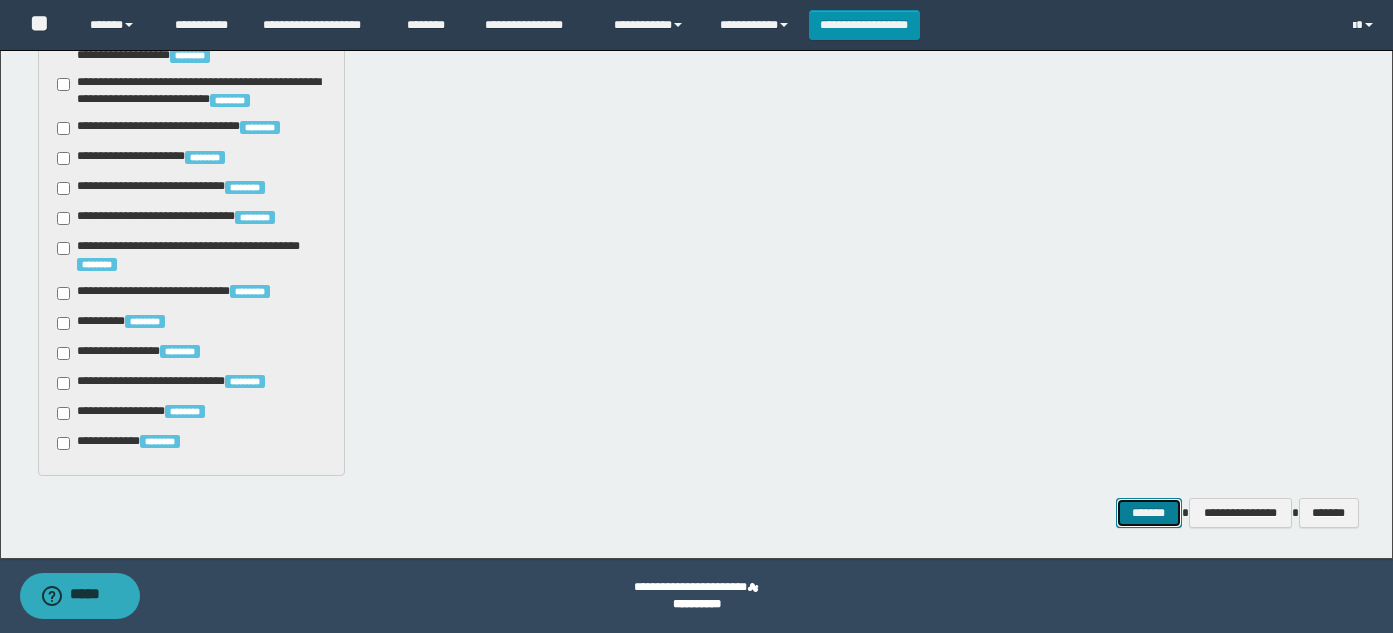 click on "*******" at bounding box center (1149, 513) 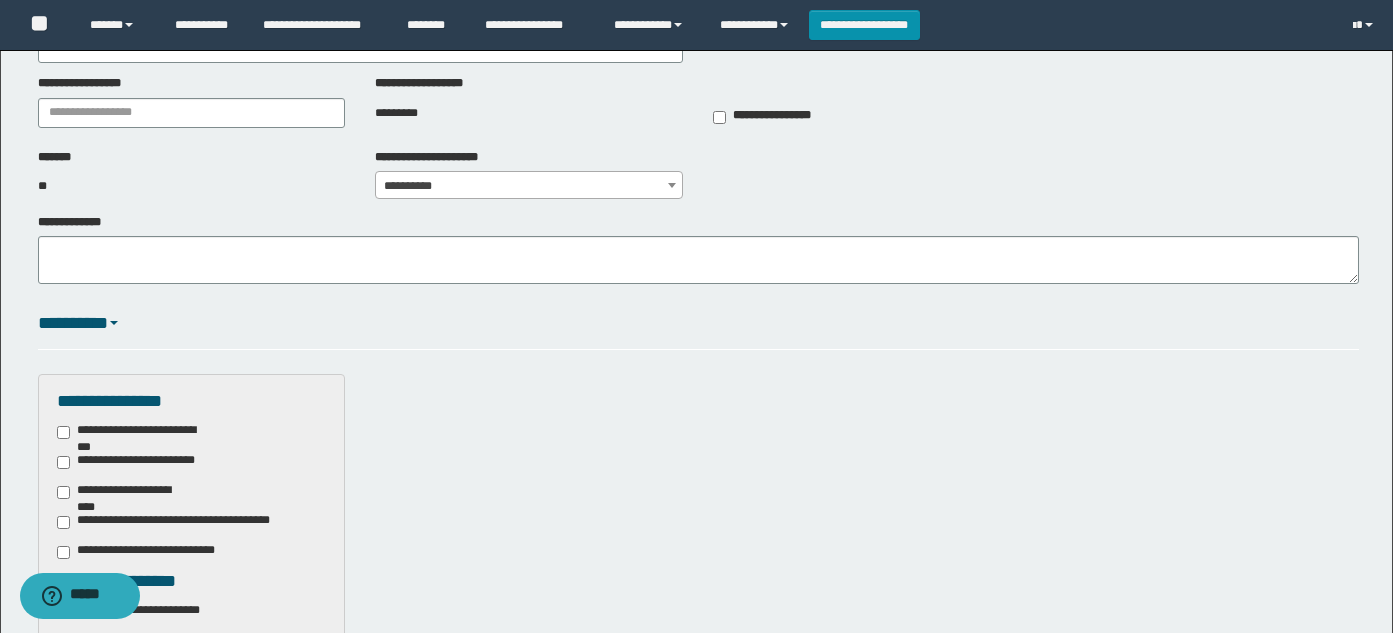 scroll, scrollTop: 0, scrollLeft: 0, axis: both 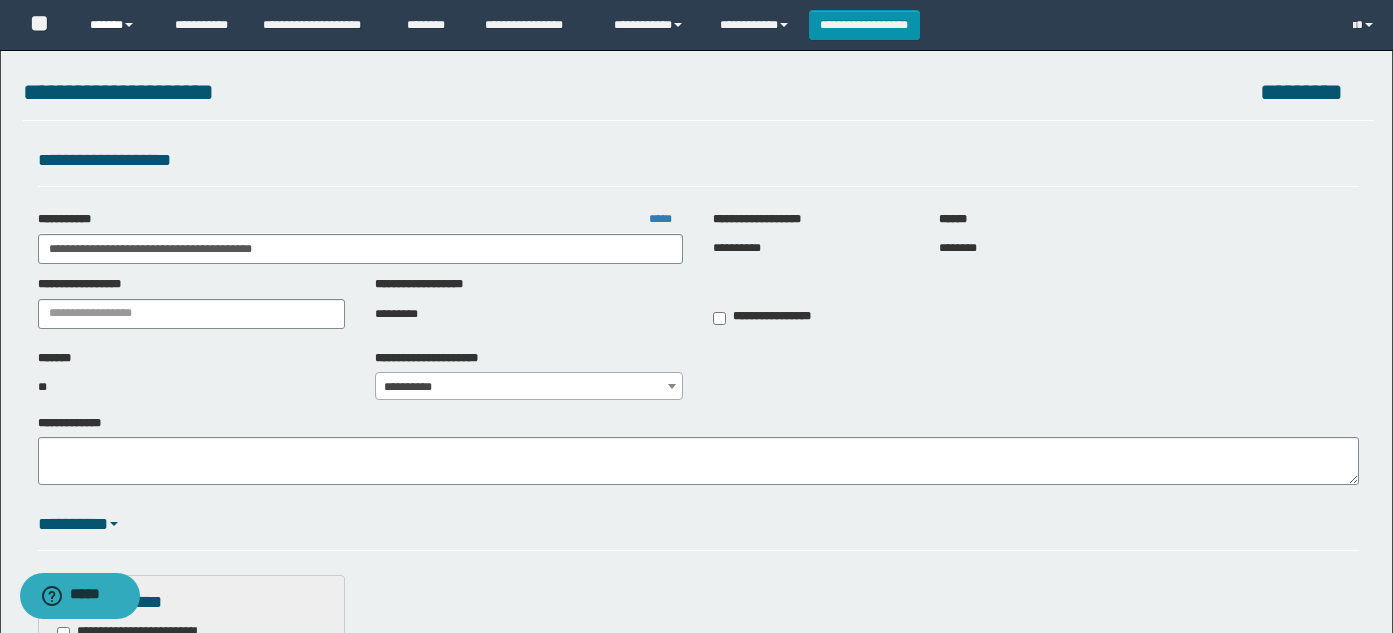 click on "******" at bounding box center (117, 25) 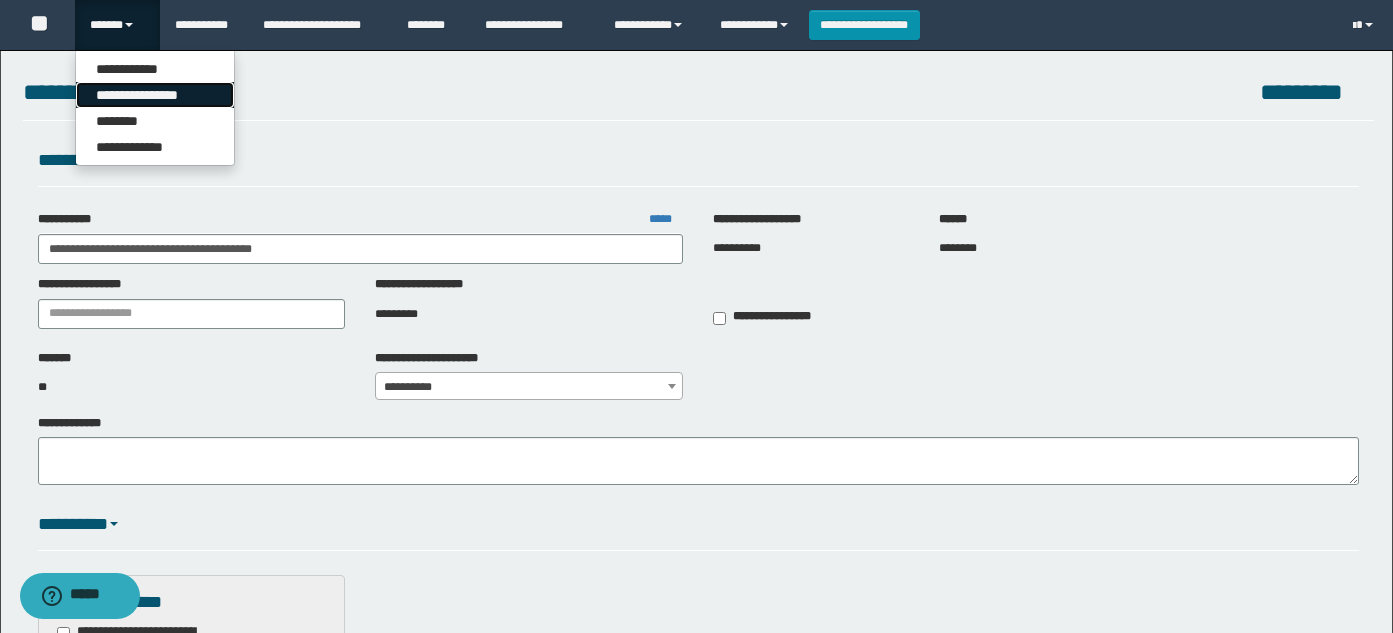 click on "**********" at bounding box center [155, 95] 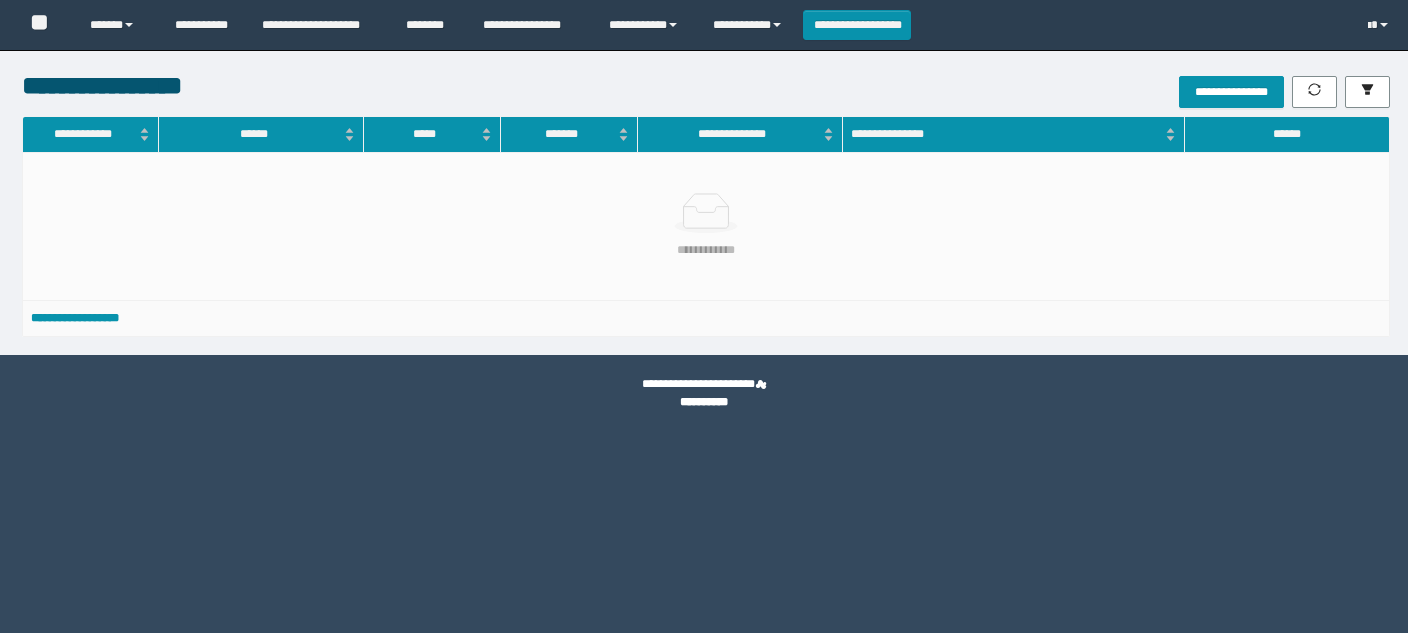 scroll, scrollTop: 0, scrollLeft: 0, axis: both 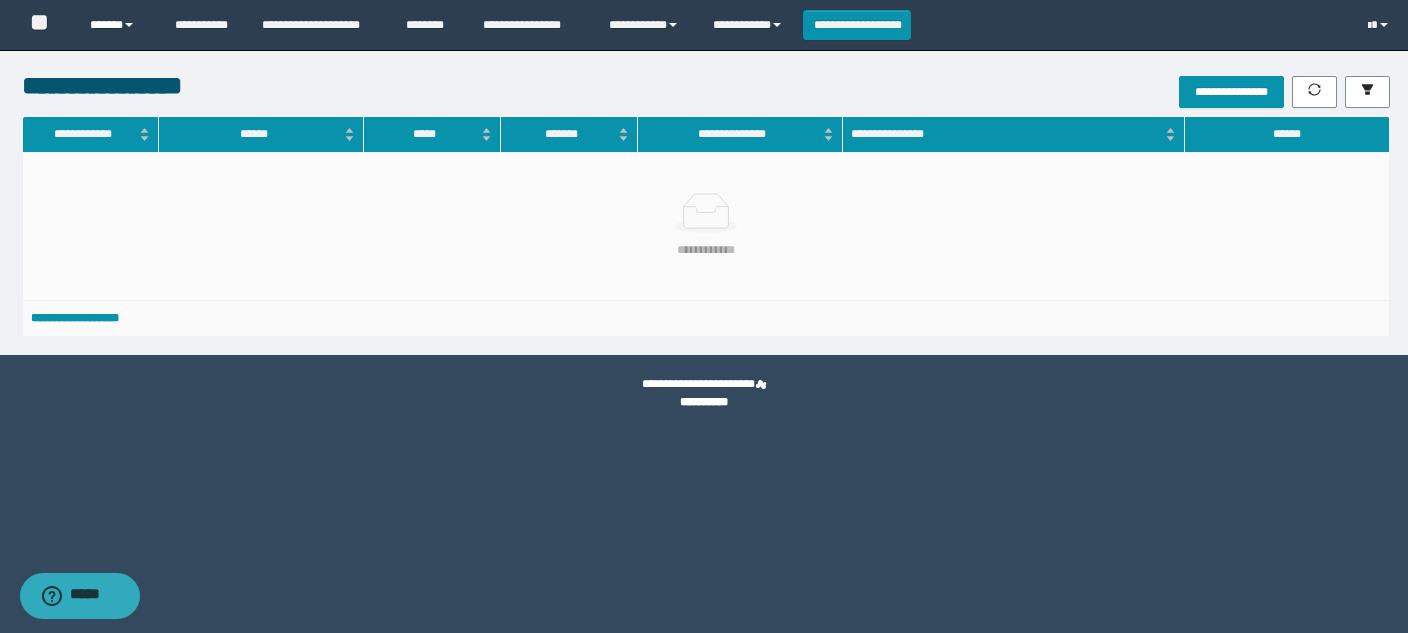 click on "******" at bounding box center [117, 25] 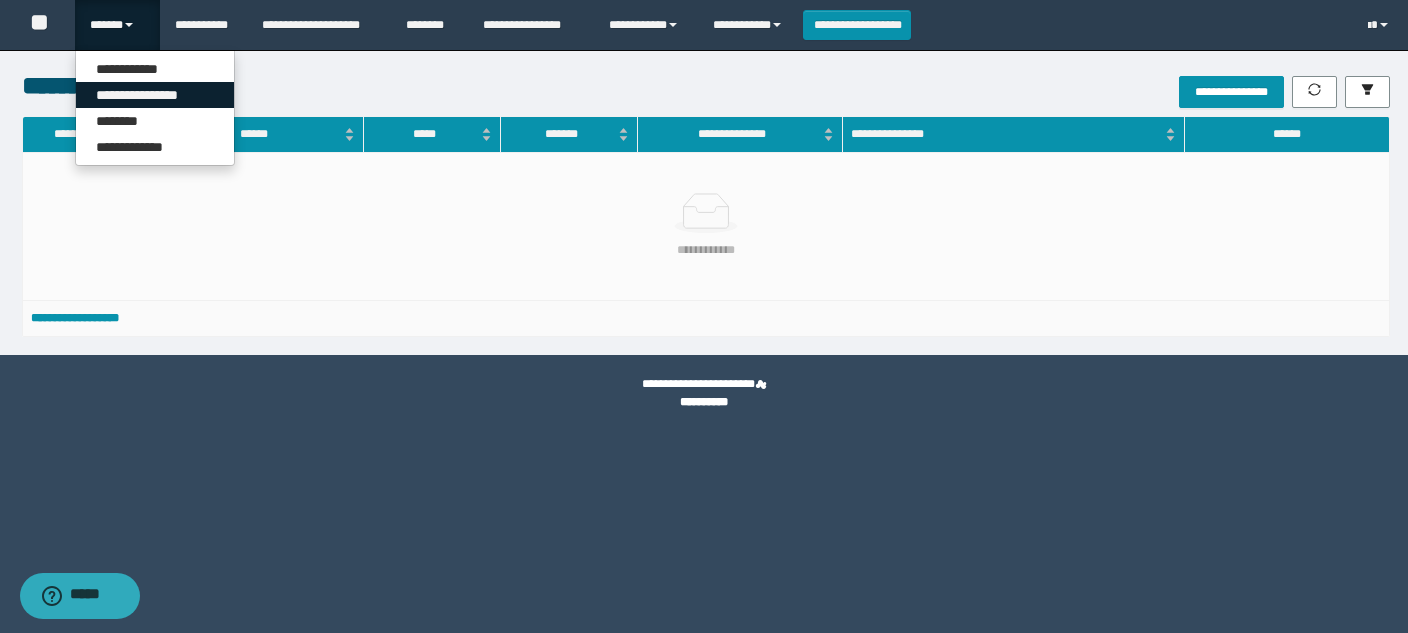 click on "**********" at bounding box center [155, 95] 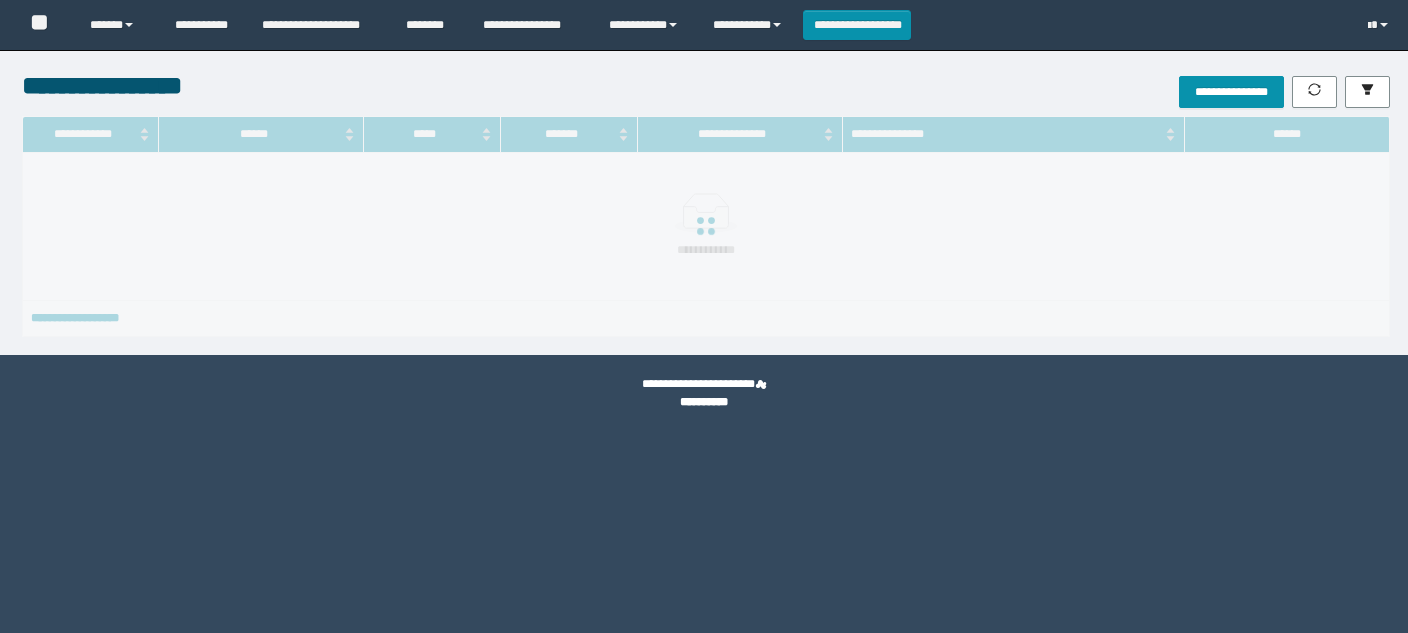 scroll, scrollTop: 0, scrollLeft: 0, axis: both 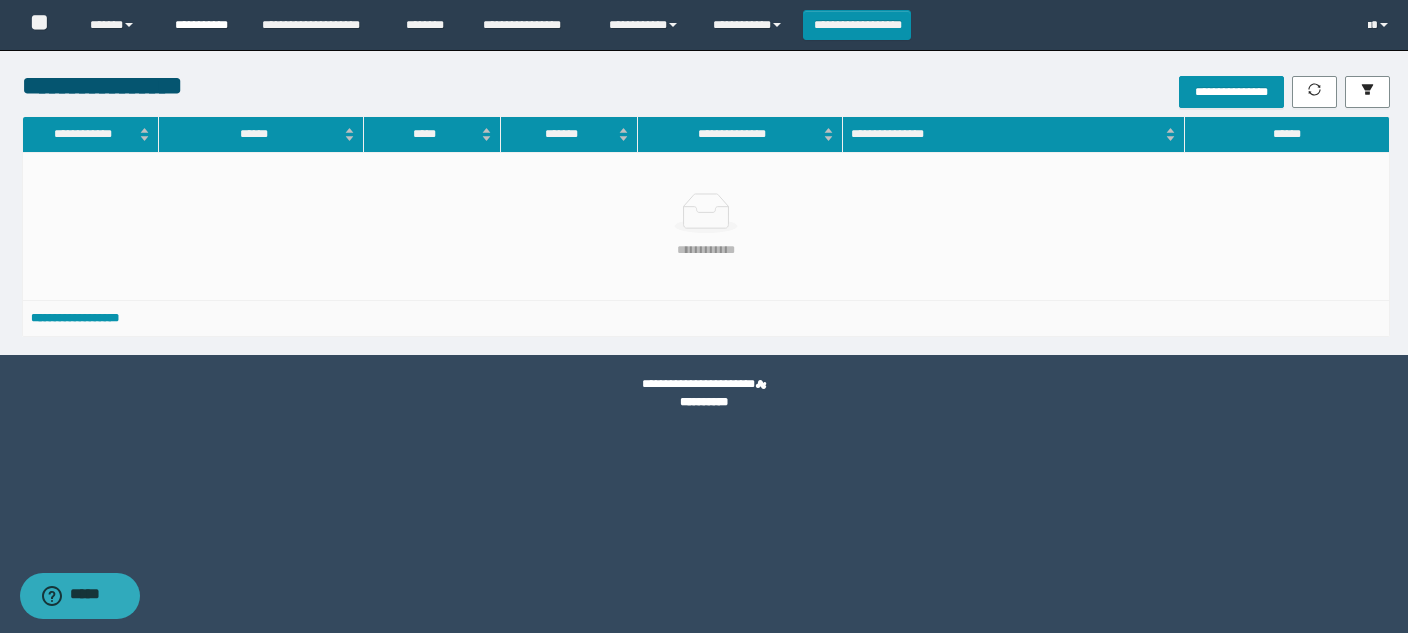 click on "**********" at bounding box center (203, 25) 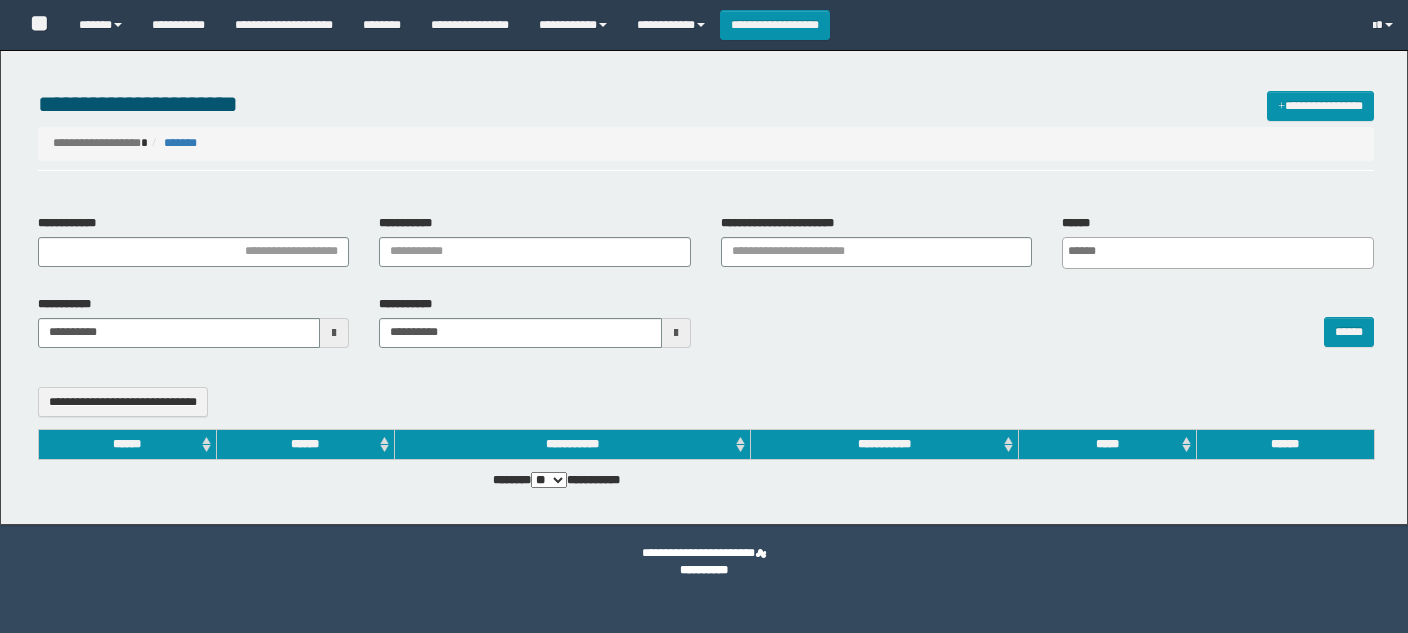select 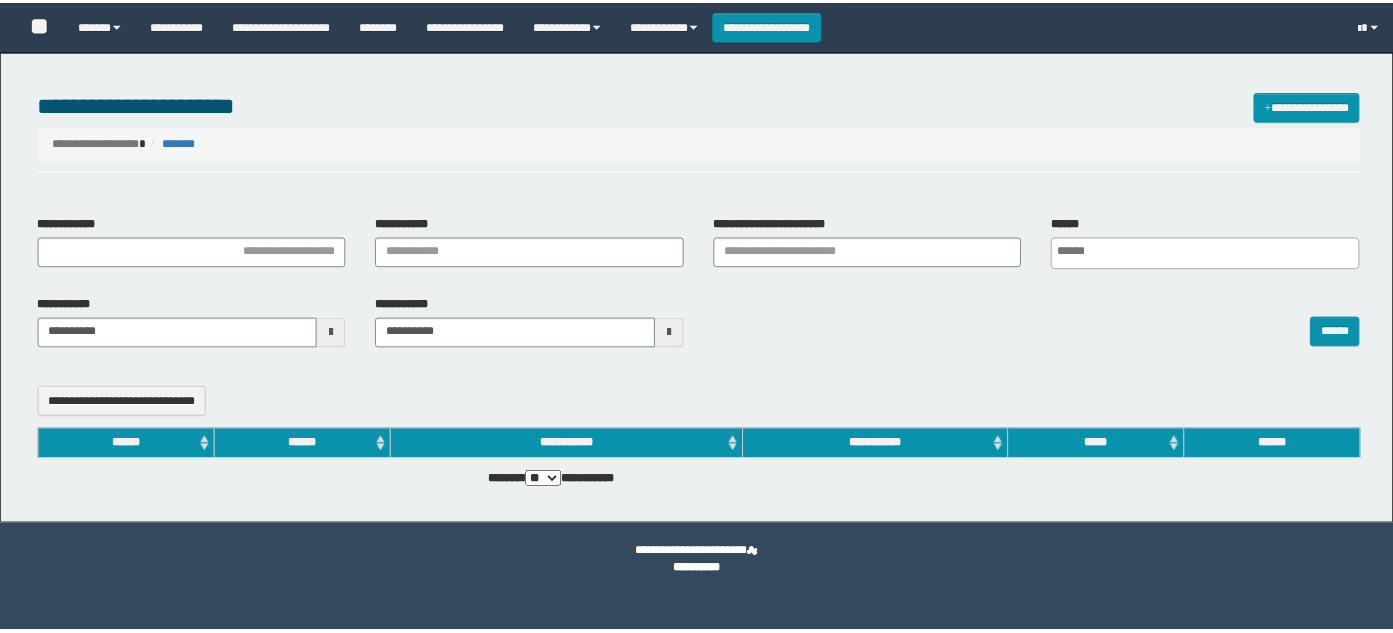scroll, scrollTop: 0, scrollLeft: 0, axis: both 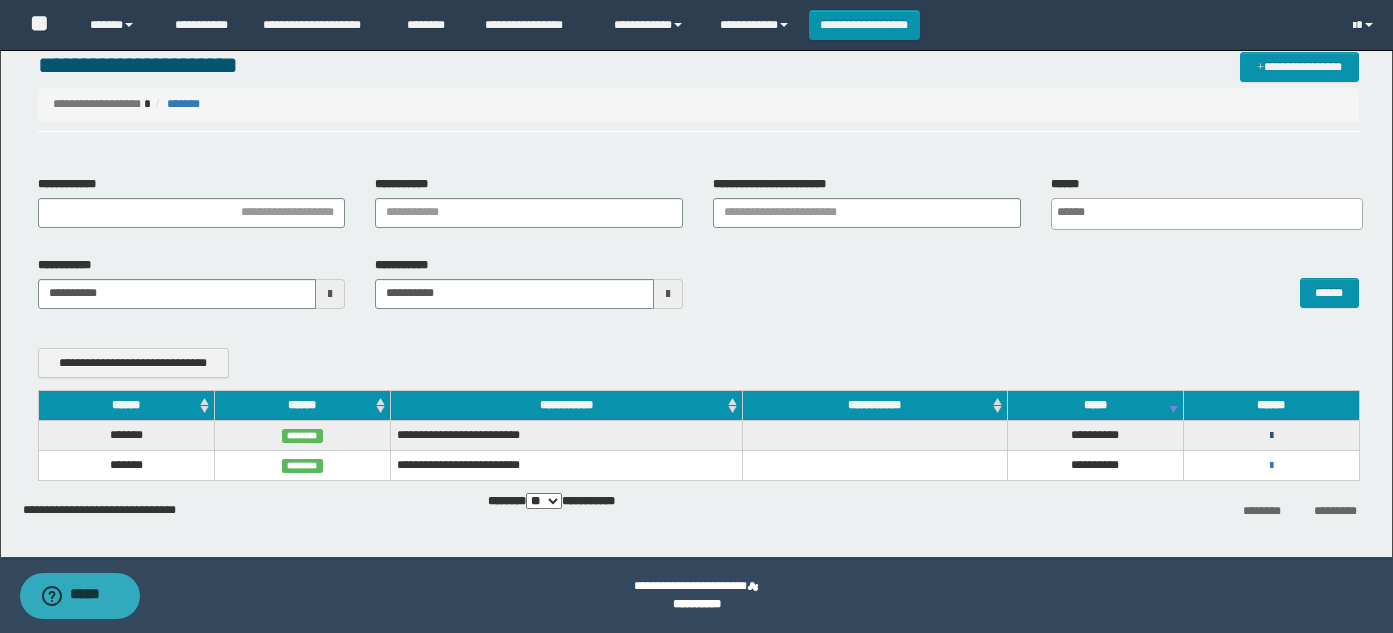 click at bounding box center (1271, 436) 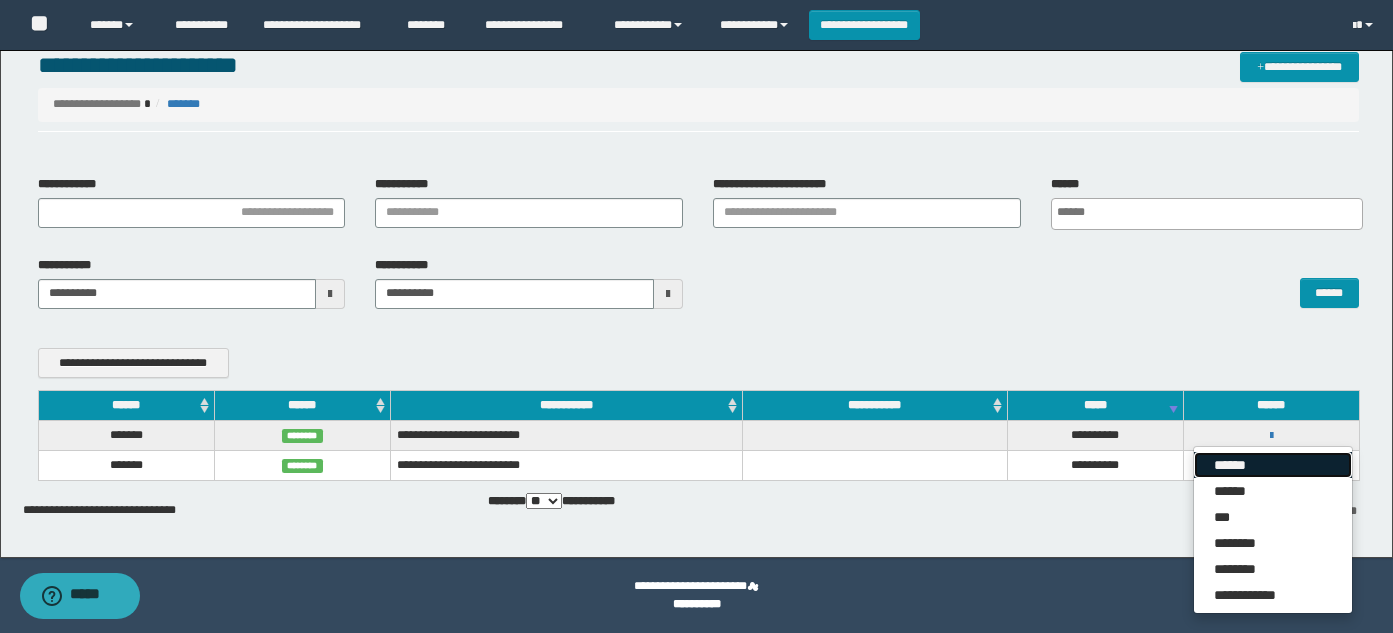 click on "******" at bounding box center (1273, 465) 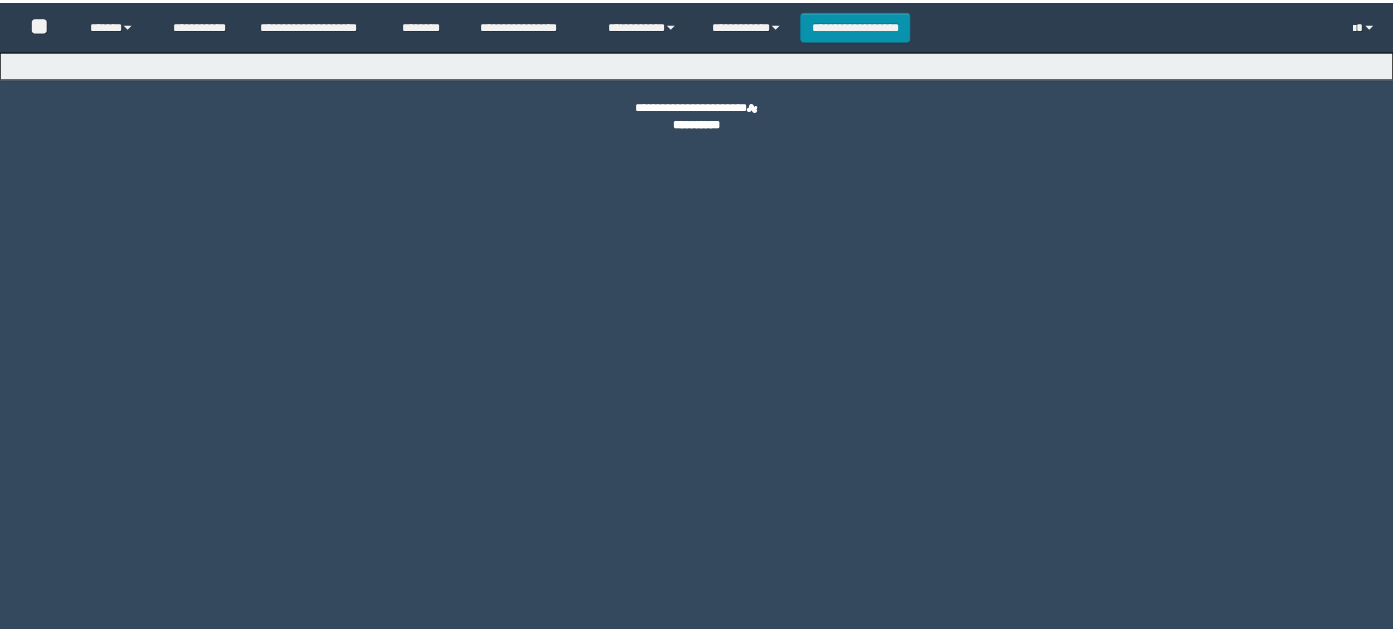 scroll, scrollTop: 0, scrollLeft: 0, axis: both 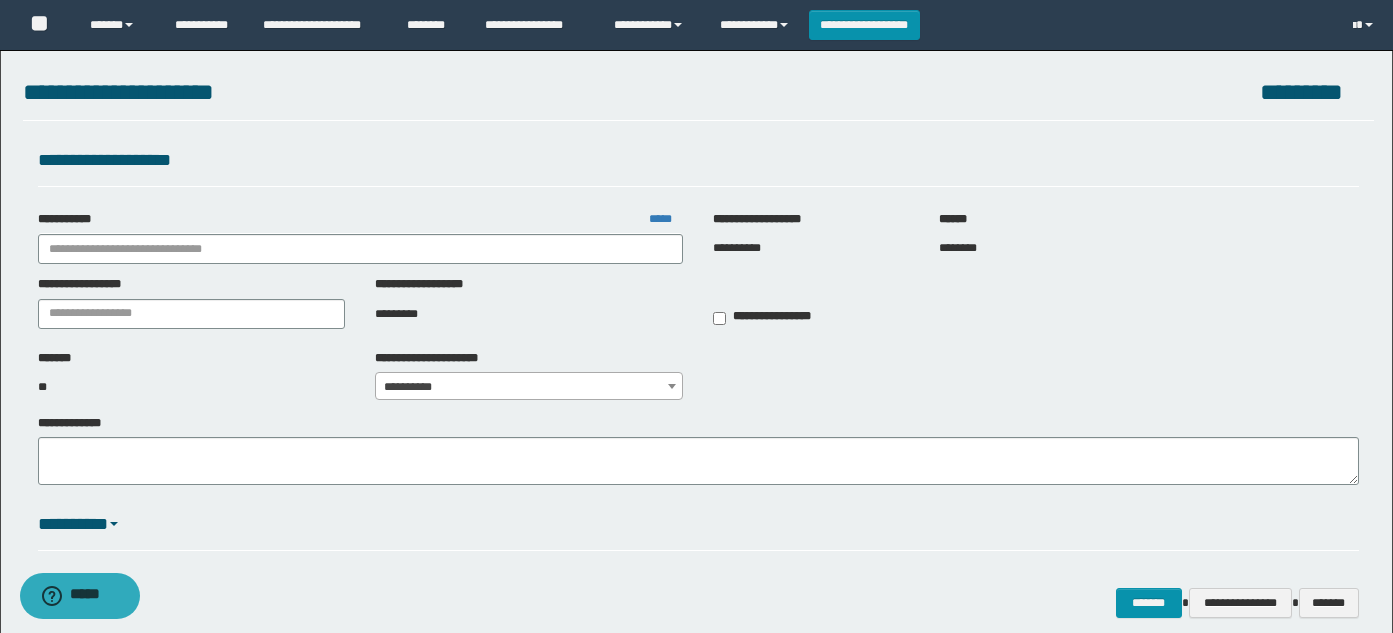 type on "**********" 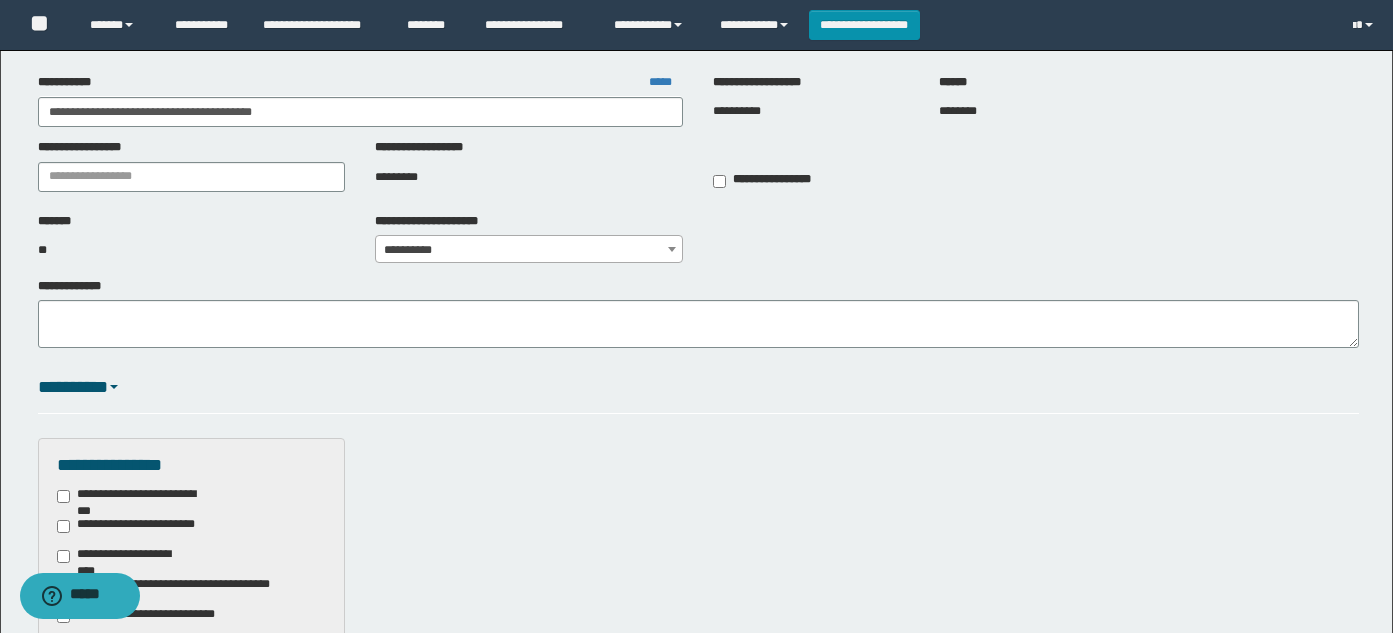 scroll, scrollTop: 600, scrollLeft: 0, axis: vertical 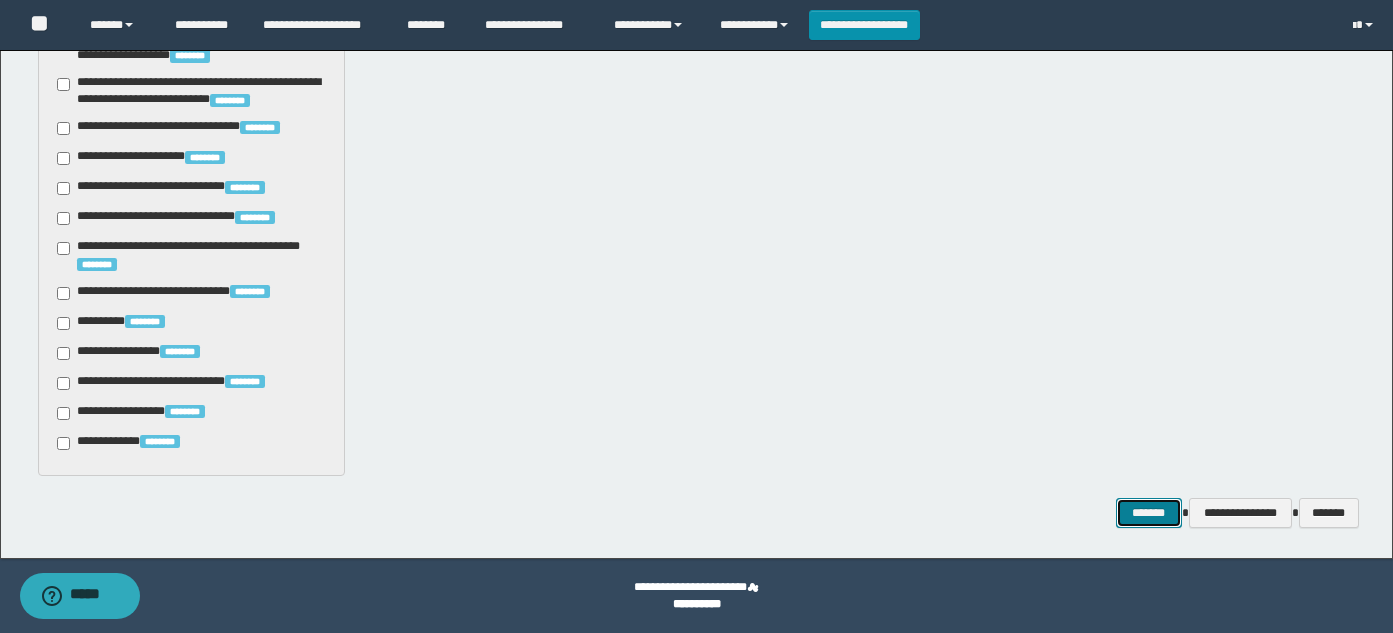 click on "*******" at bounding box center [1149, 513] 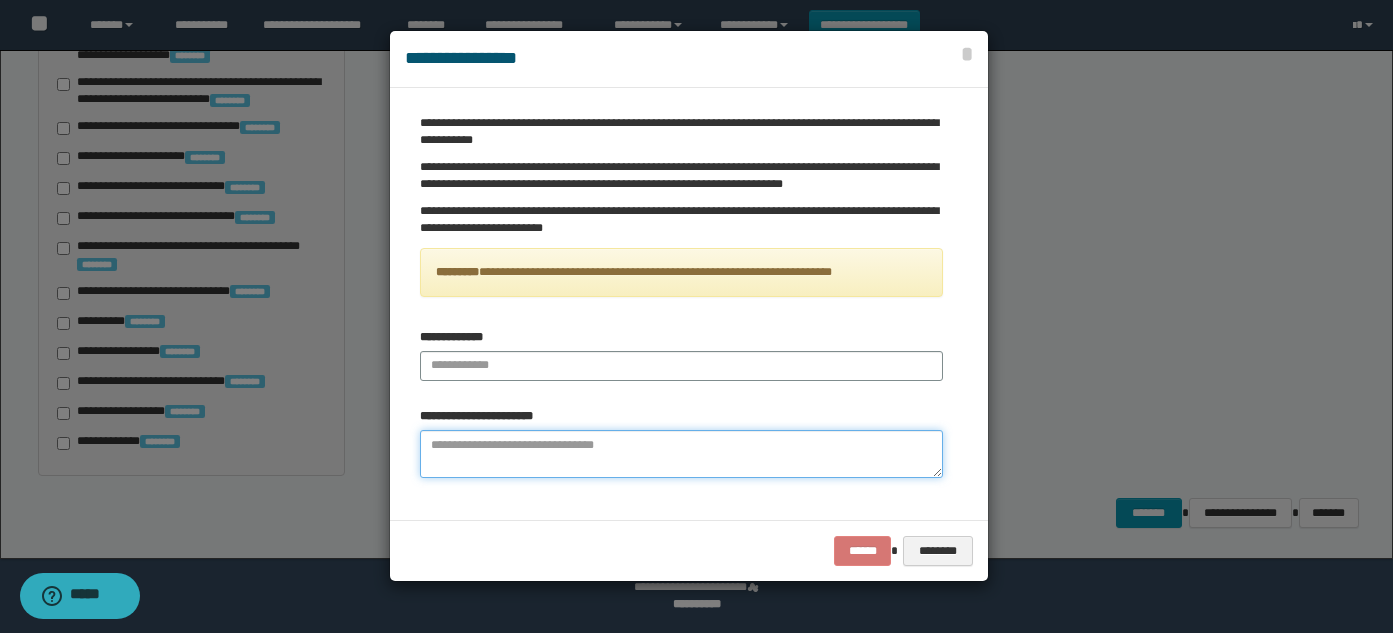 click at bounding box center [681, 454] 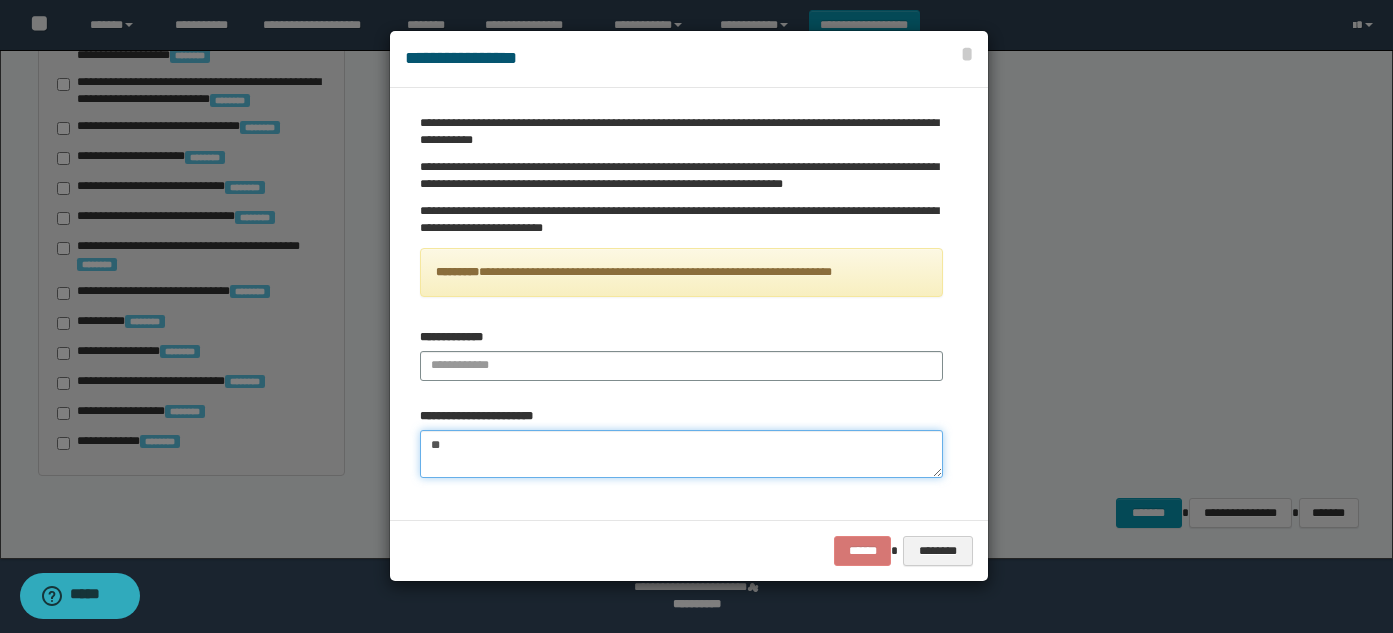 type on "*" 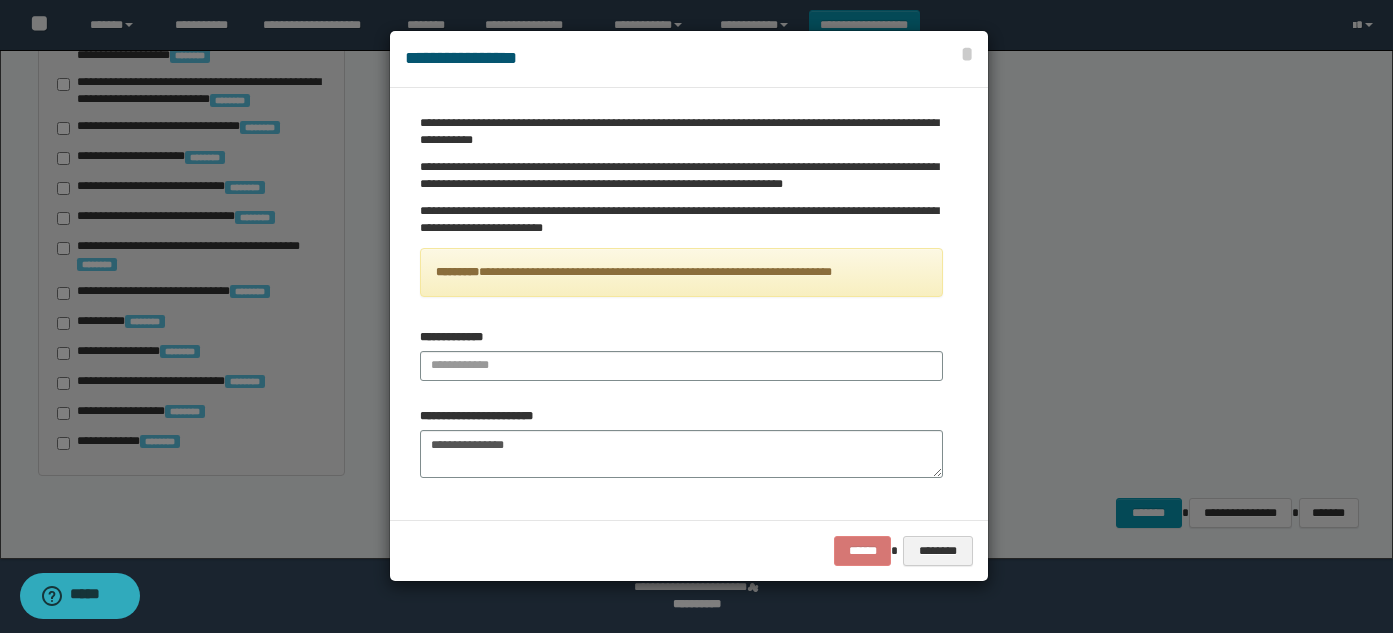 click on "******
********" at bounding box center (689, 550) 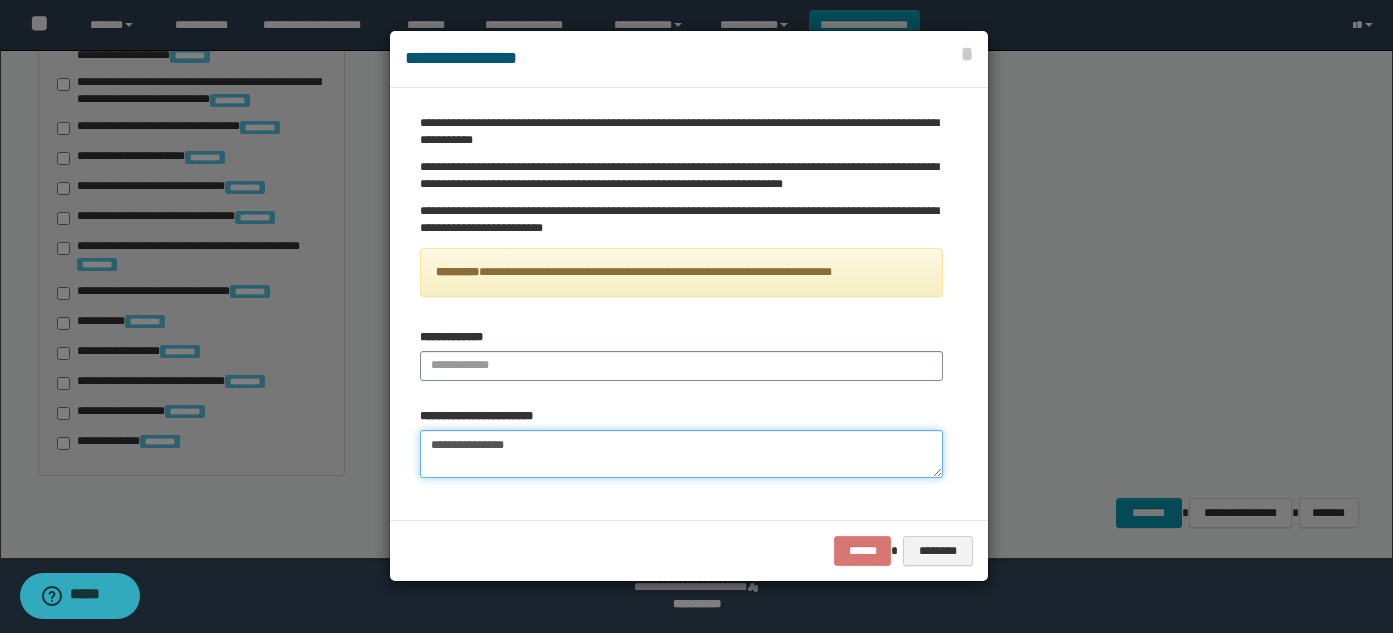click on "**********" at bounding box center (681, 454) 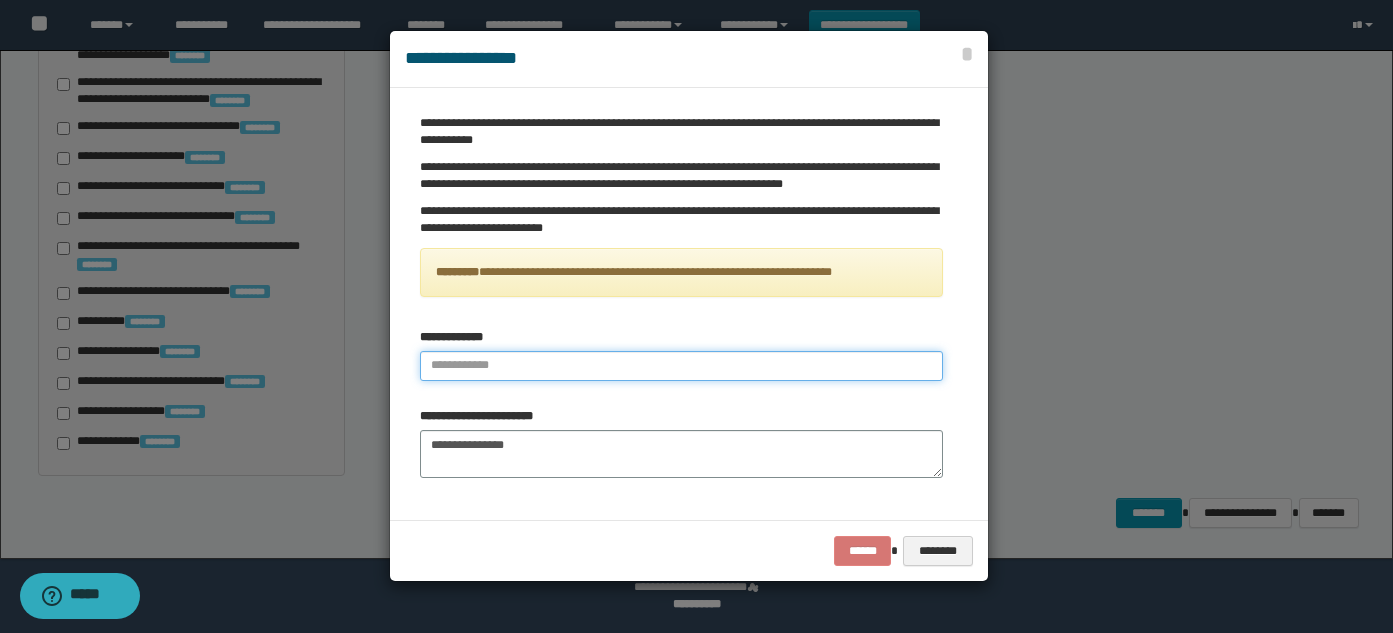 click at bounding box center (681, 366) 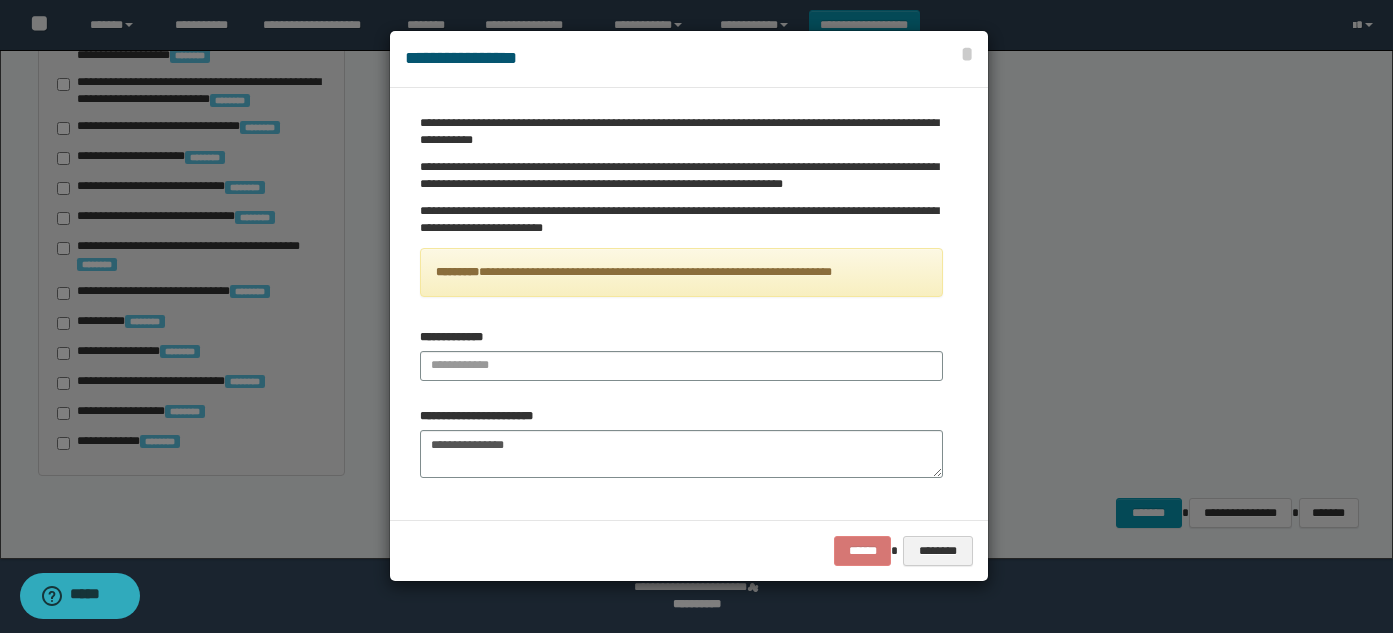 click on "******
********" at bounding box center (689, 550) 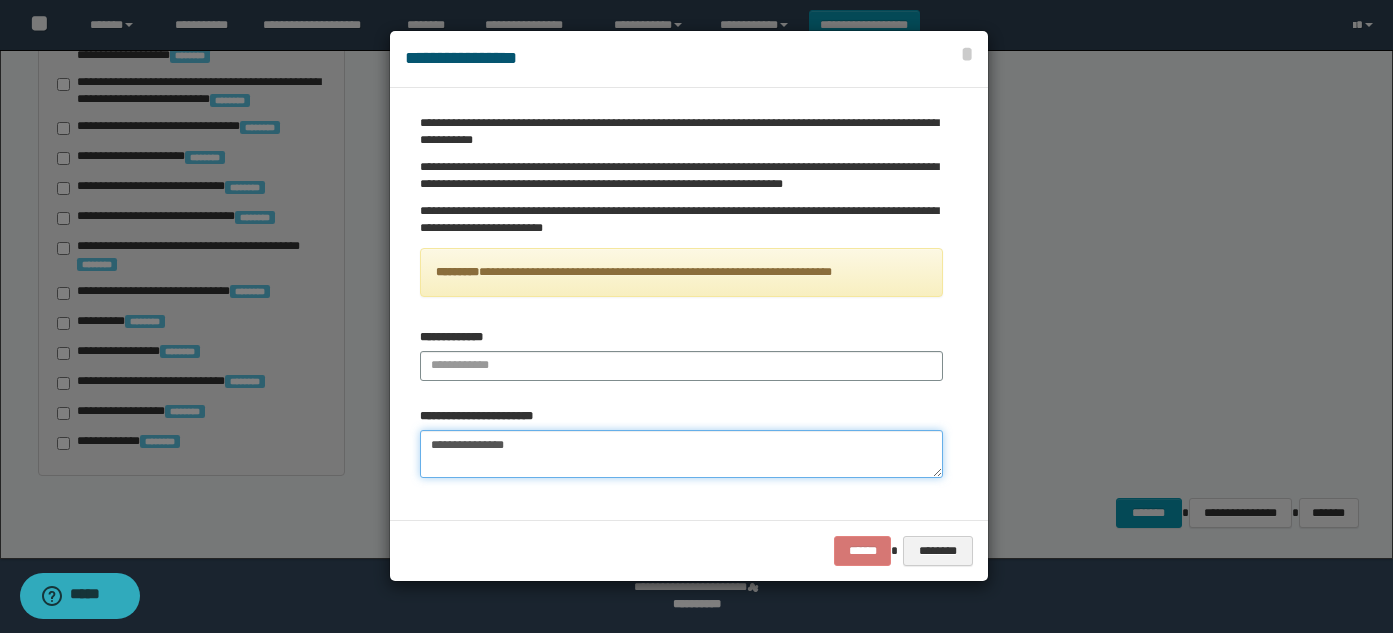 click on "**********" at bounding box center (681, 454) 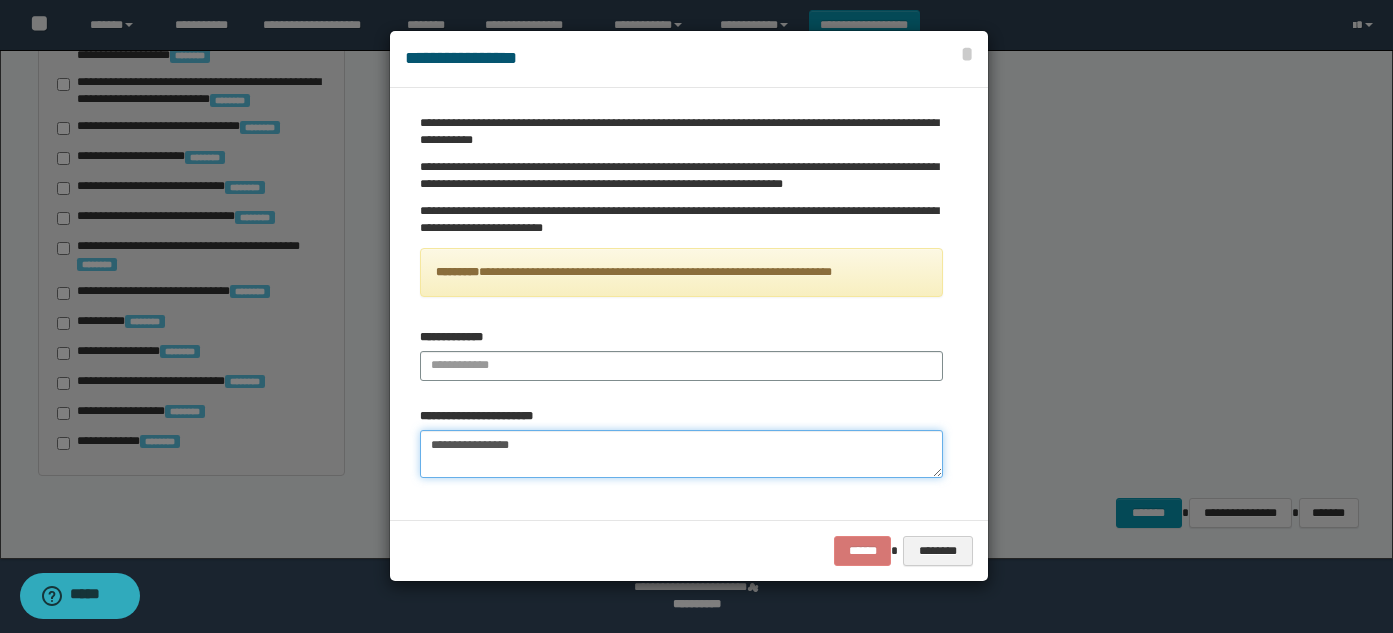 type on "**********" 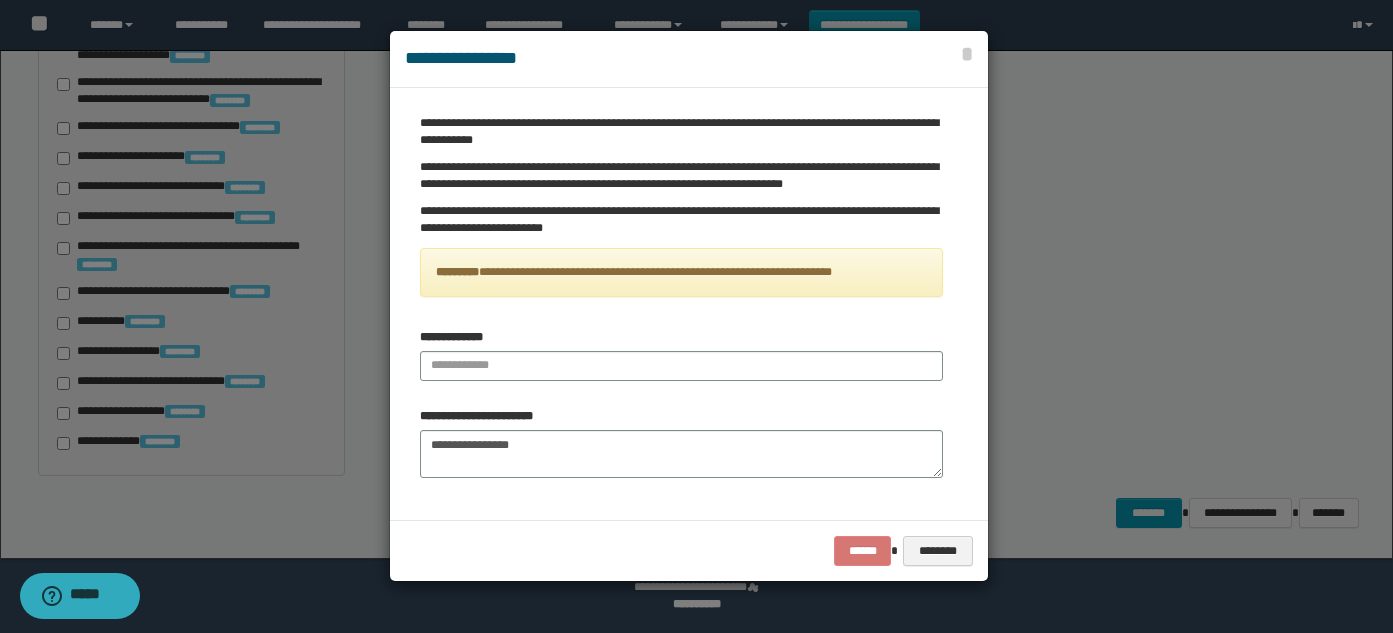 drag, startPoint x: 590, startPoint y: 386, endPoint x: 580, endPoint y: 368, distance: 20.59126 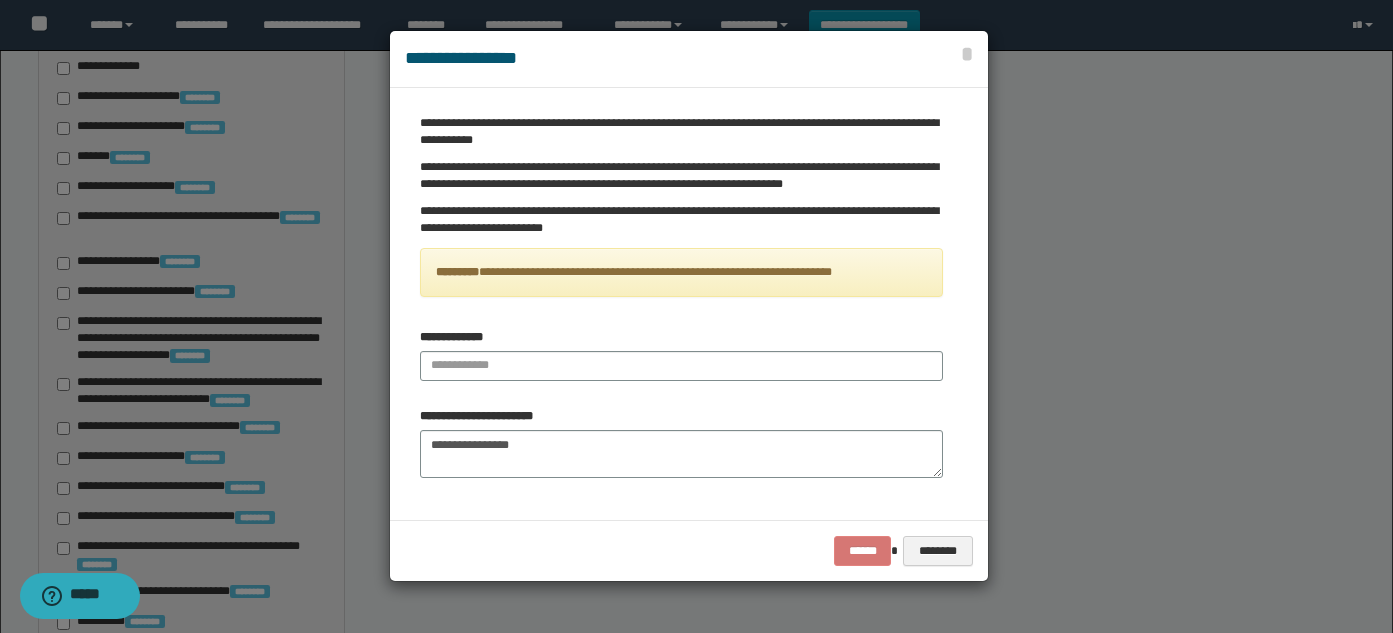 scroll, scrollTop: 2376, scrollLeft: 0, axis: vertical 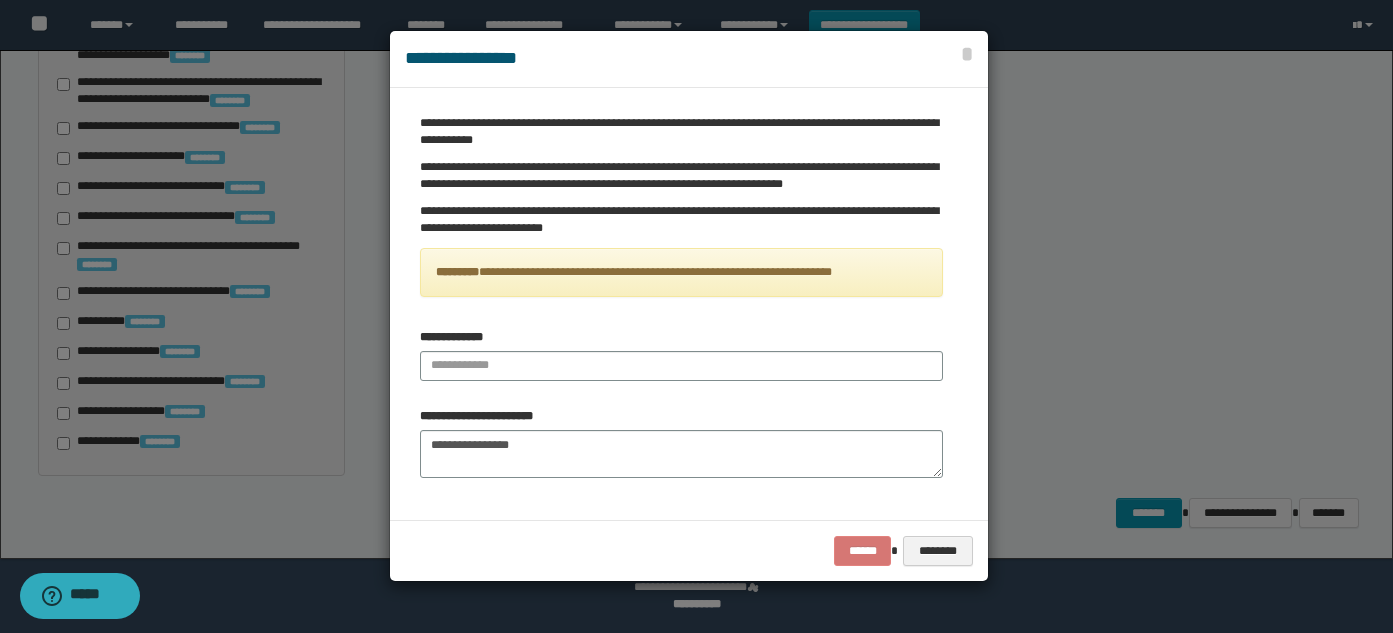 click on "******
********" at bounding box center (689, 550) 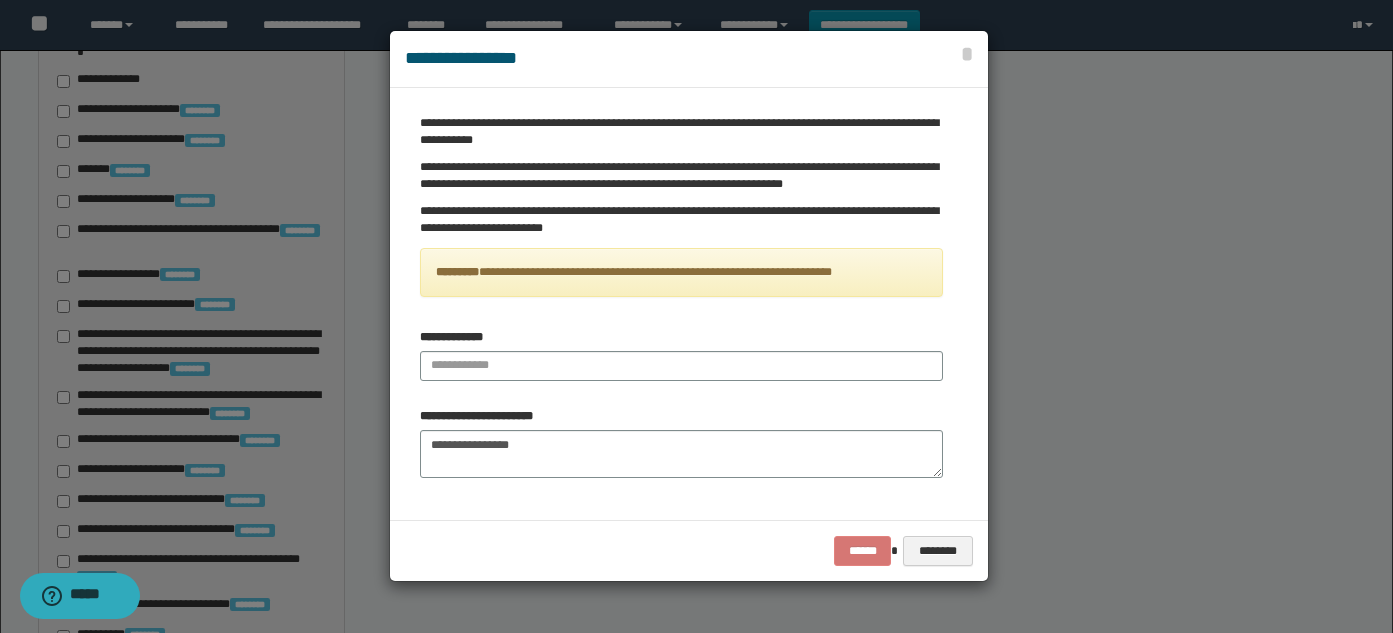 scroll, scrollTop: 1876, scrollLeft: 0, axis: vertical 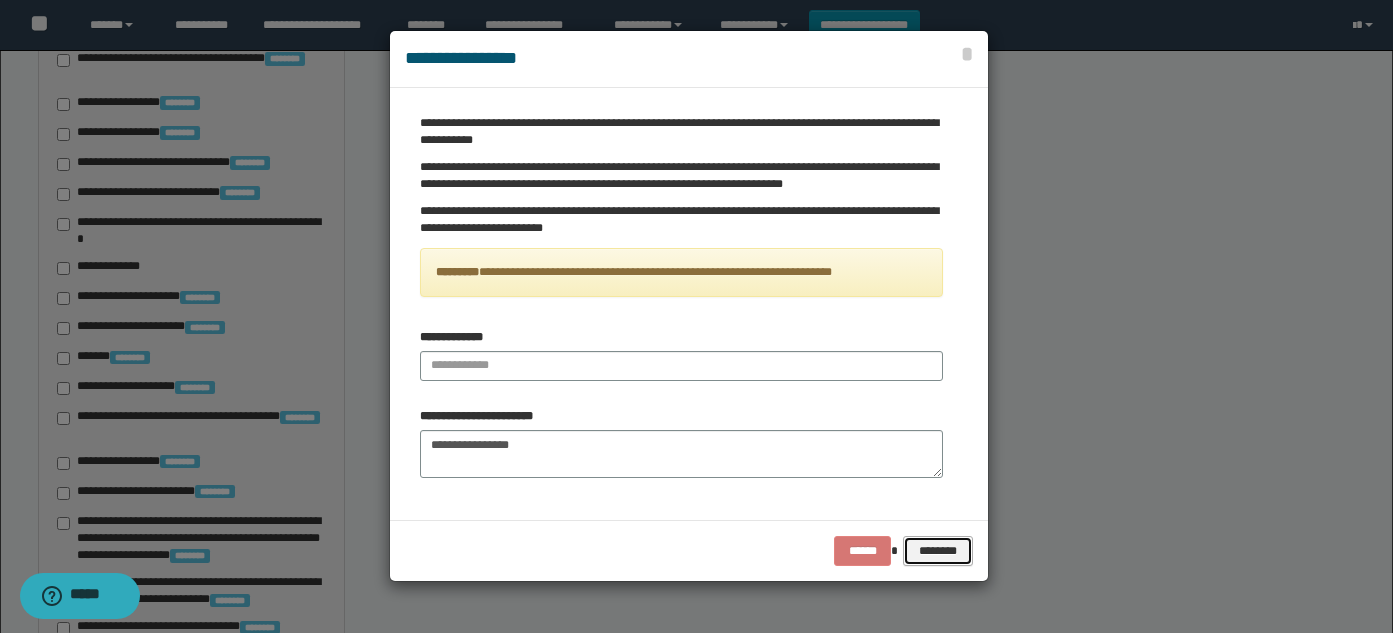 click on "********" at bounding box center [938, 551] 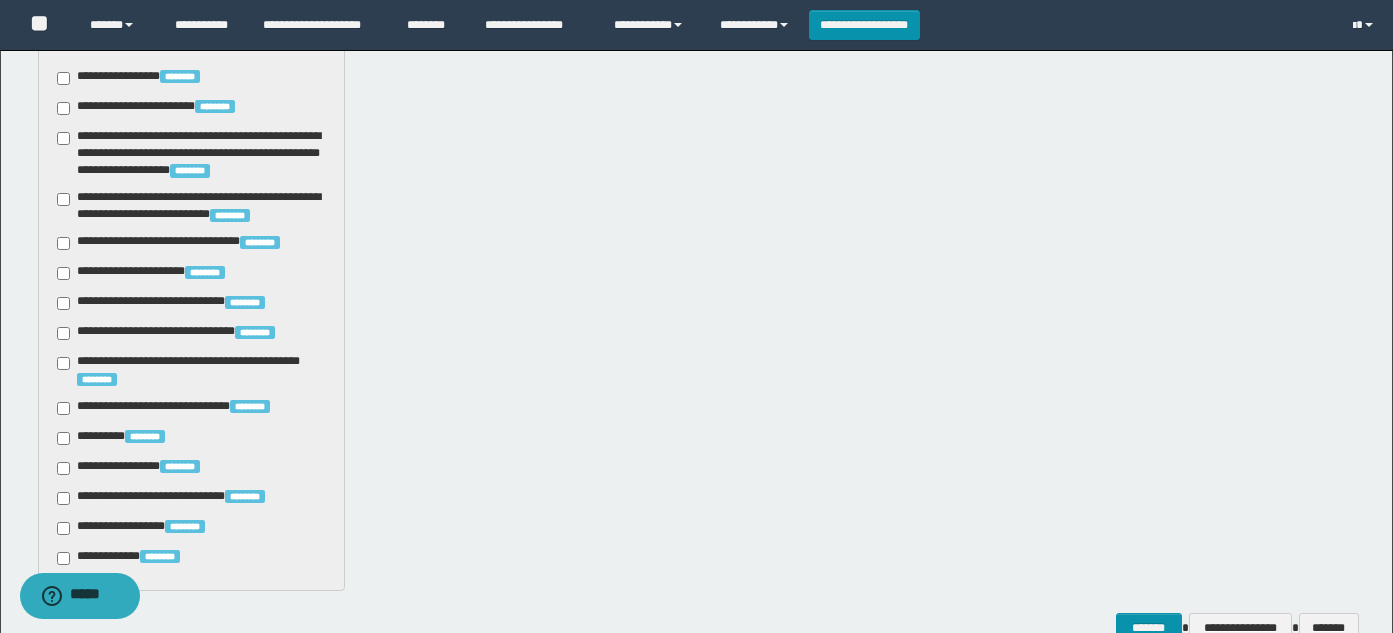 scroll, scrollTop: 2376, scrollLeft: 0, axis: vertical 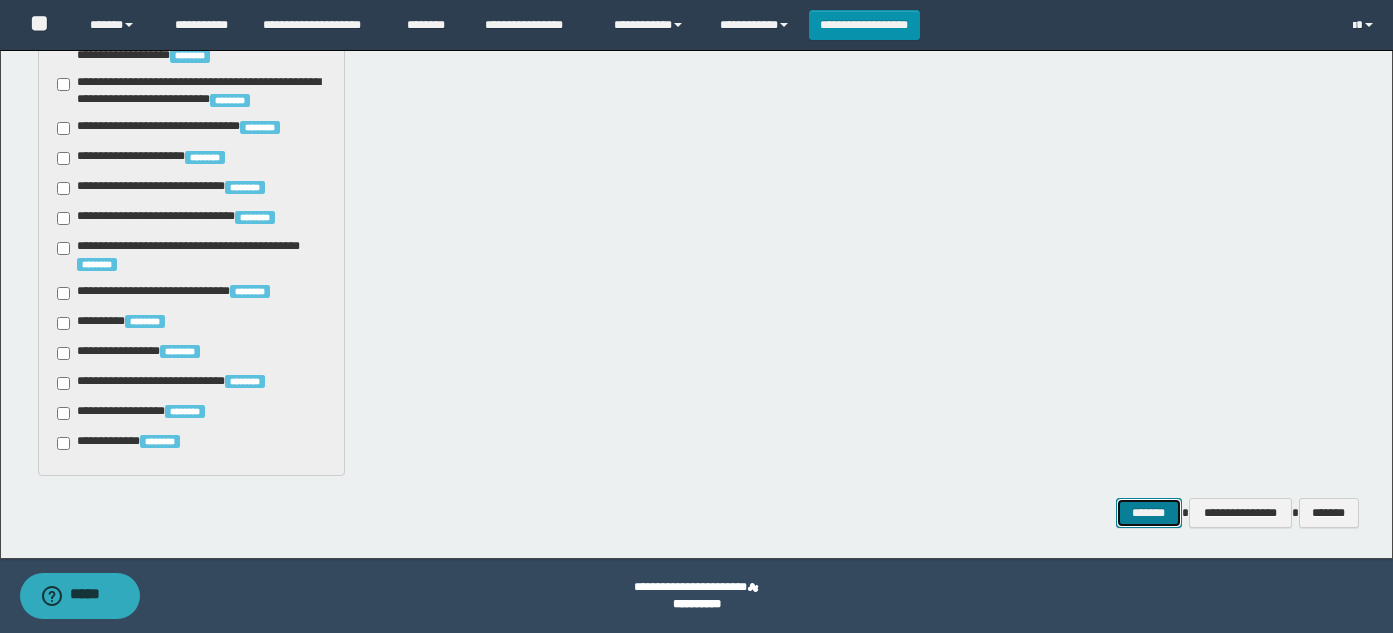 click on "*******" at bounding box center [1149, 513] 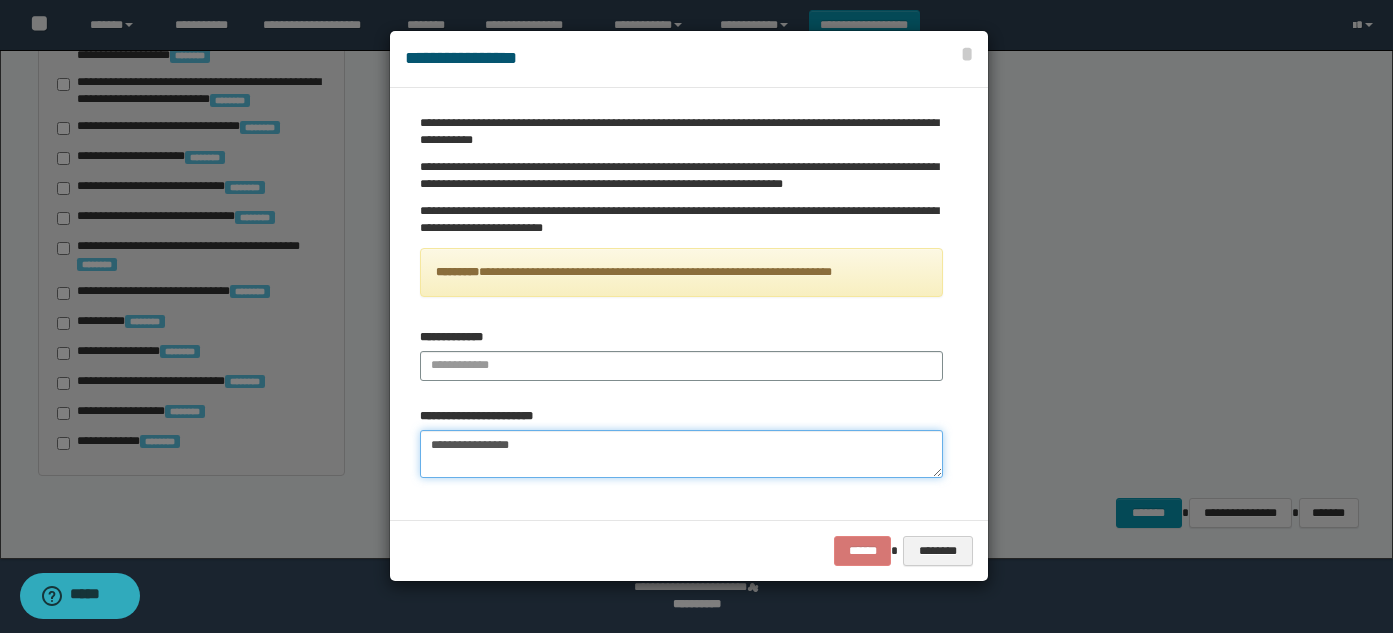 click on "**********" at bounding box center (681, 454) 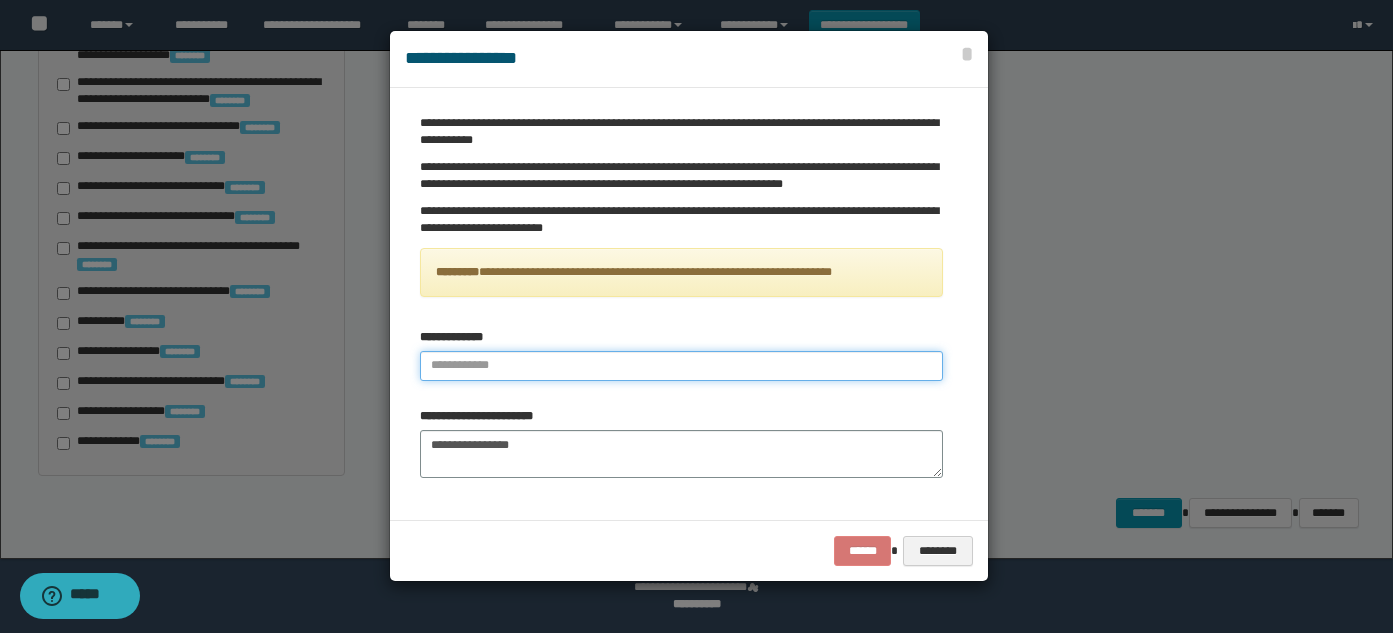 click at bounding box center (681, 366) 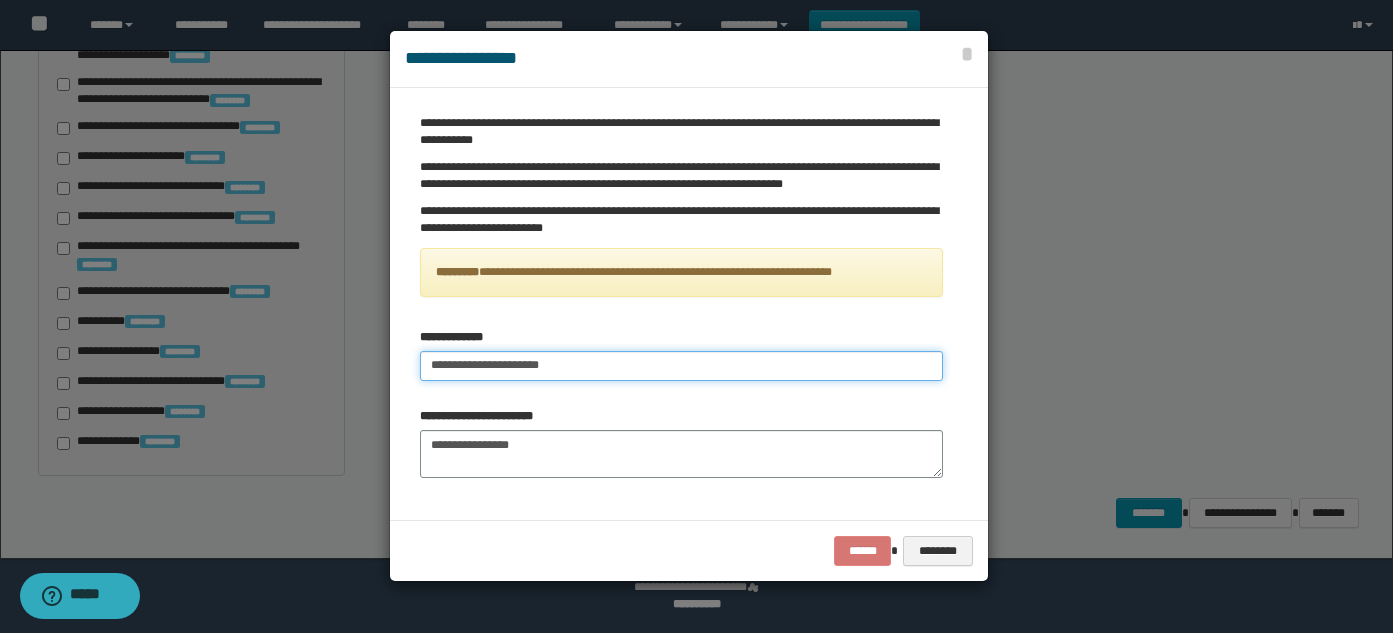 type on "**********" 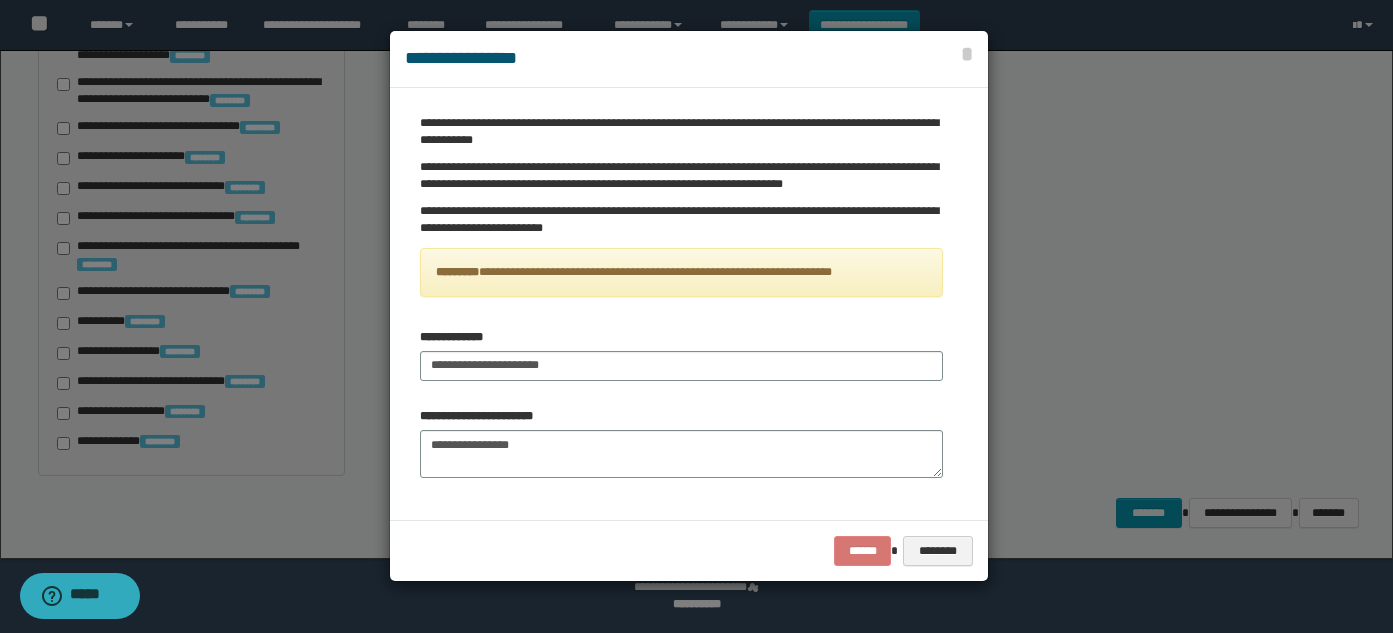 click on "******
********" at bounding box center (689, 550) 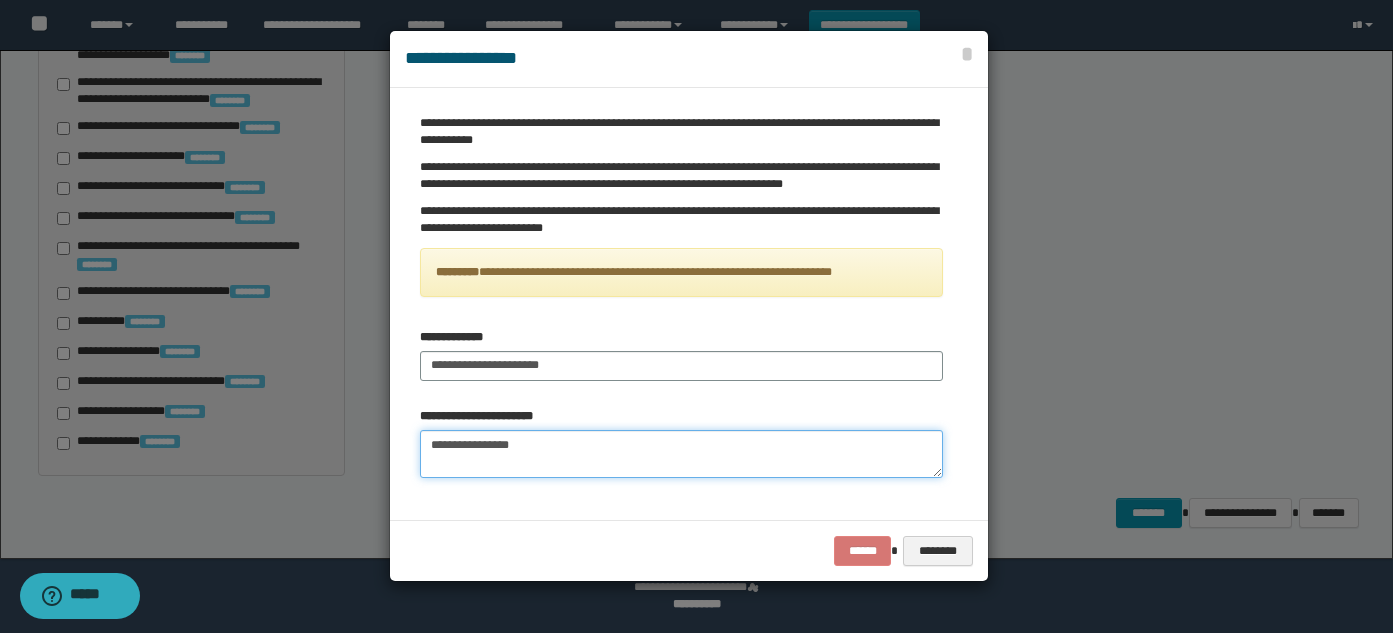 click on "**********" at bounding box center (681, 454) 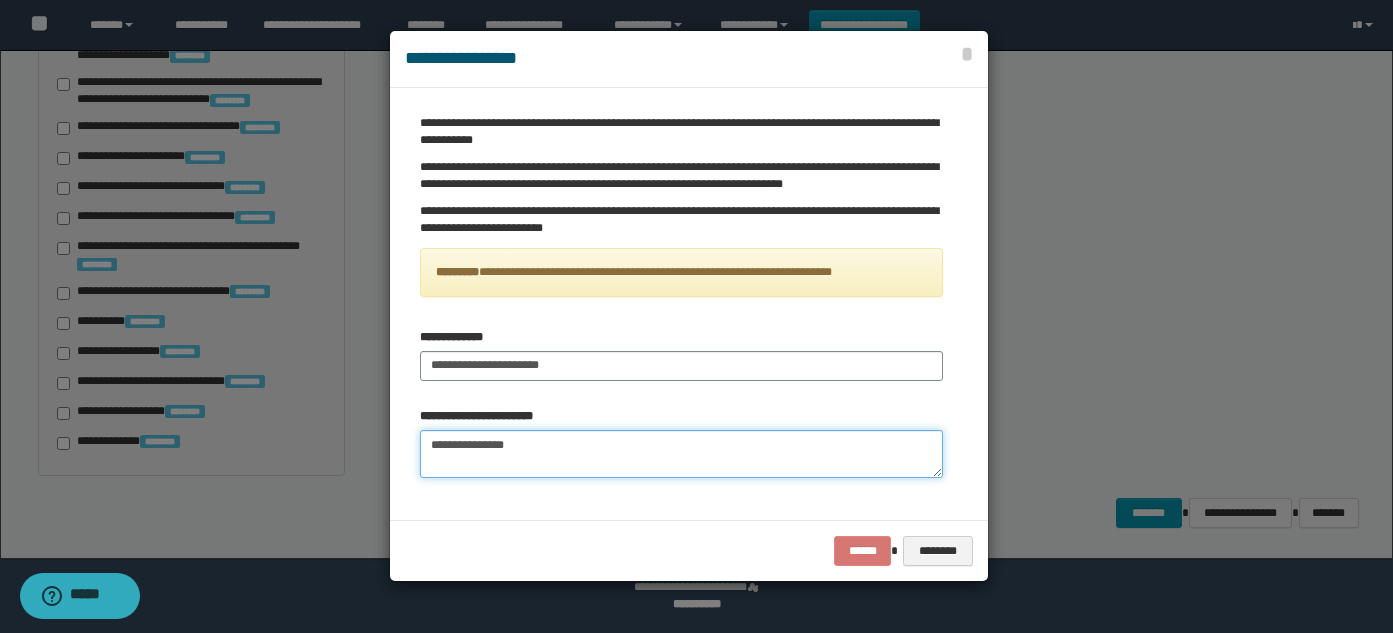 type on "**********" 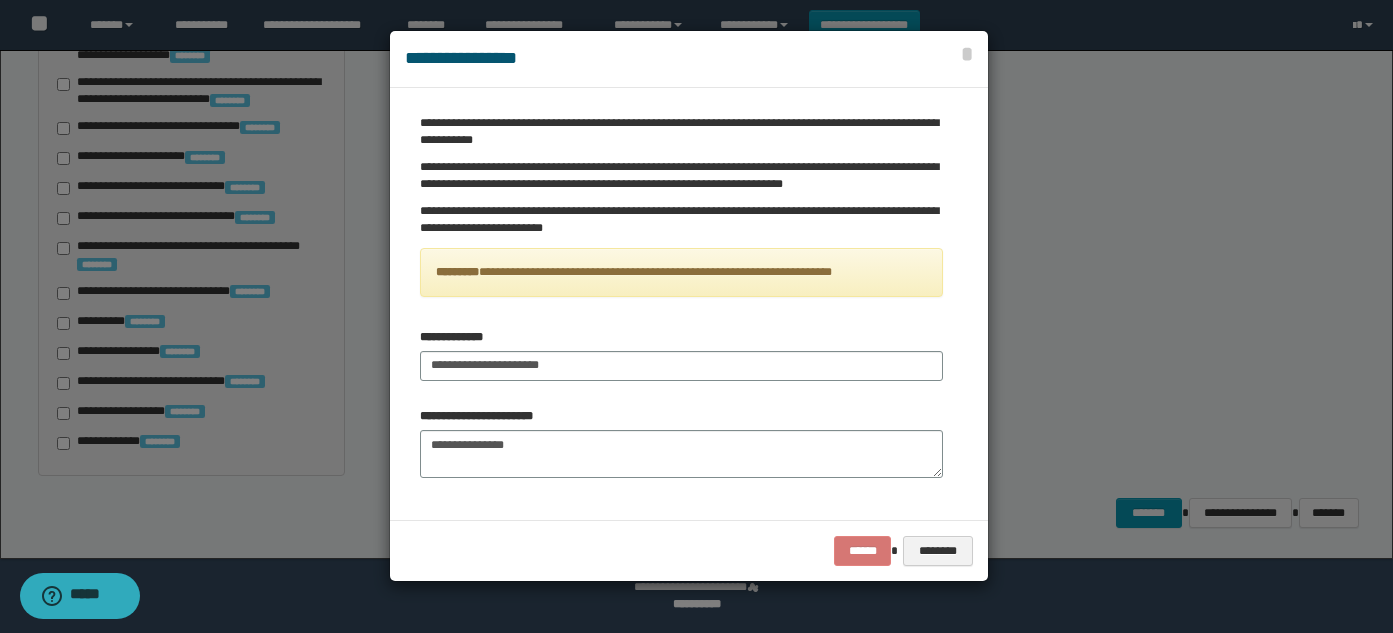 click on "******
********" at bounding box center (689, 550) 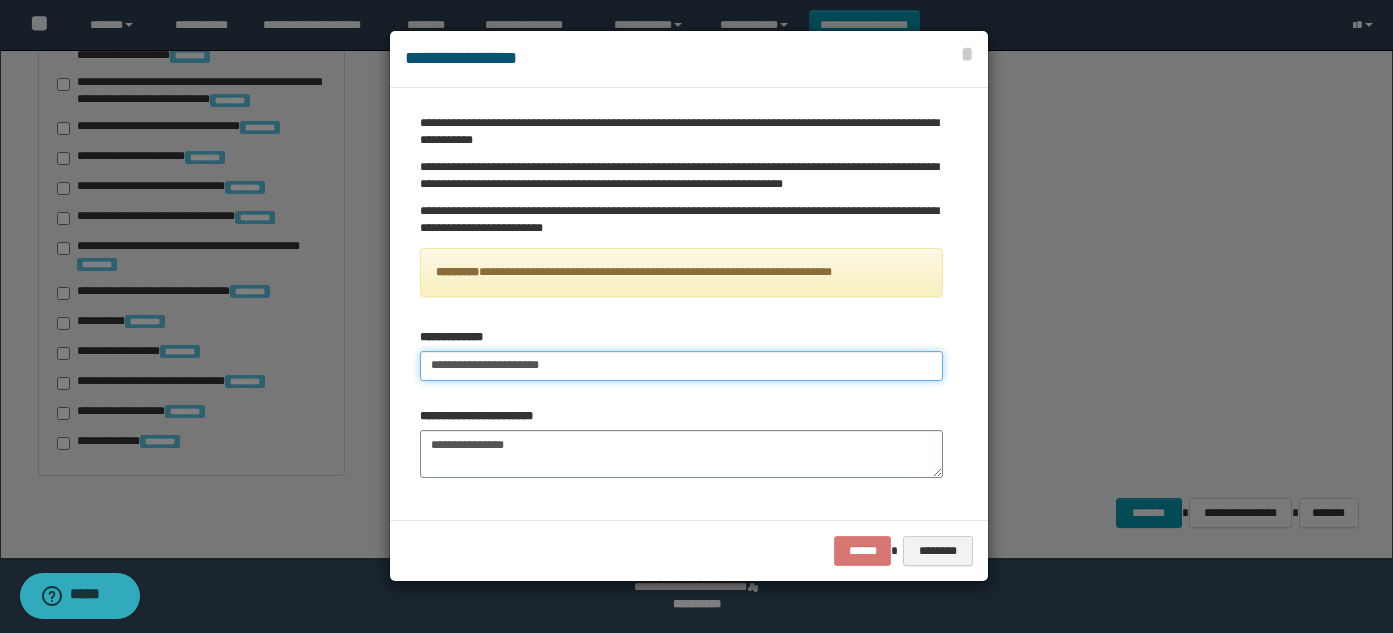 click on "**********" at bounding box center (681, 366) 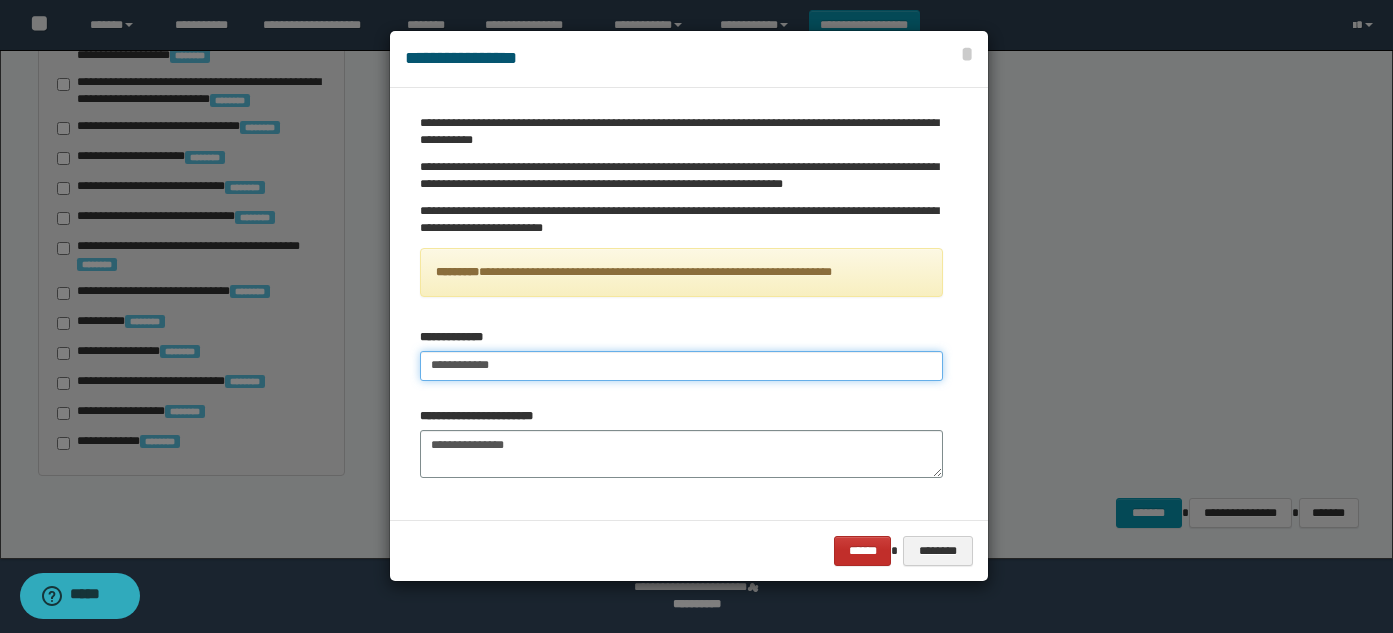 type on "**********" 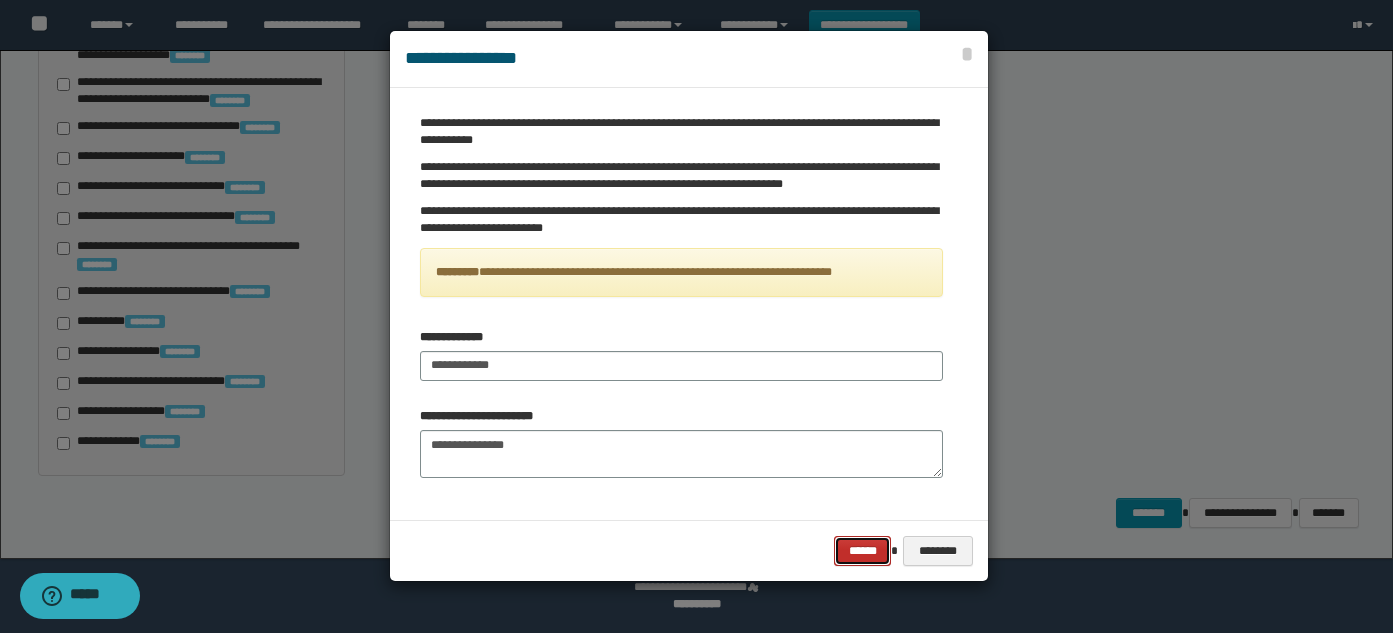 click on "******" at bounding box center (862, 551) 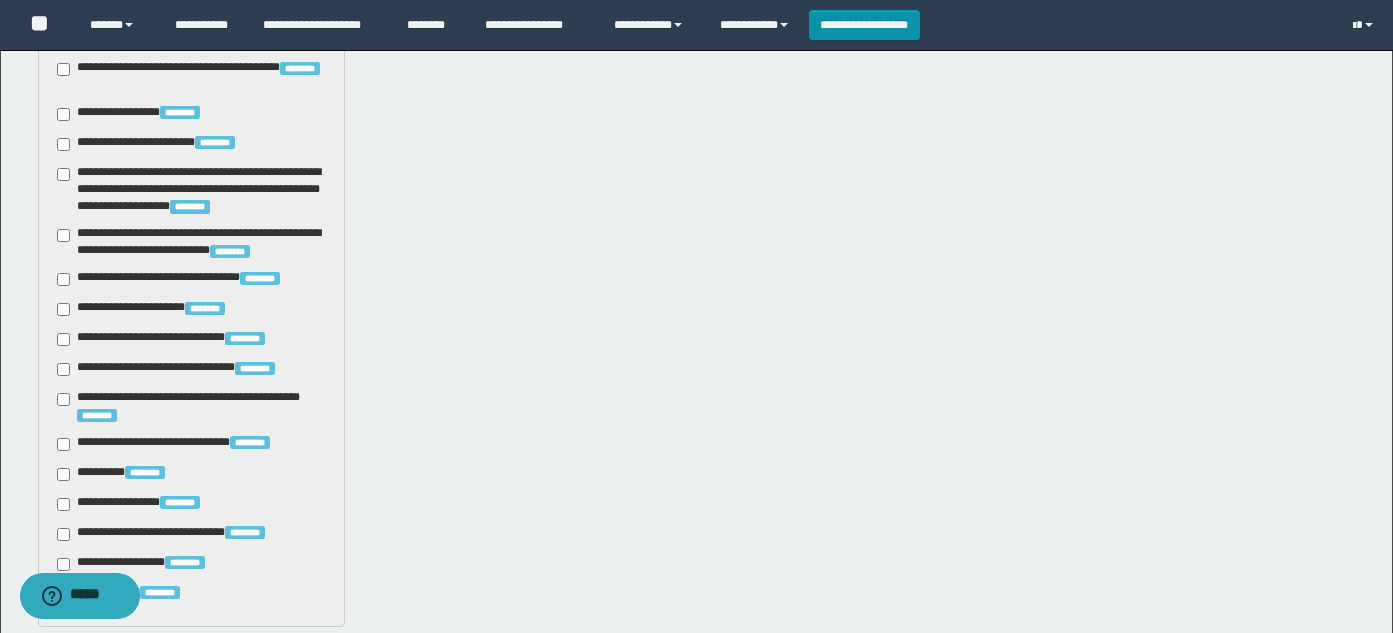 scroll, scrollTop: 2376, scrollLeft: 0, axis: vertical 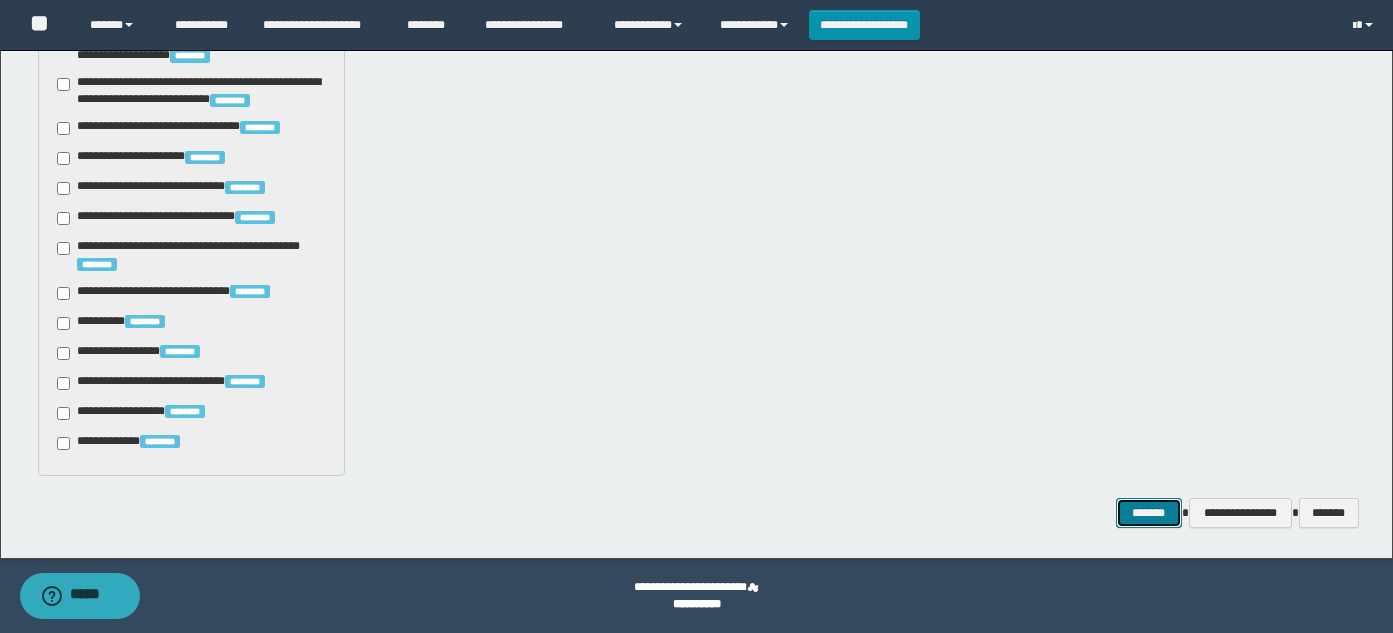 click on "*******" at bounding box center [1149, 513] 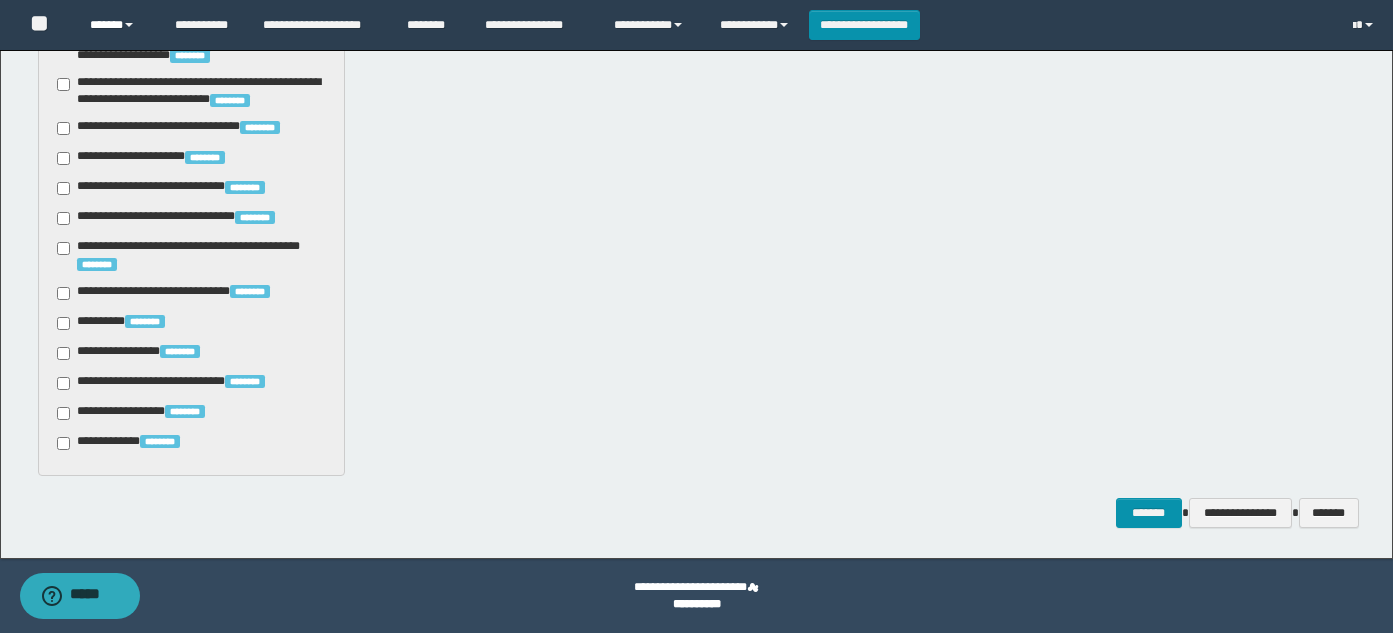 click on "******" at bounding box center (117, 25) 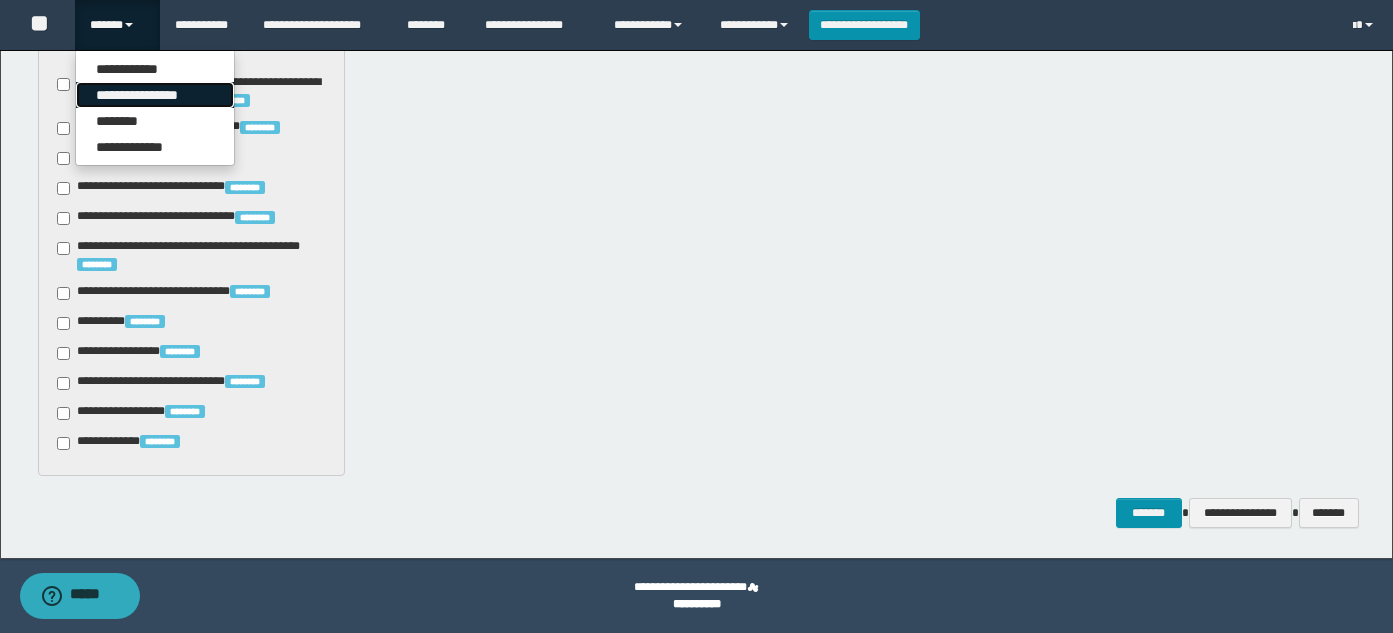 click on "**********" at bounding box center (155, 95) 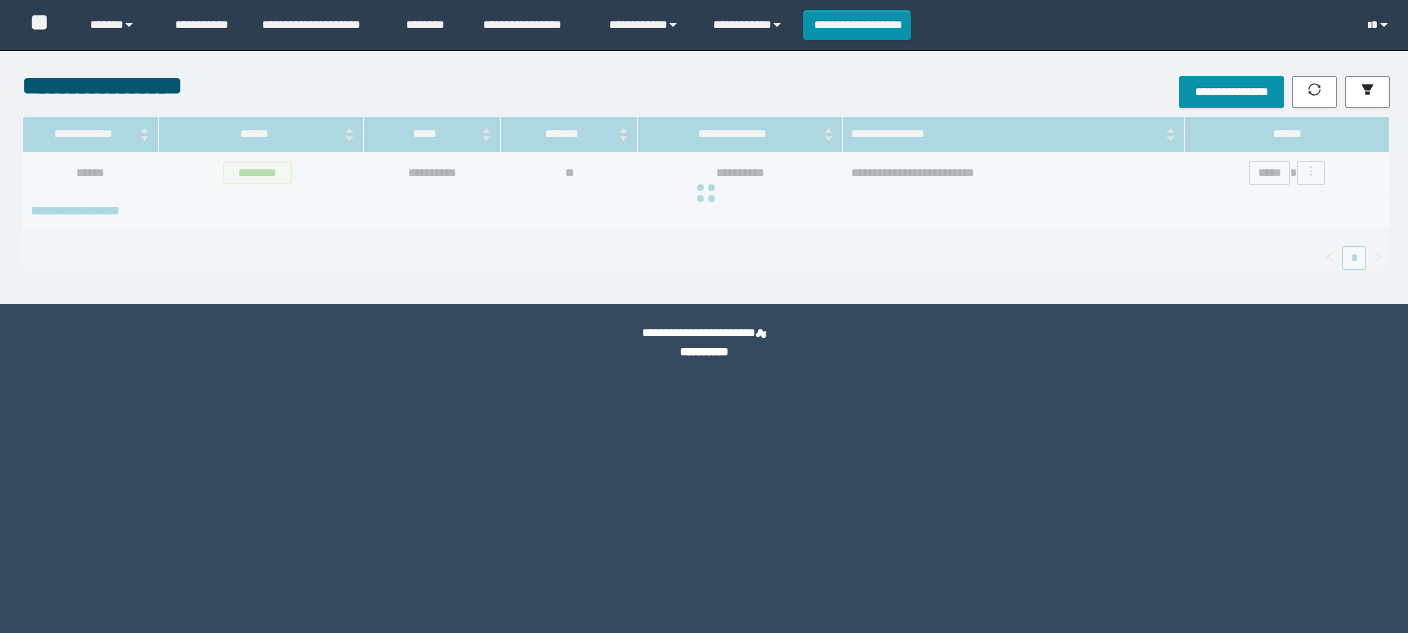 scroll, scrollTop: 0, scrollLeft: 0, axis: both 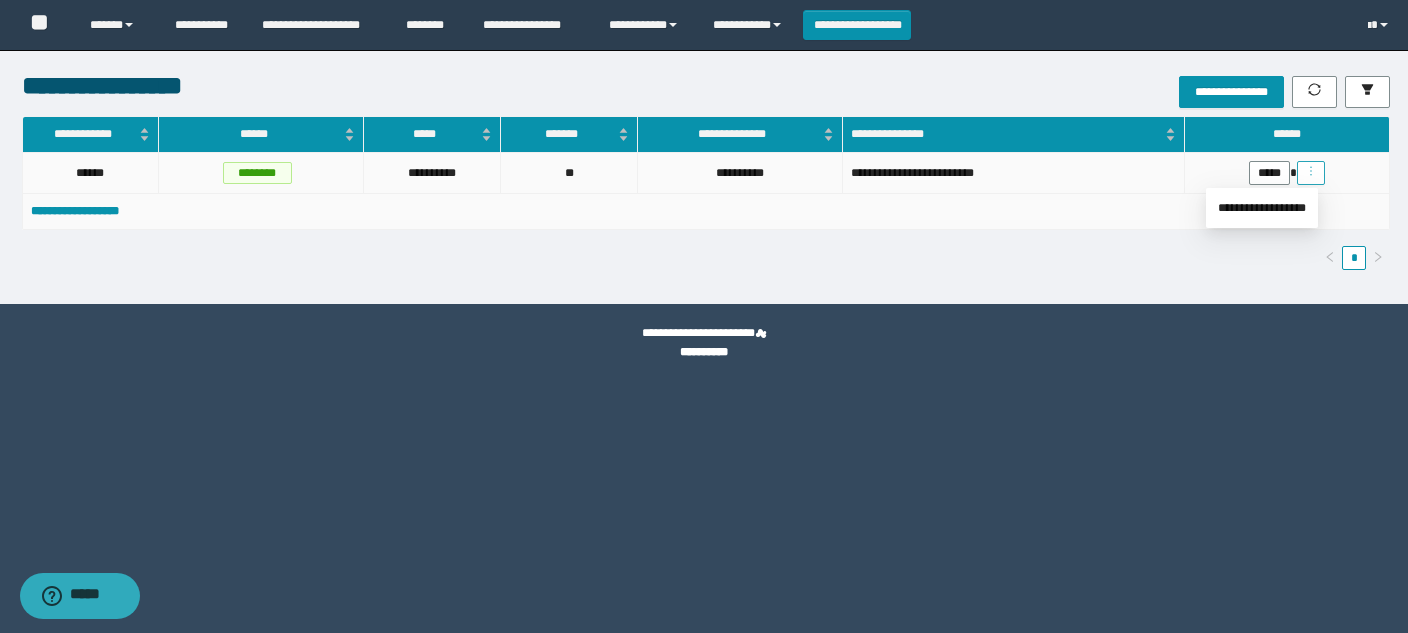 click 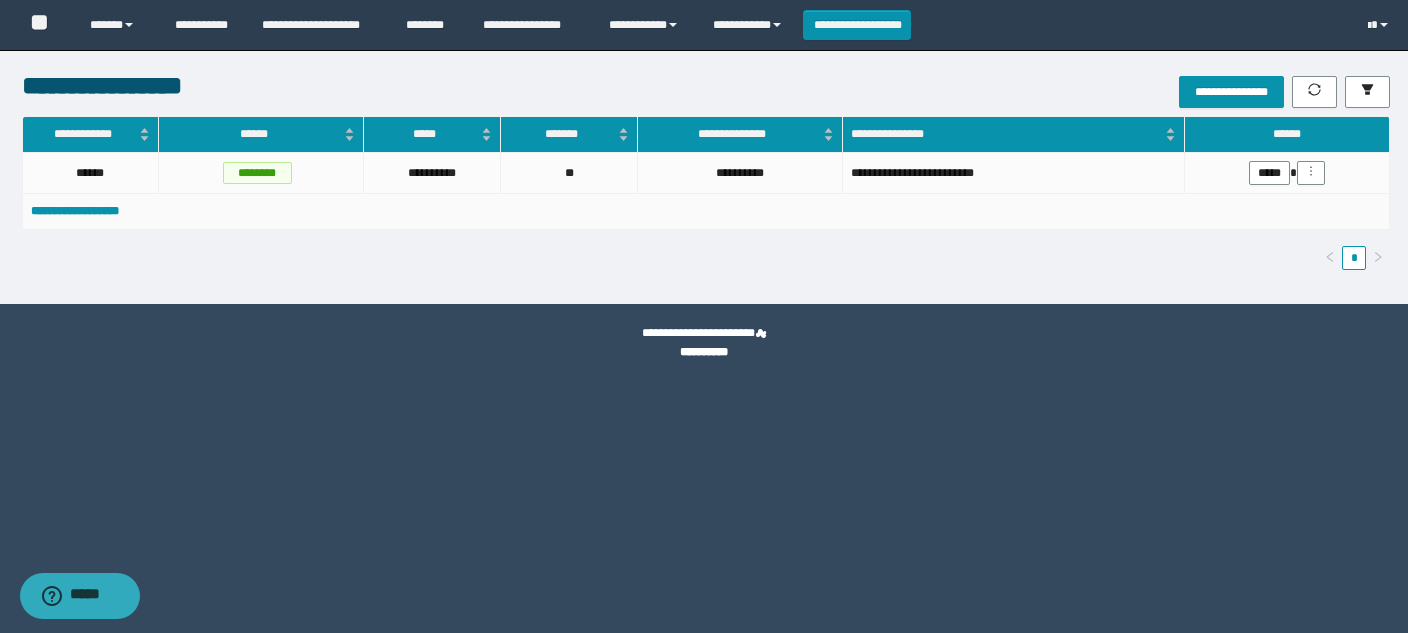 click on "**********" at bounding box center [1219, 92] 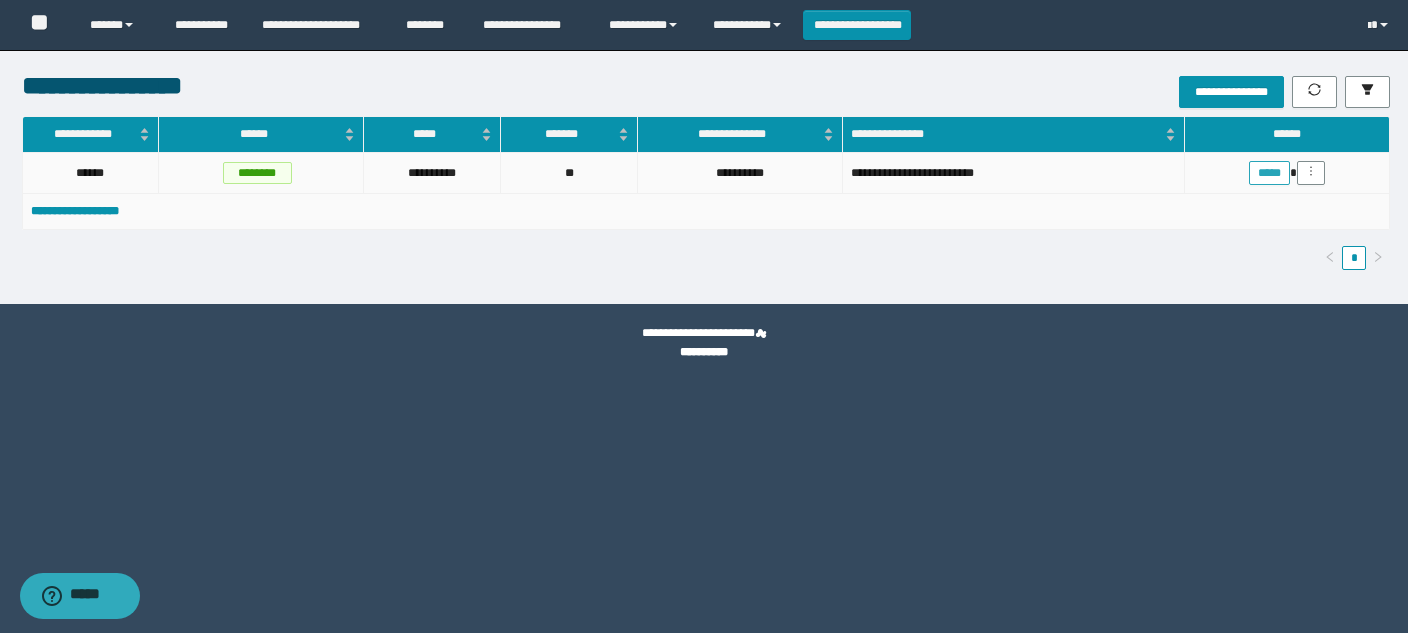 click on "*****" at bounding box center [1269, 173] 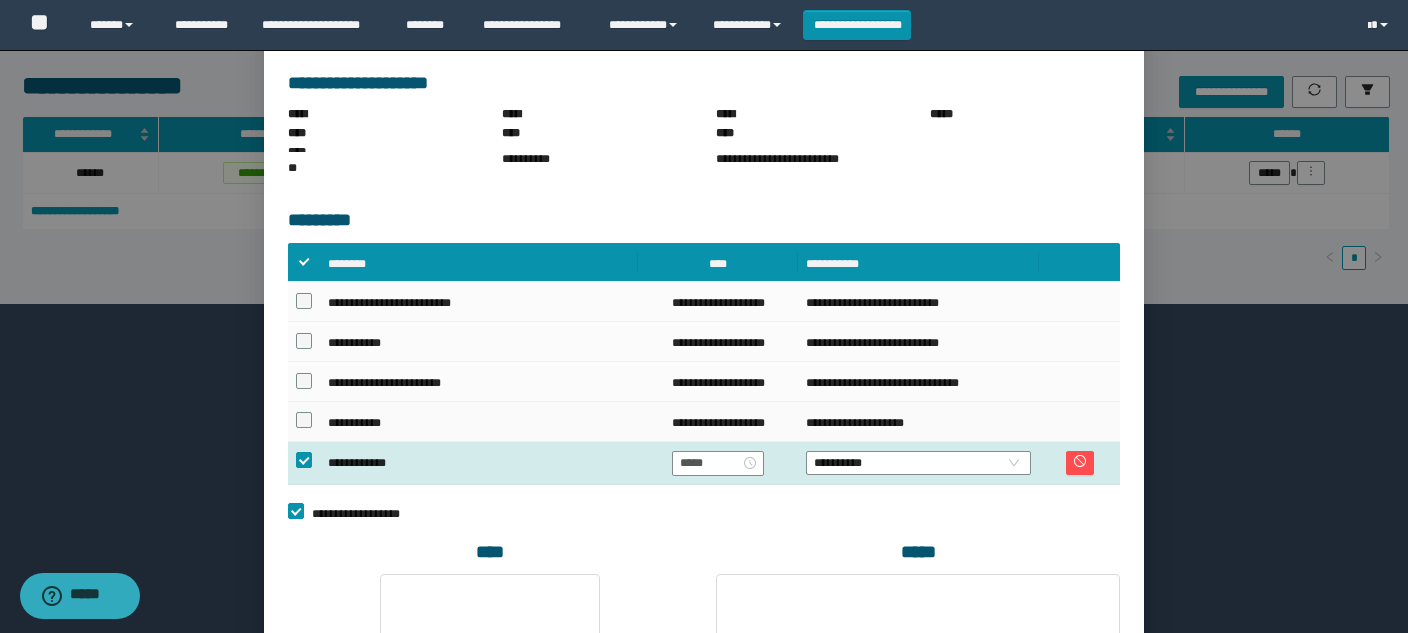 scroll, scrollTop: 400, scrollLeft: 0, axis: vertical 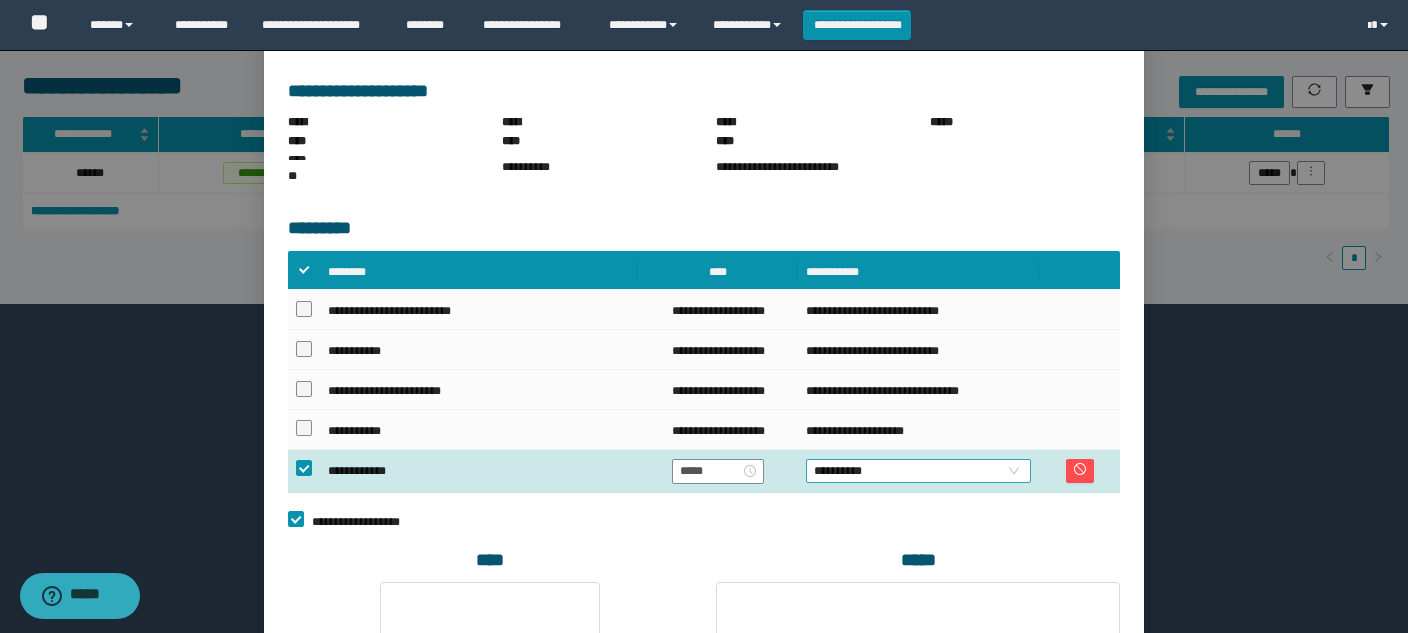 click on "**********" at bounding box center [918, 471] 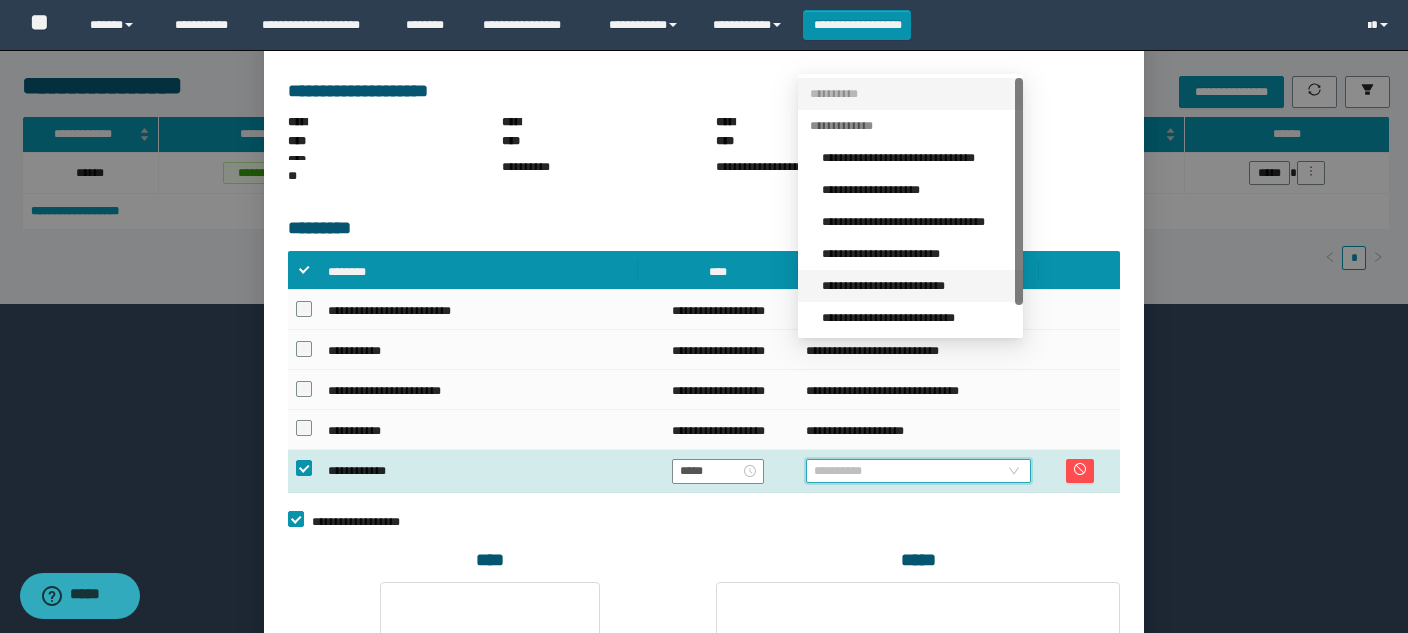 click on "**********" at bounding box center [916, 286] 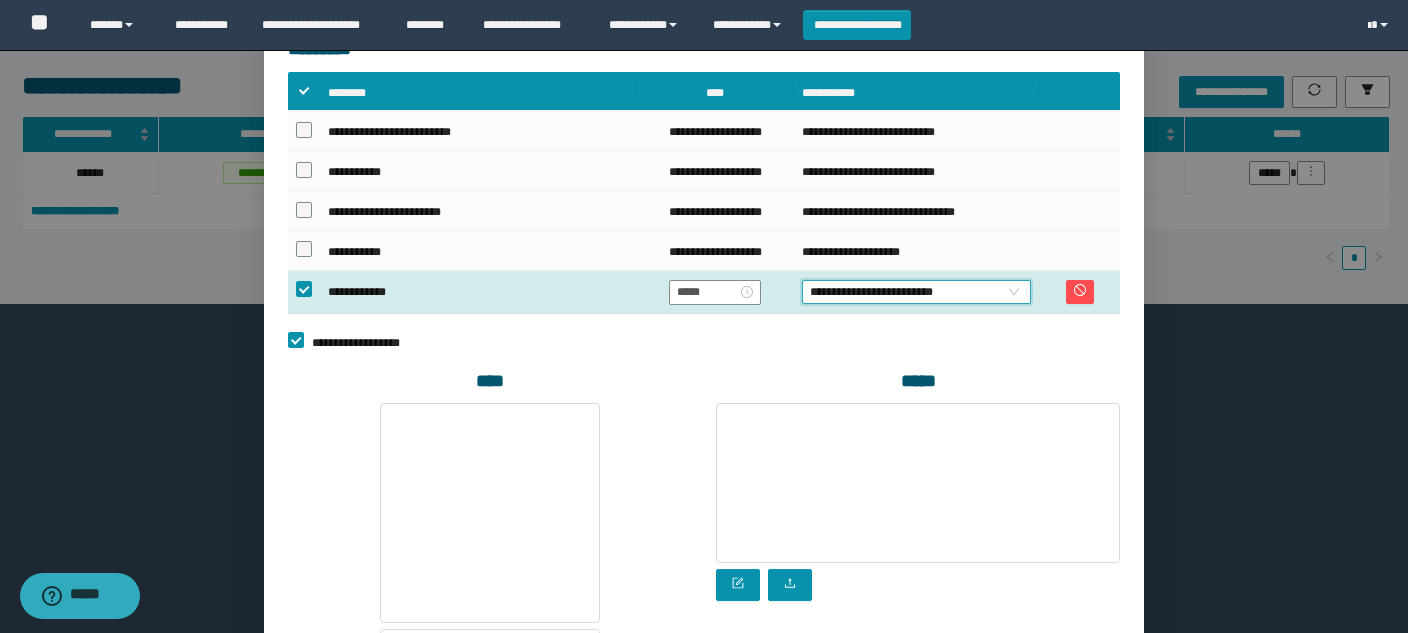 scroll, scrollTop: 838, scrollLeft: 0, axis: vertical 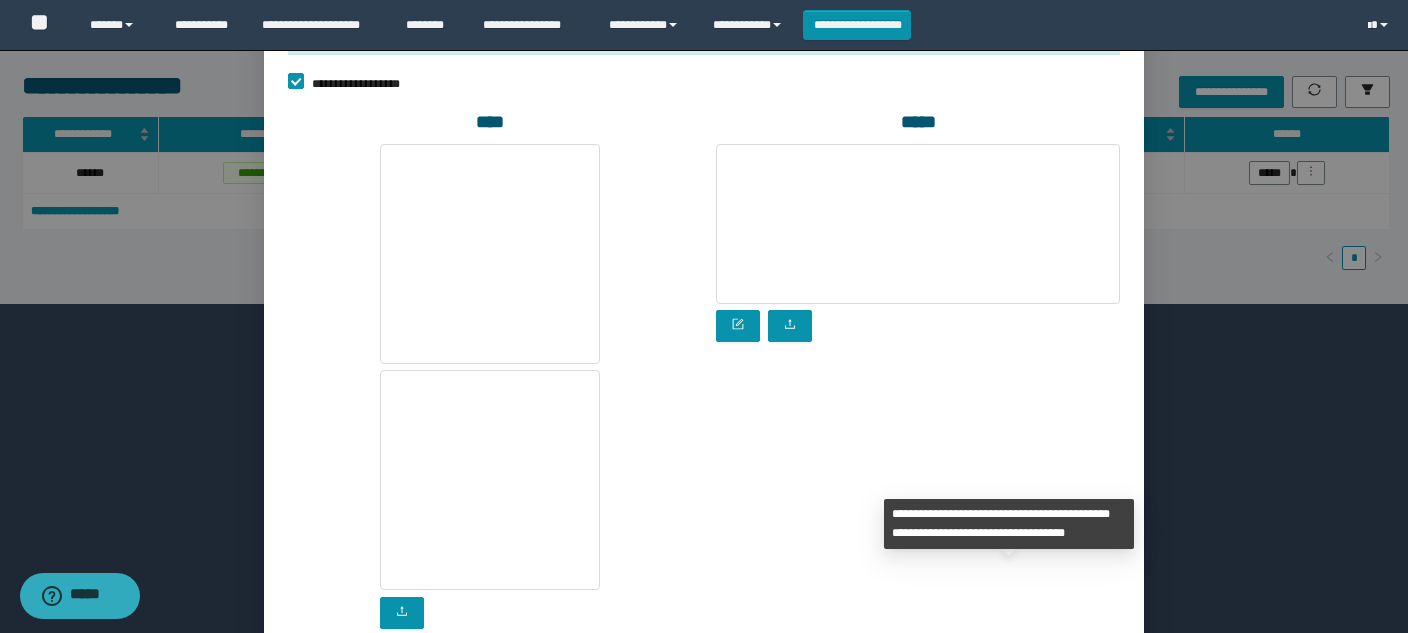 click on "*******" at bounding box center [1061, 696] 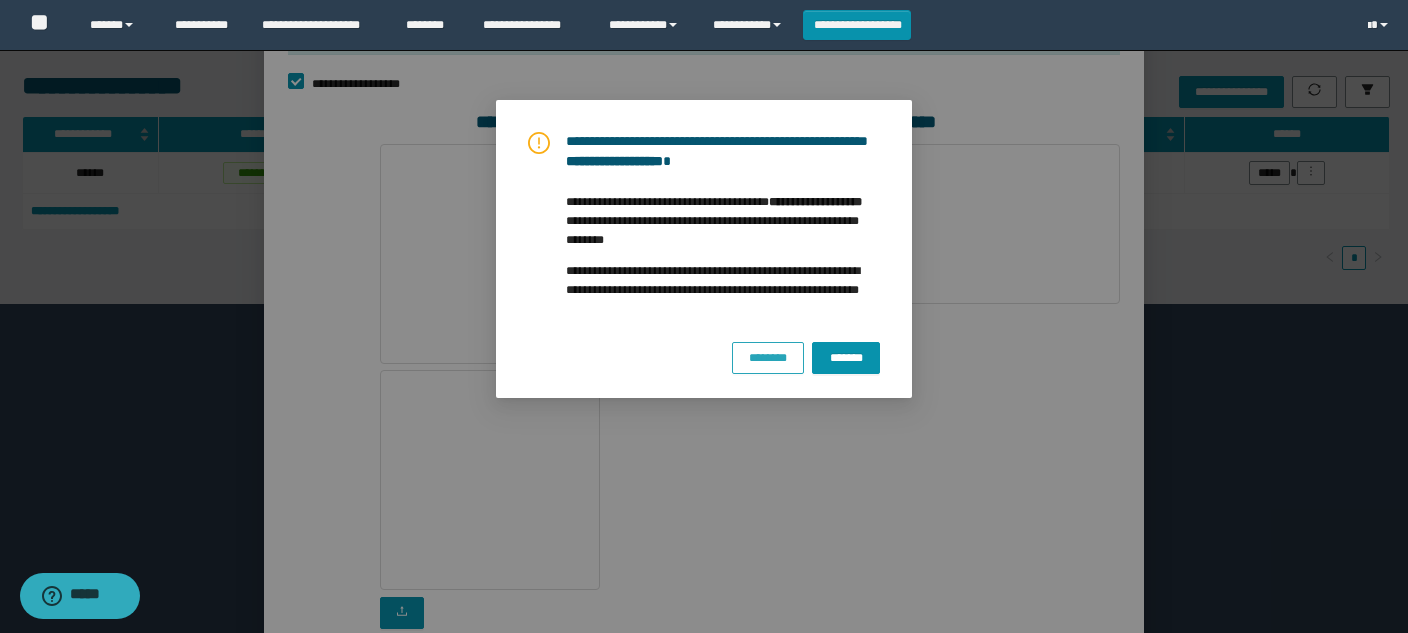 click on "********" at bounding box center (768, 357) 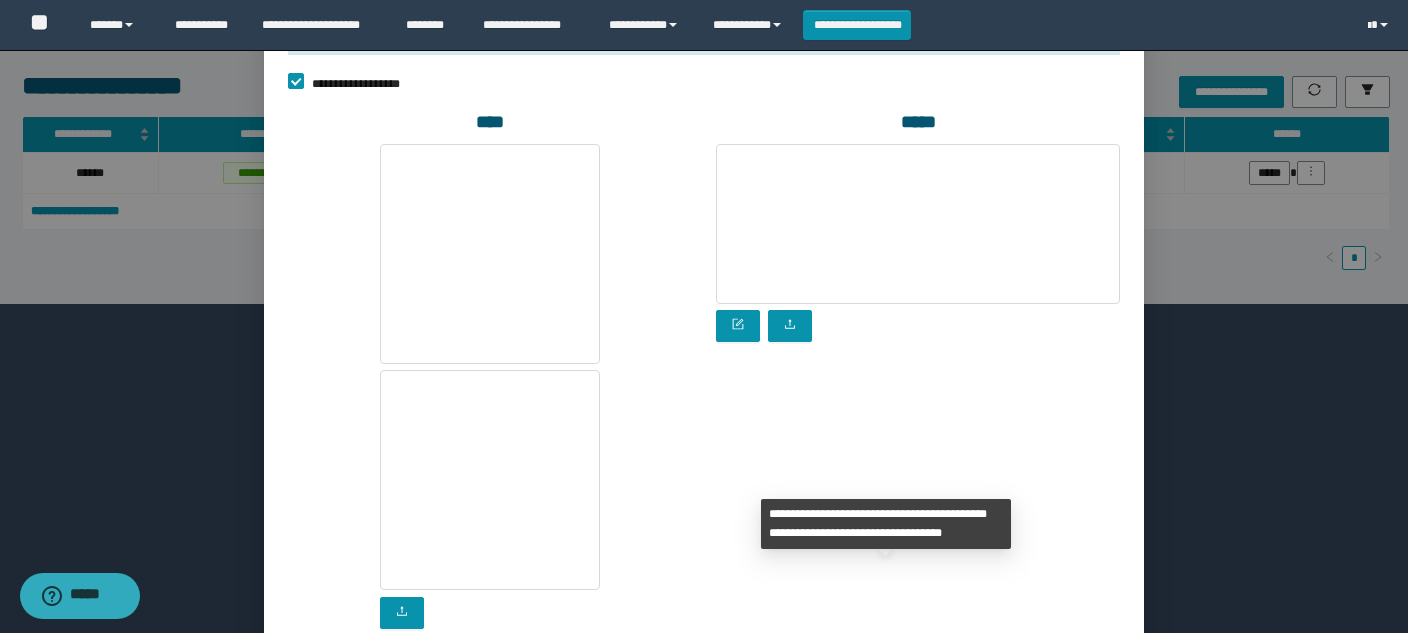click on "**********" at bounding box center [998, 696] 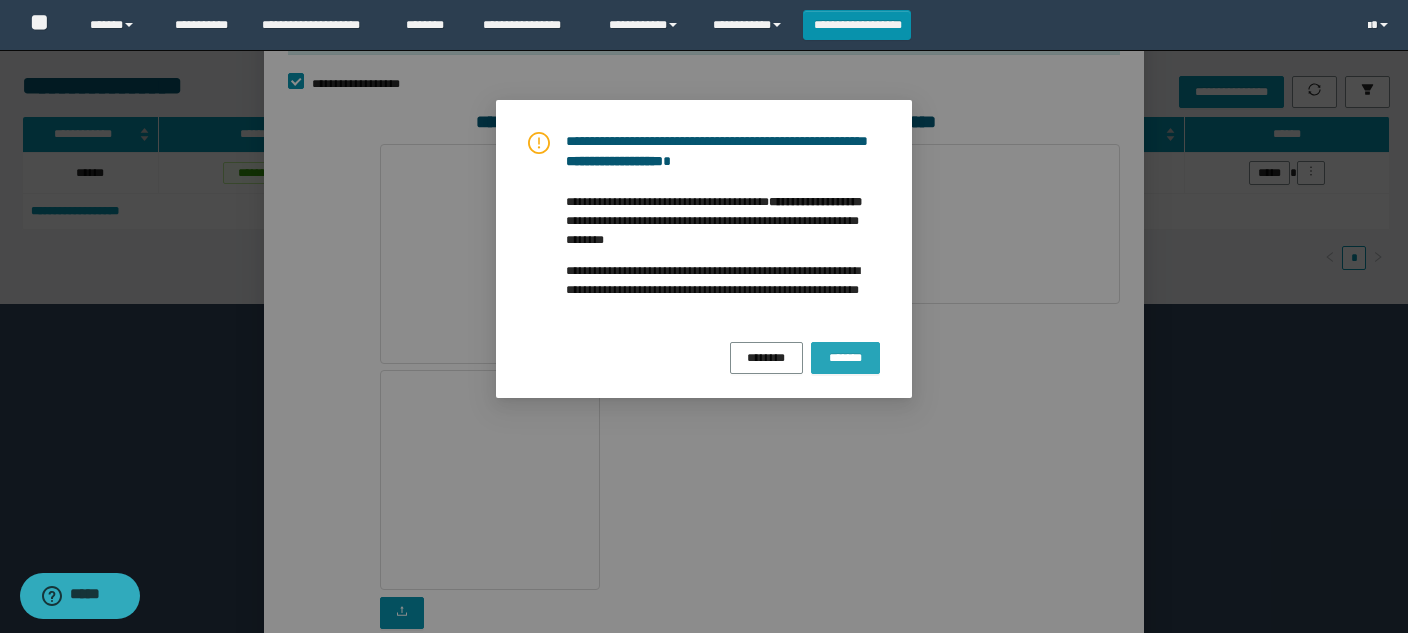 click on "*******" at bounding box center (845, 357) 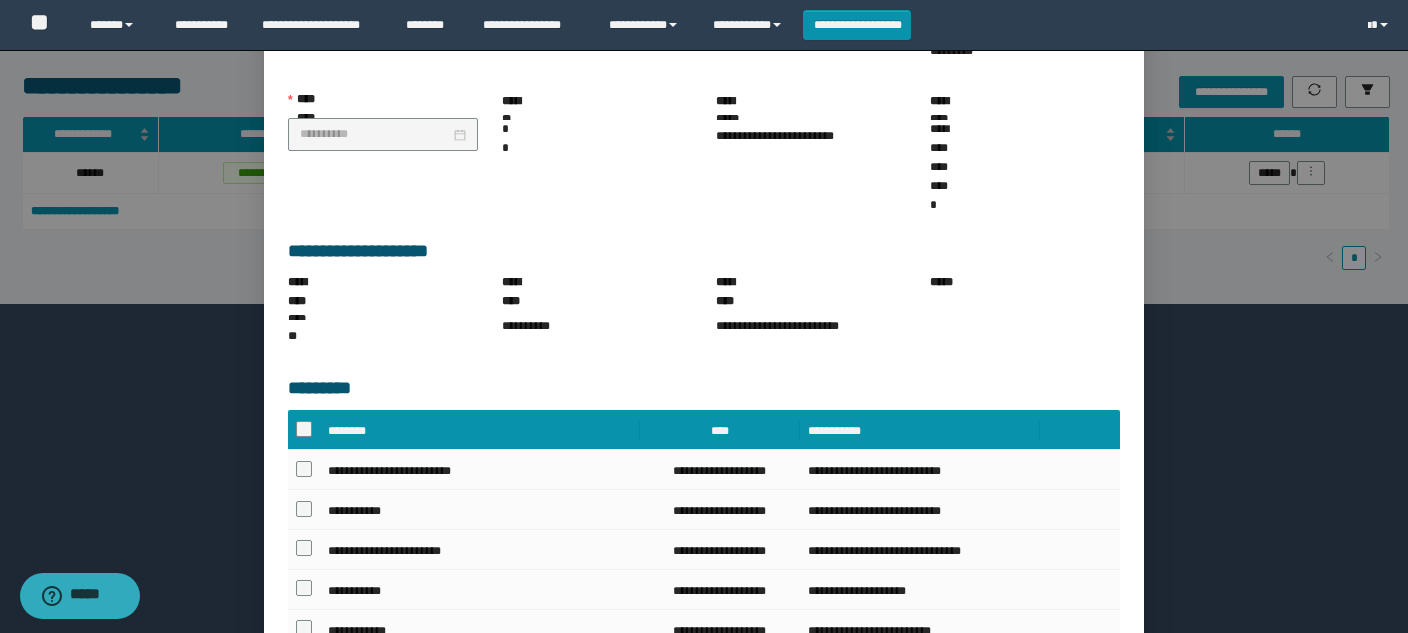 scroll, scrollTop: 0, scrollLeft: 0, axis: both 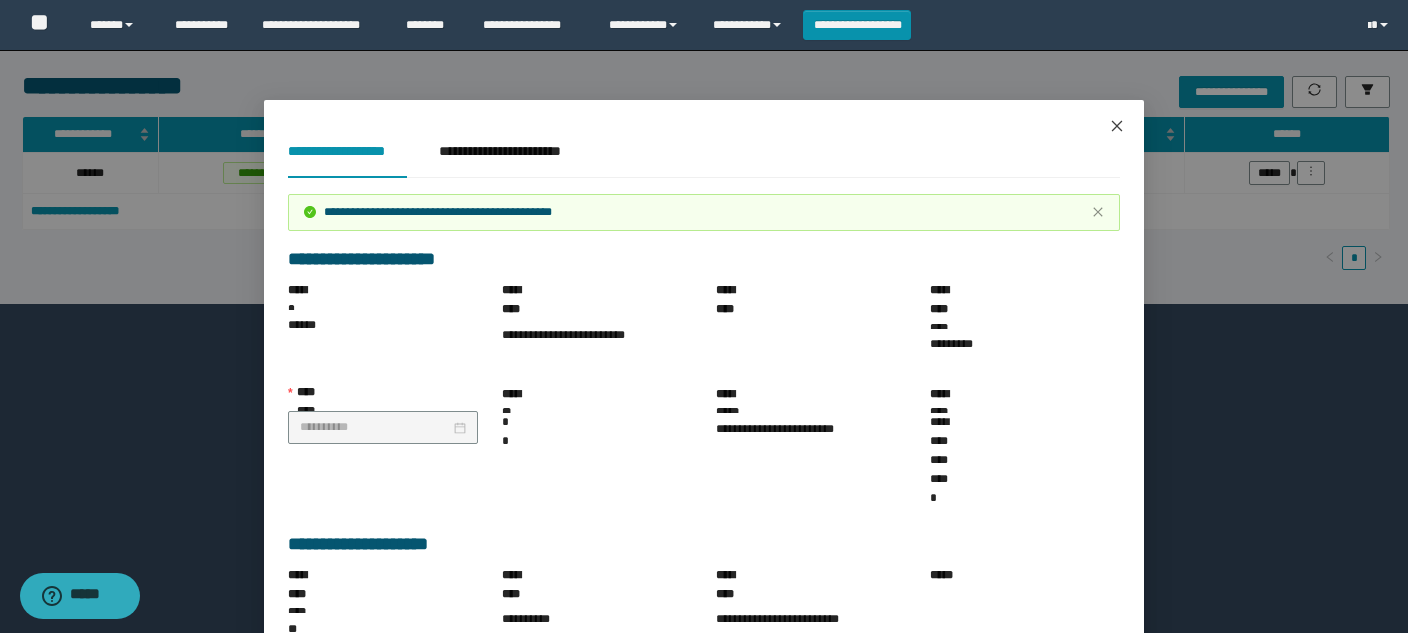 click 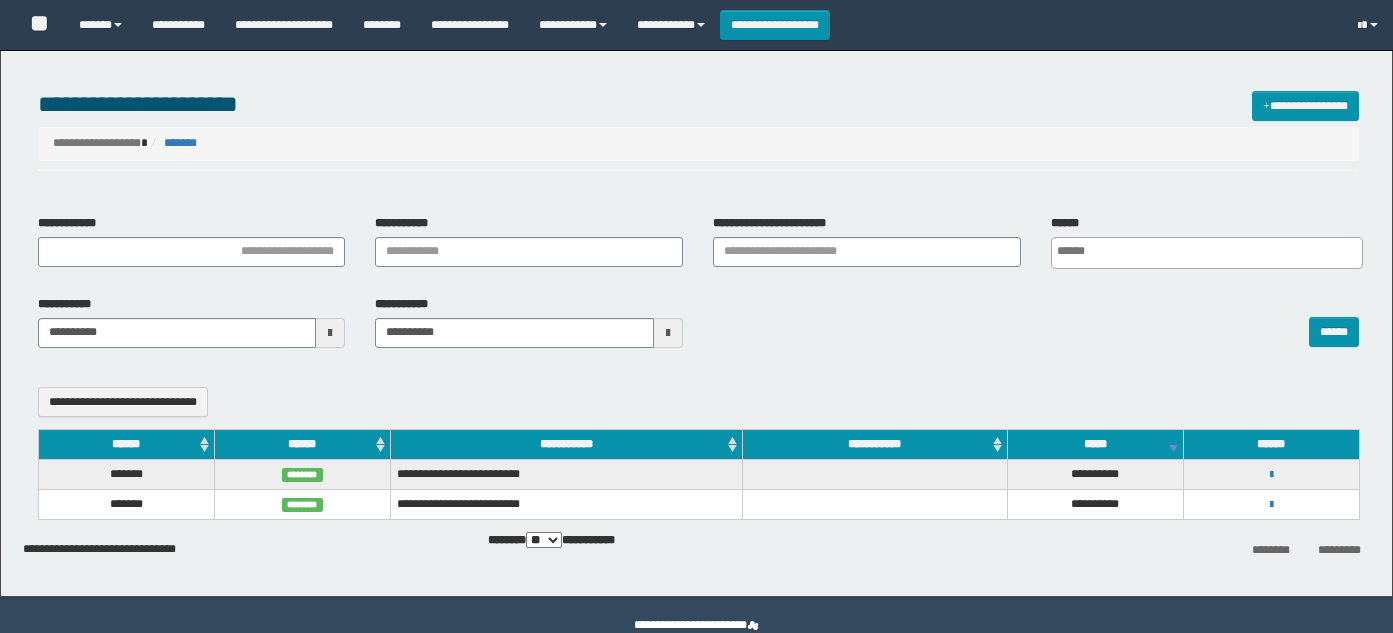 select 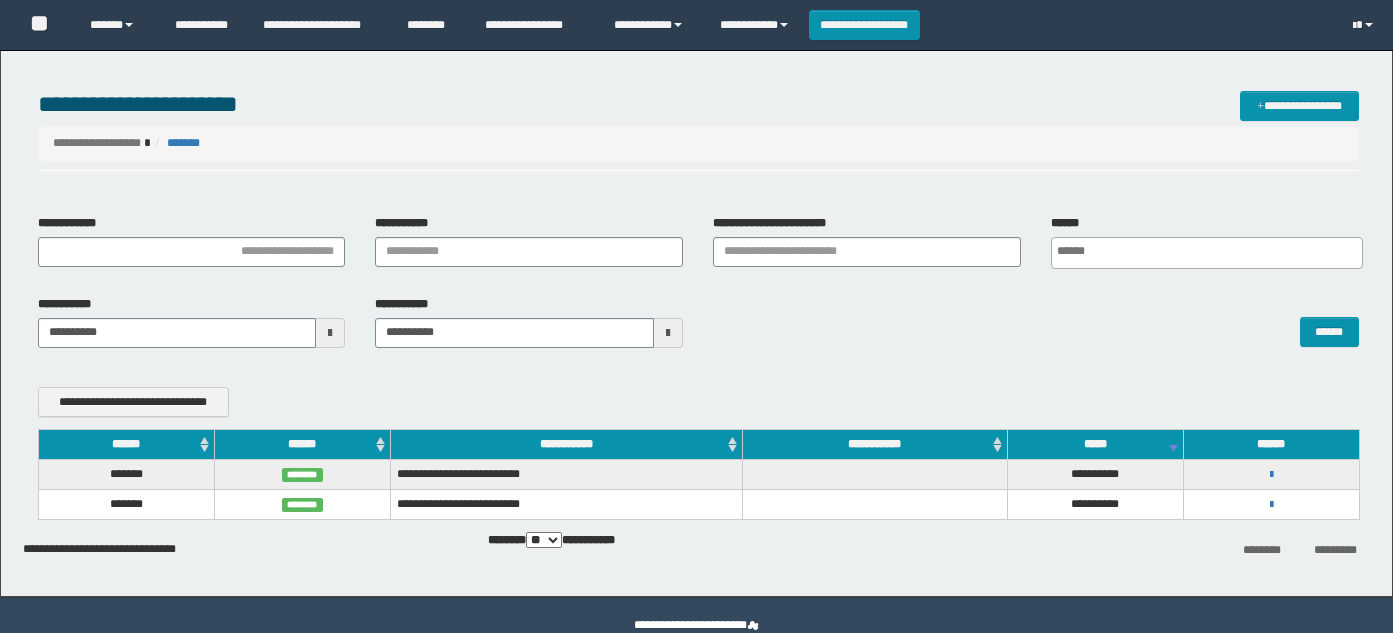 scroll, scrollTop: 39, scrollLeft: 0, axis: vertical 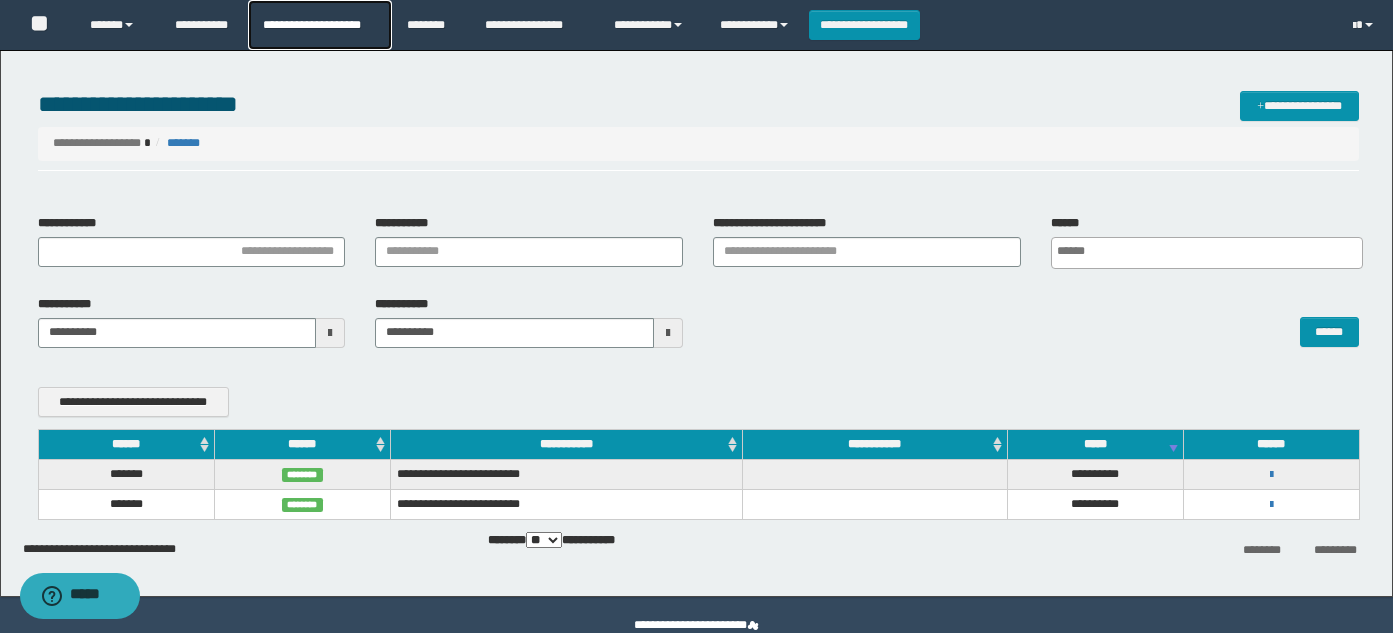 click on "**********" at bounding box center [319, 25] 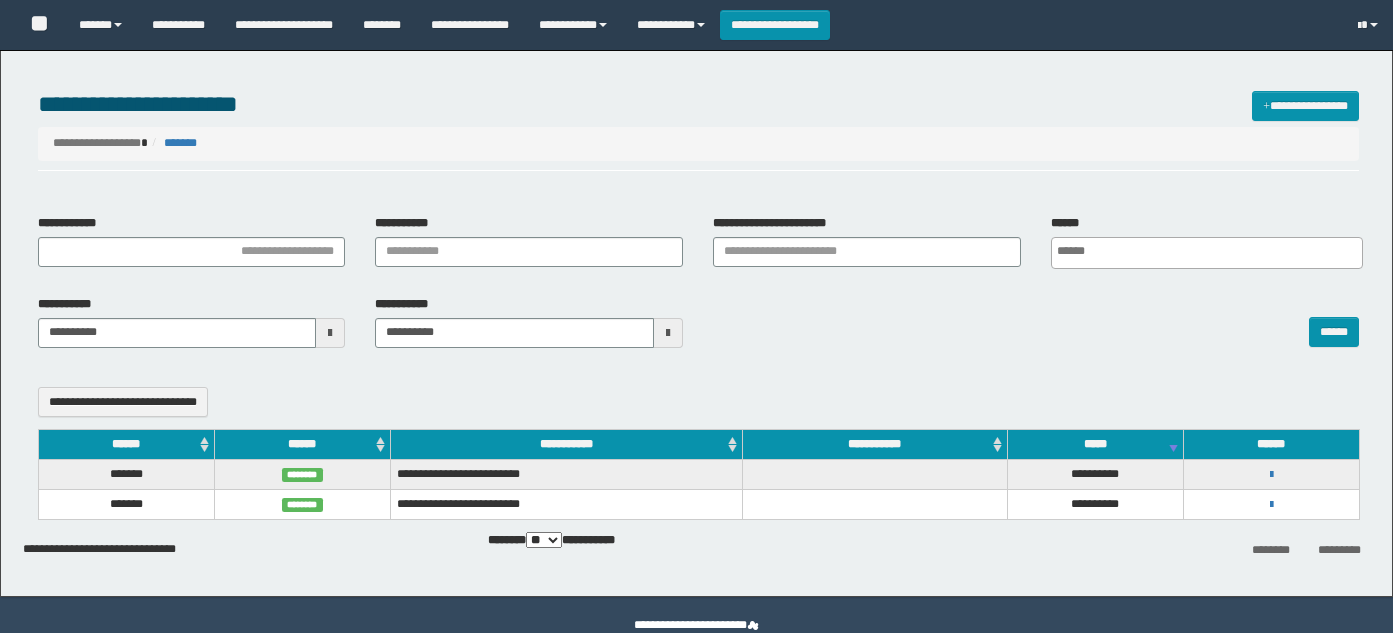 select 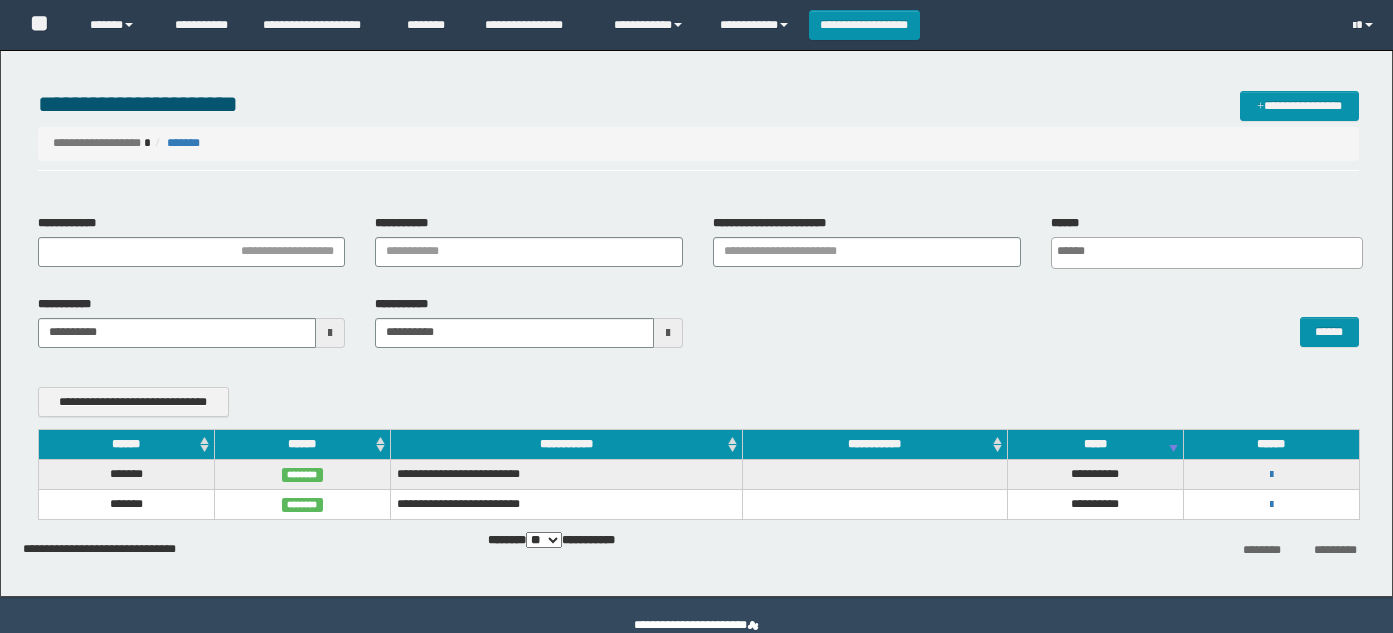 scroll, scrollTop: 39, scrollLeft: 0, axis: vertical 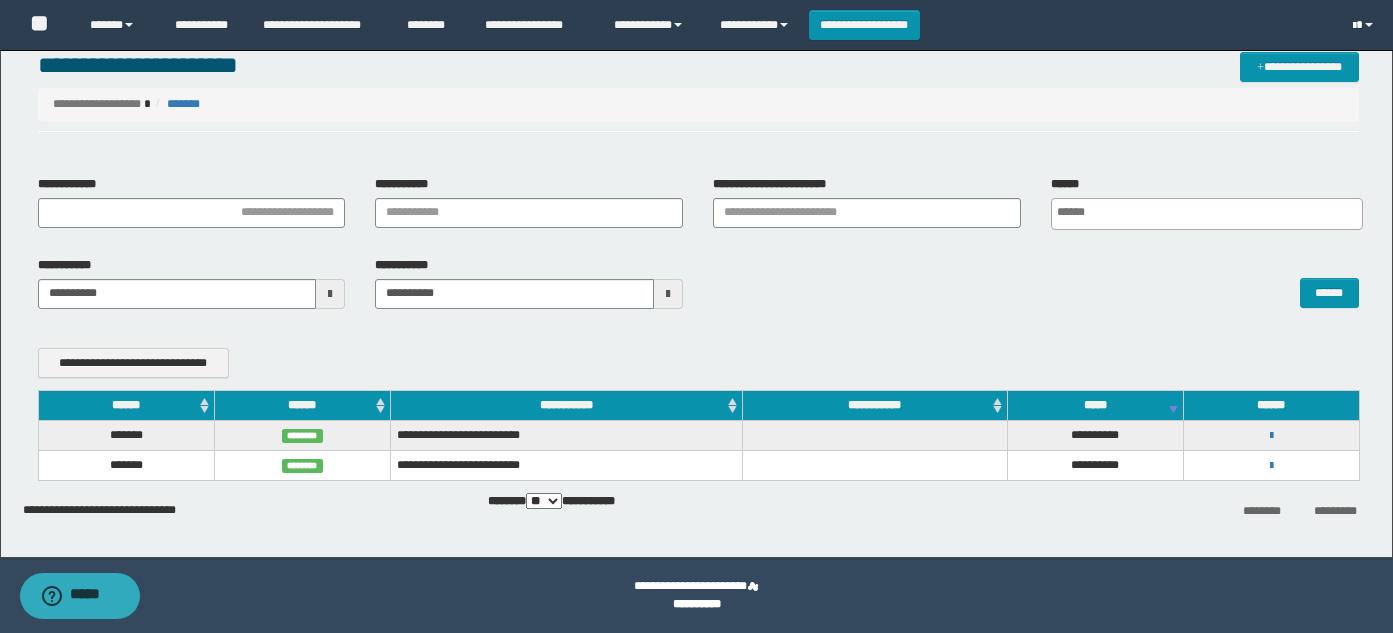 click at bounding box center (1365, 25) 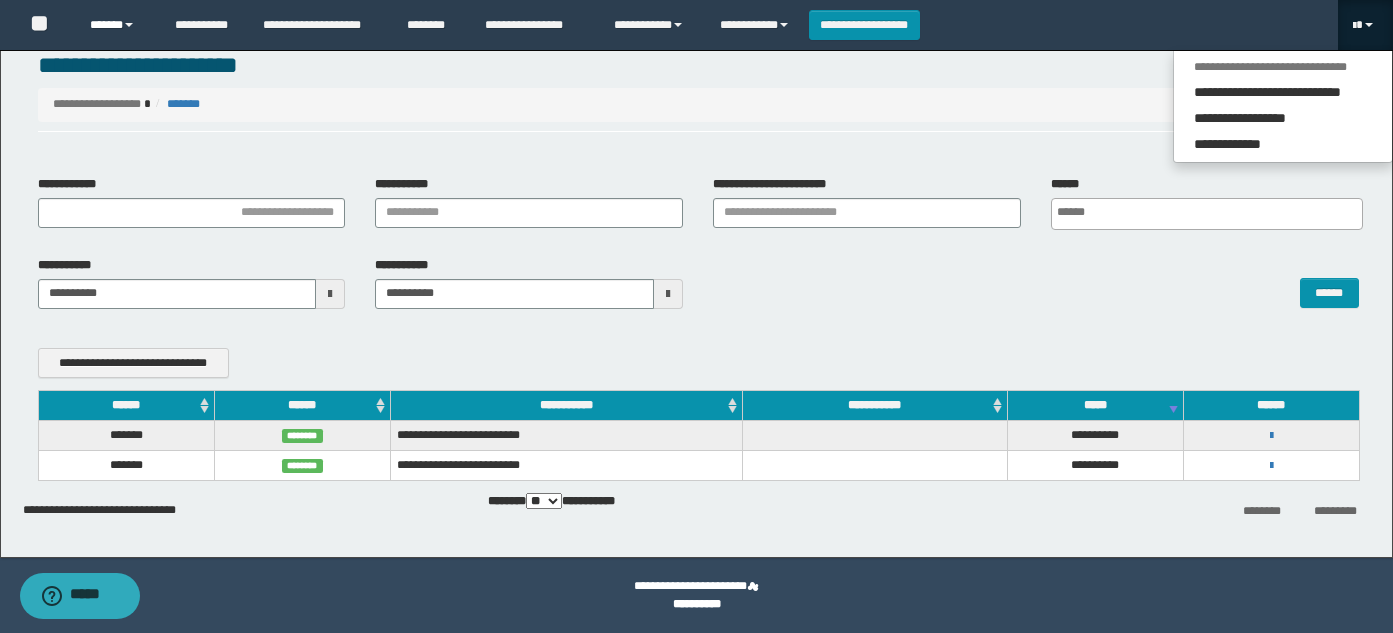 click on "******" at bounding box center [117, 25] 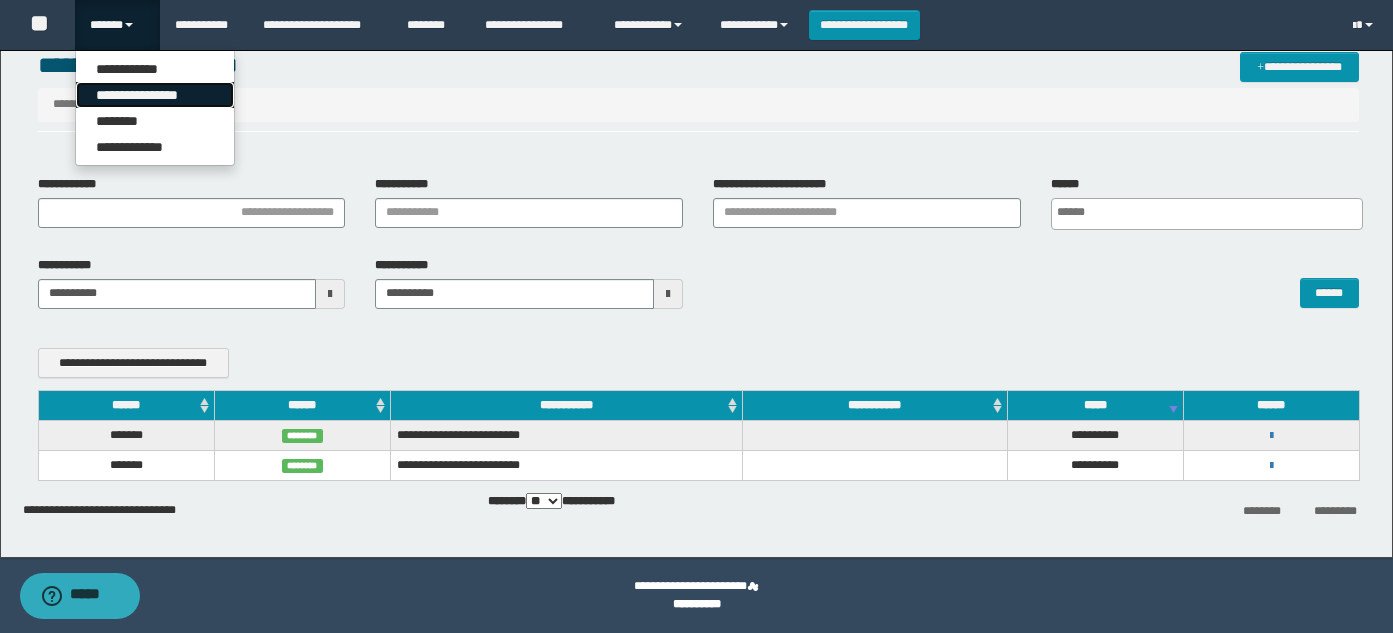 click on "**********" at bounding box center (155, 95) 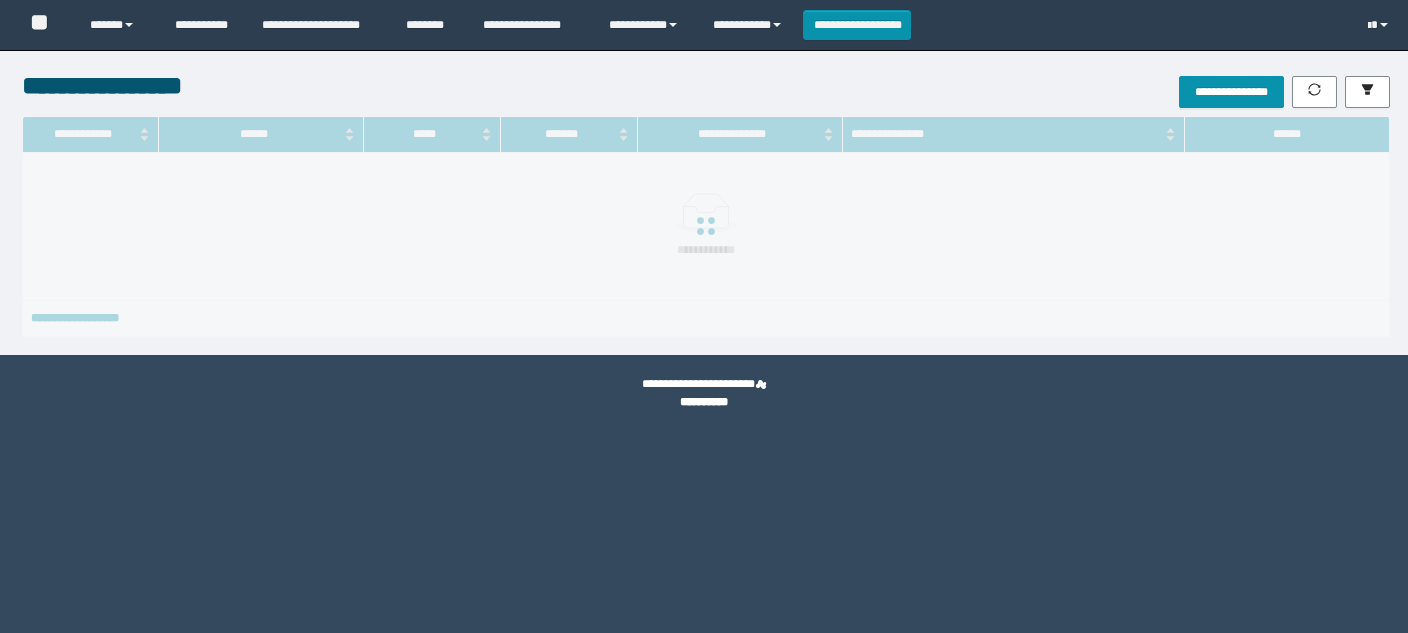 scroll, scrollTop: 0, scrollLeft: 0, axis: both 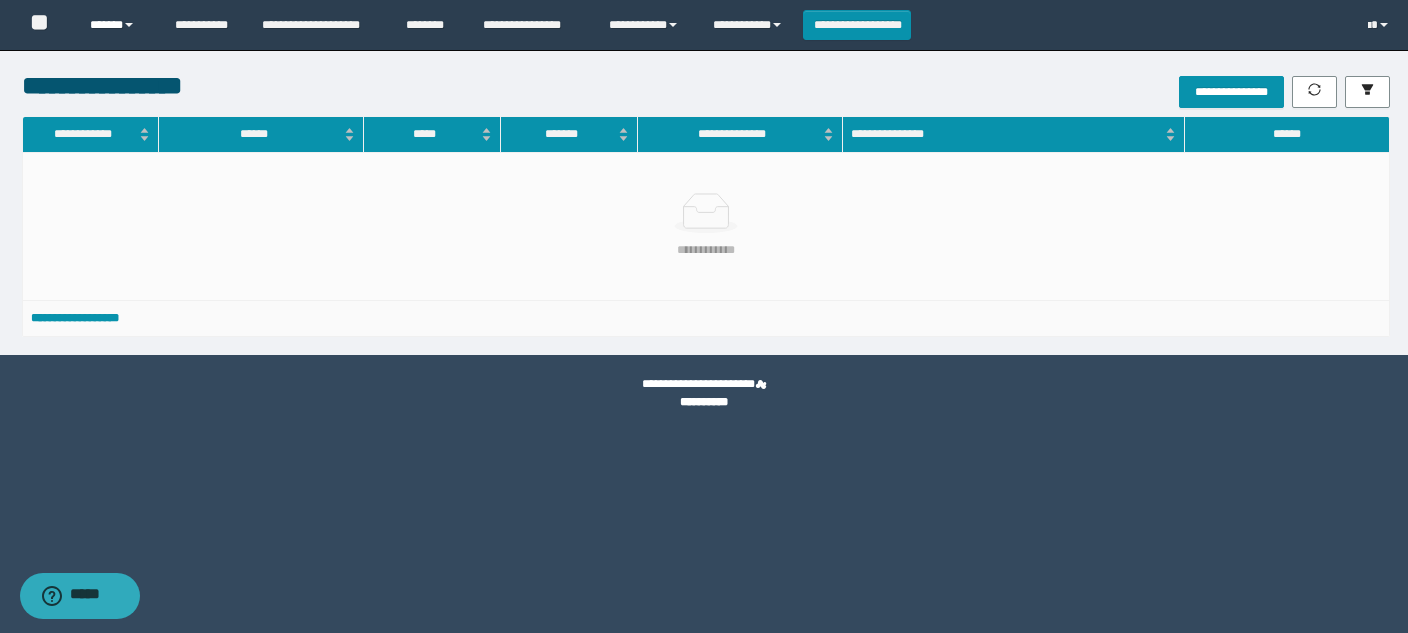 click on "******" at bounding box center [117, 25] 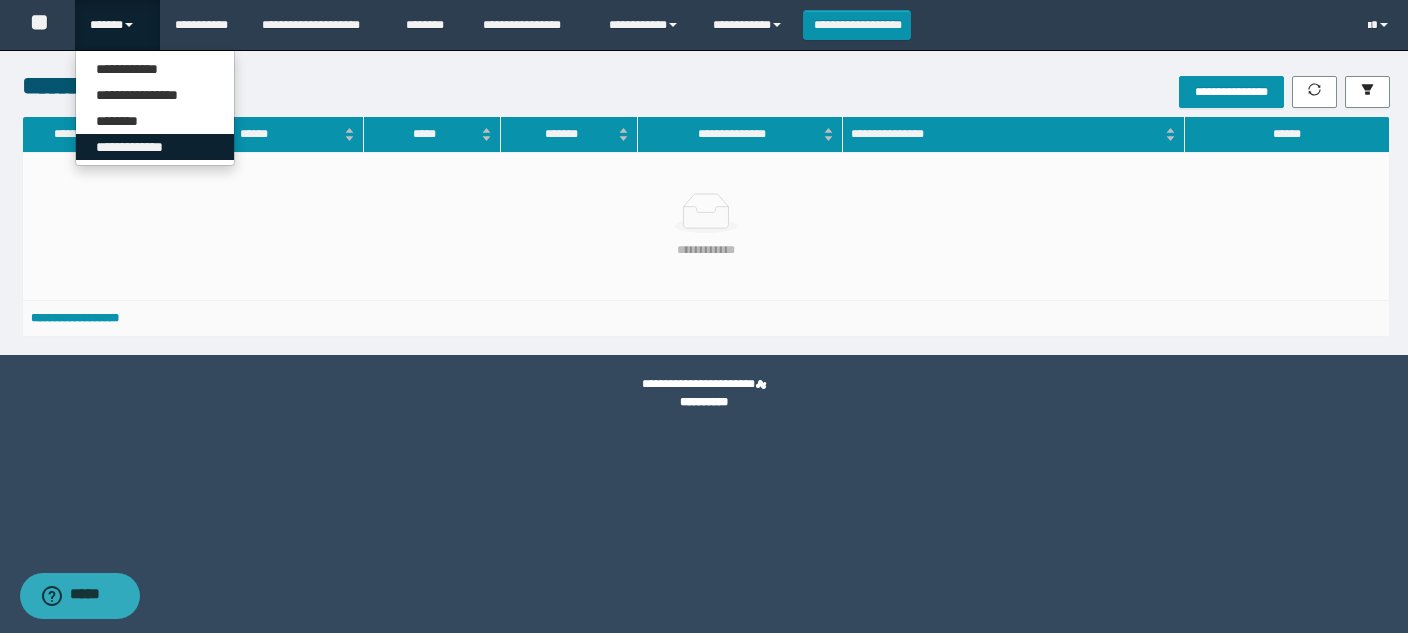 click on "**********" at bounding box center [155, 147] 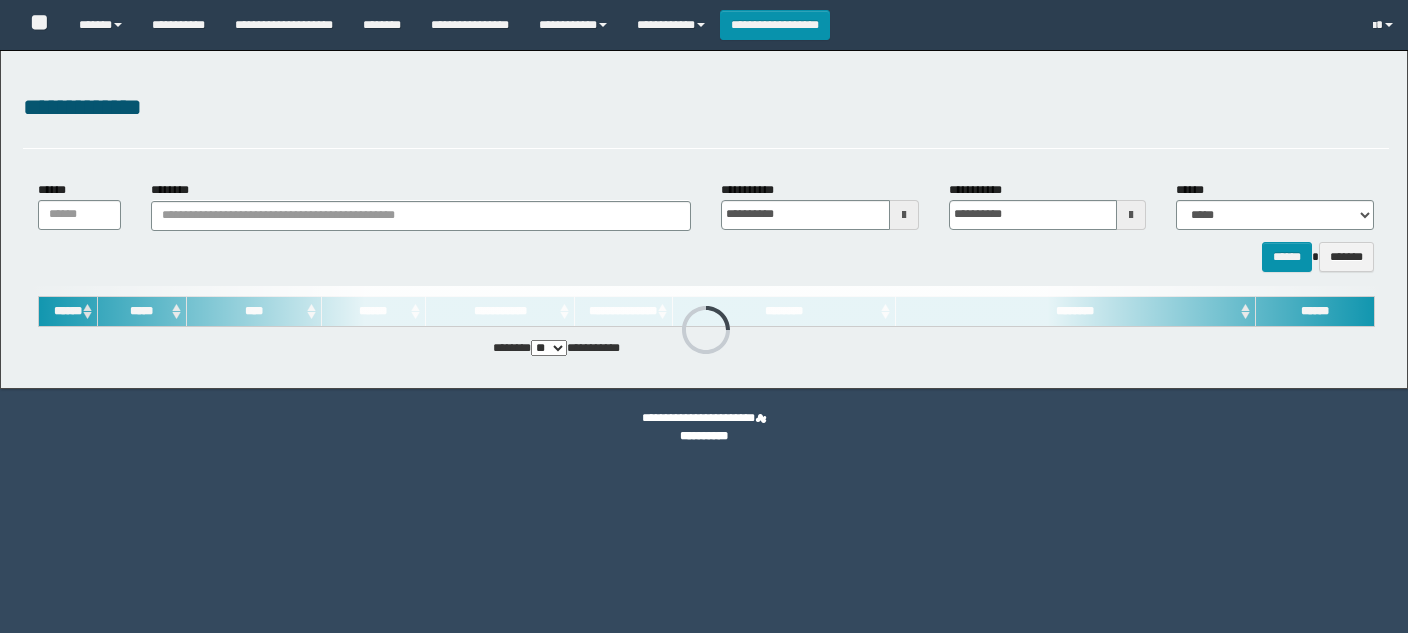 scroll, scrollTop: 0, scrollLeft: 0, axis: both 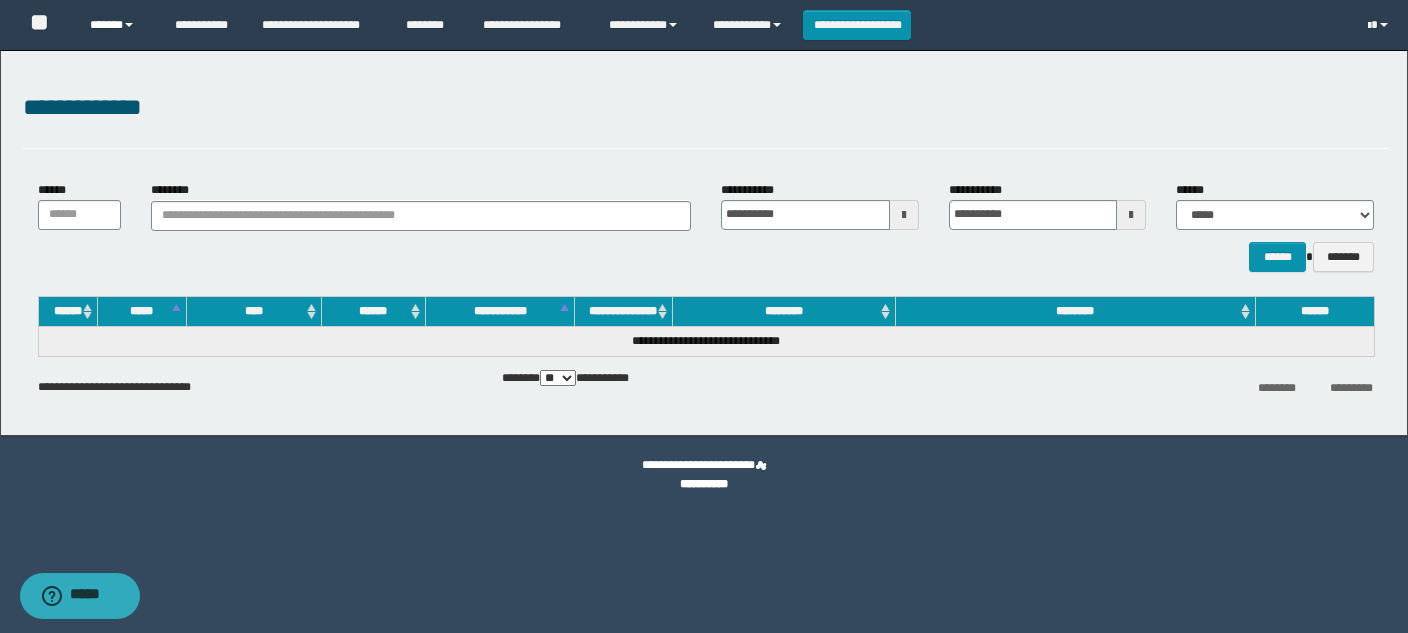 click on "******" at bounding box center (117, 25) 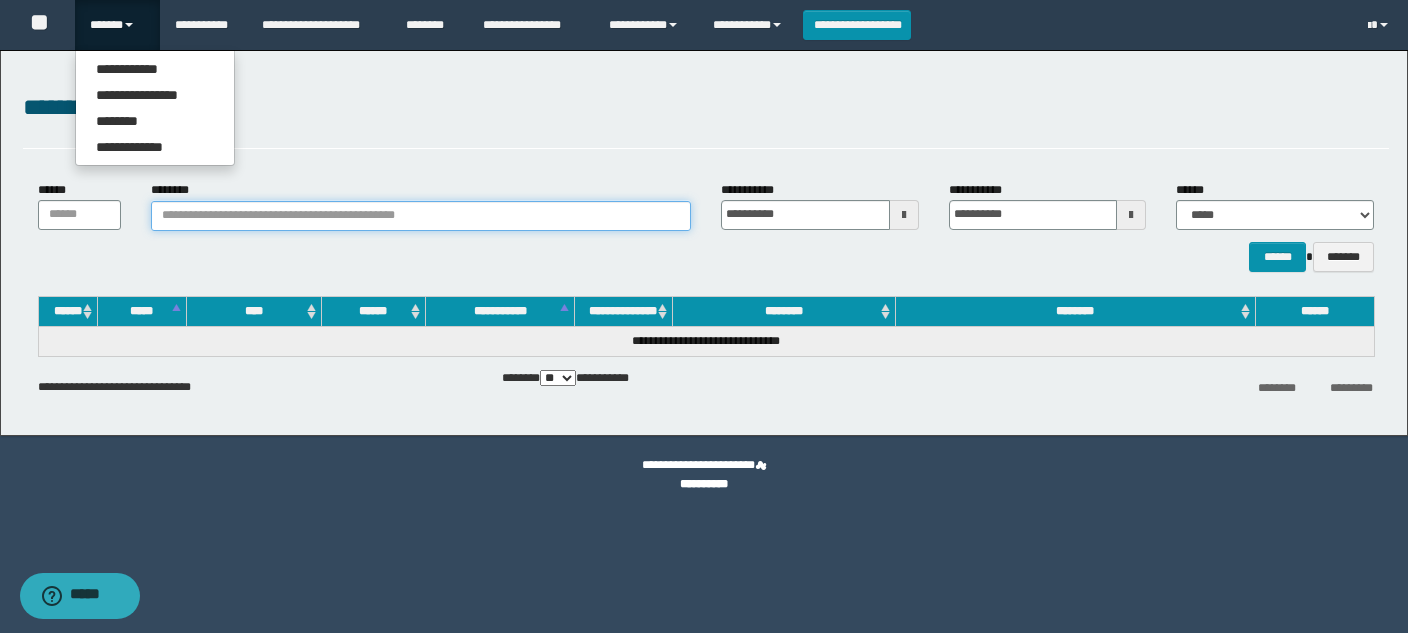 click on "********" at bounding box center [420, 216] 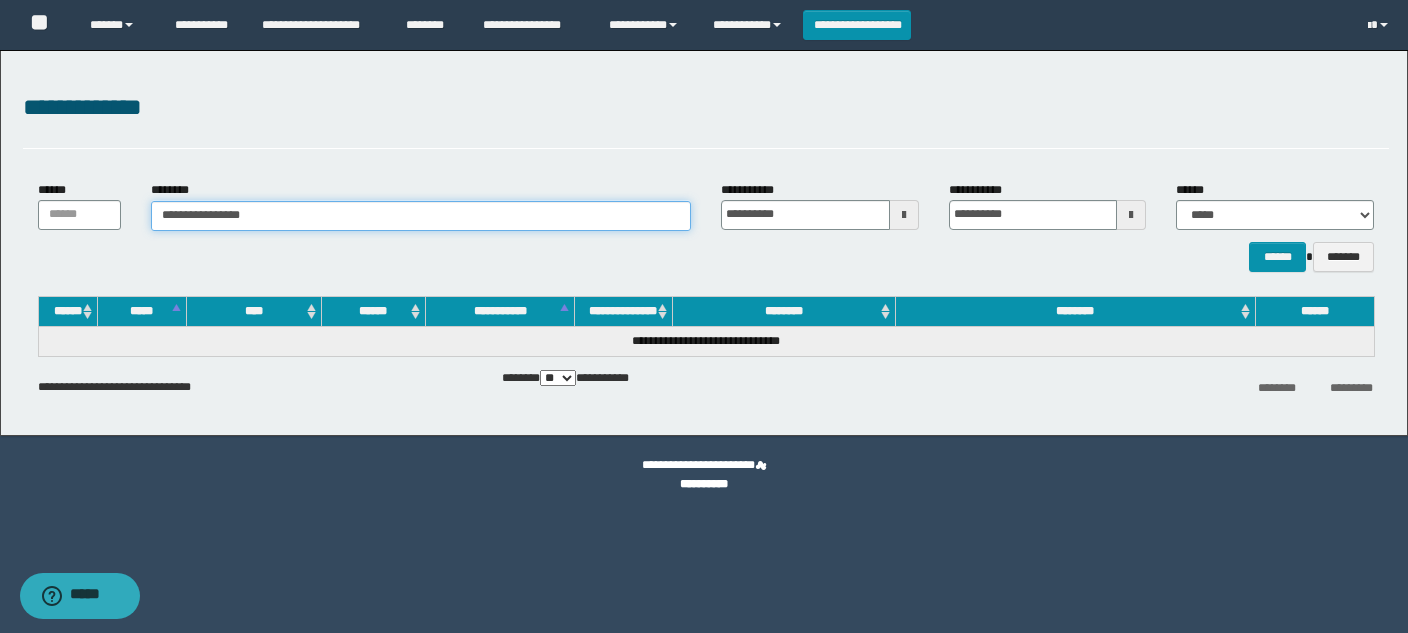 type on "**********" 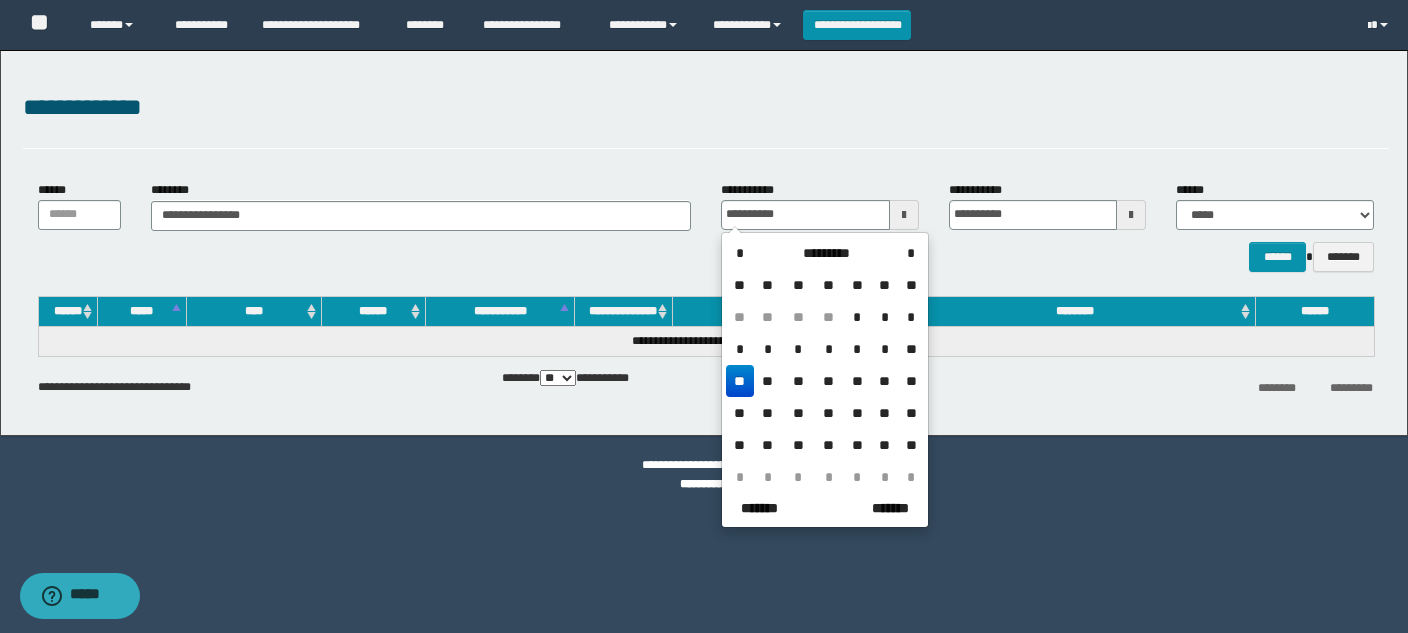 drag, startPoint x: 293, startPoint y: 103, endPoint x: 280, endPoint y: 107, distance: 13.601471 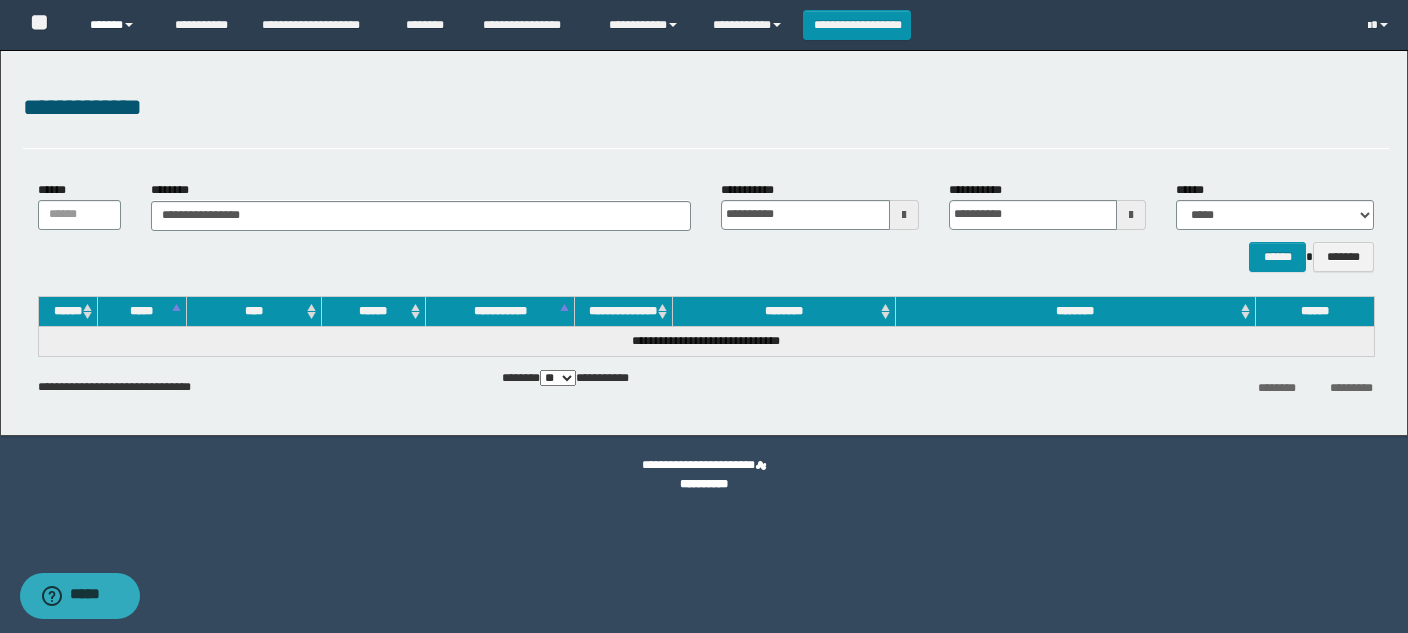 click on "******" at bounding box center [117, 25] 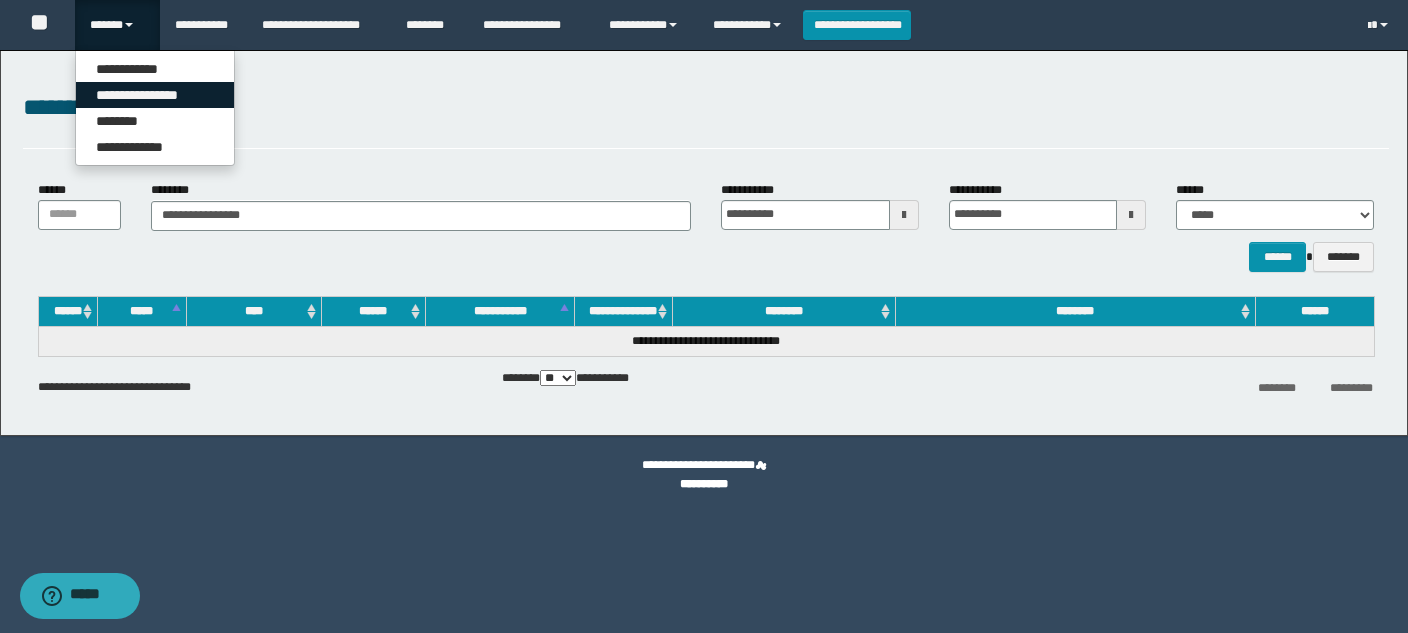 click on "**********" at bounding box center [155, 95] 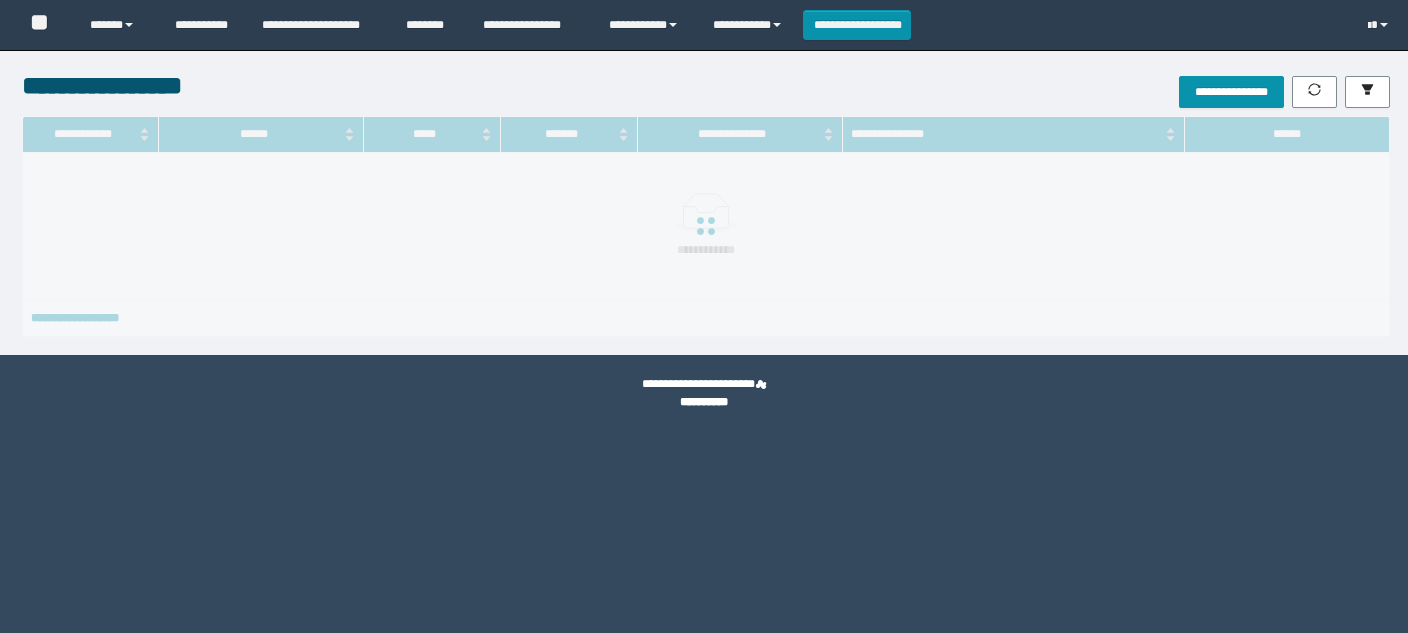 scroll, scrollTop: 0, scrollLeft: 0, axis: both 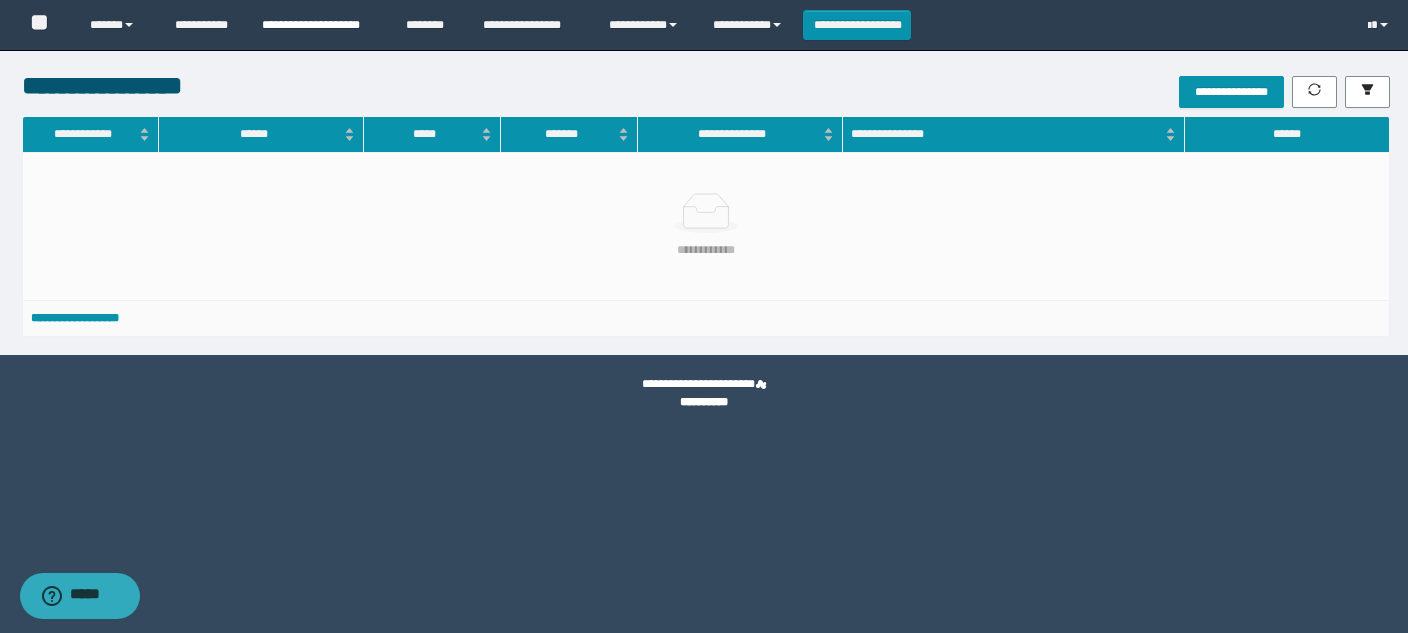 click on "**********" at bounding box center [319, 25] 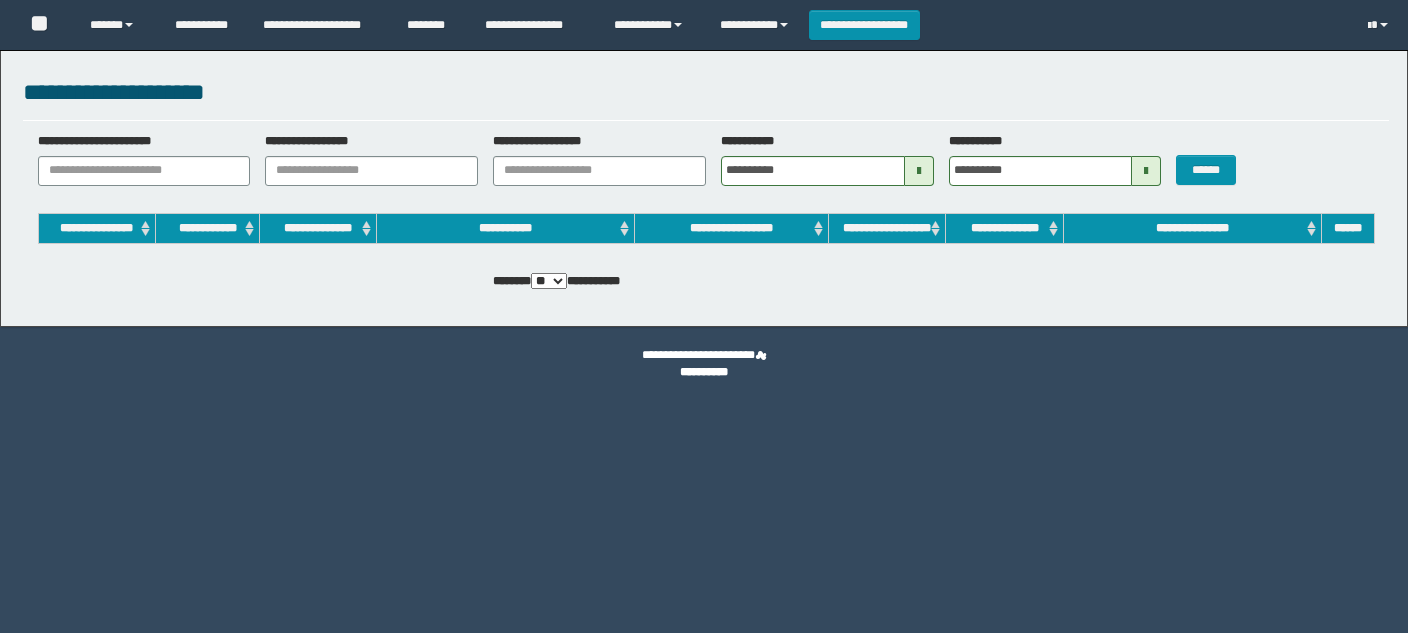 scroll, scrollTop: 0, scrollLeft: 0, axis: both 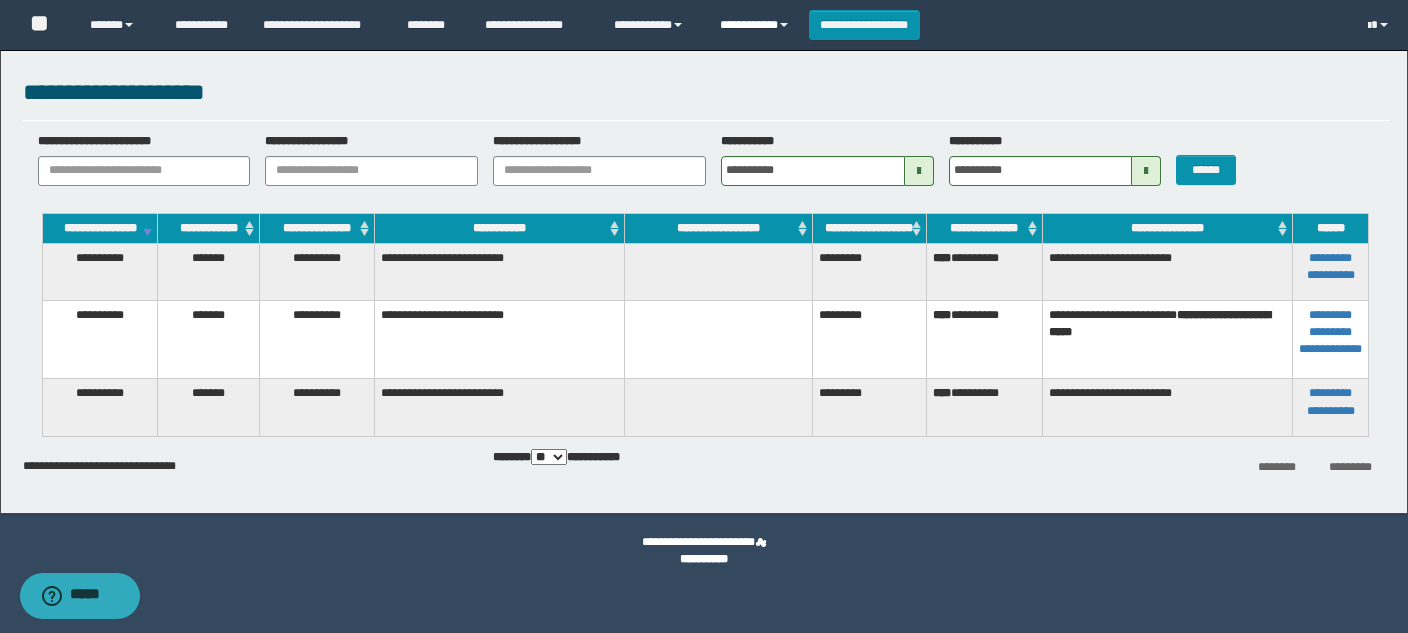 click on "**********" at bounding box center (757, 25) 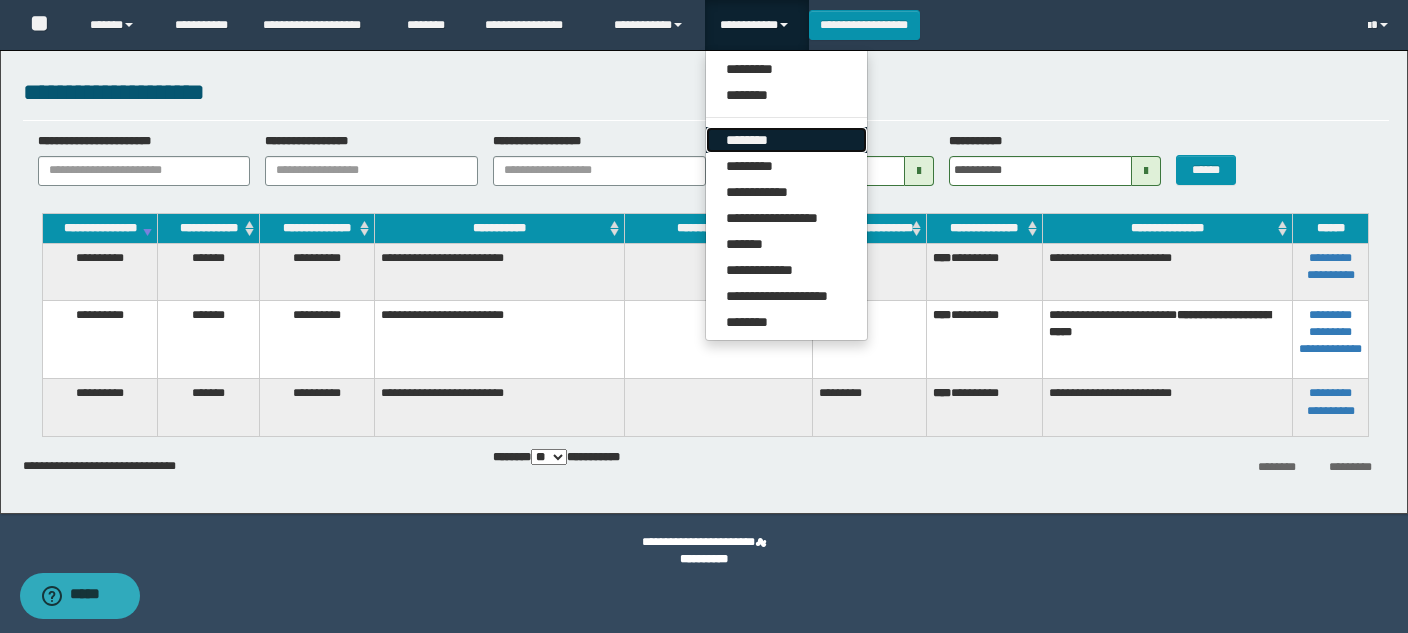click on "********" at bounding box center (786, 140) 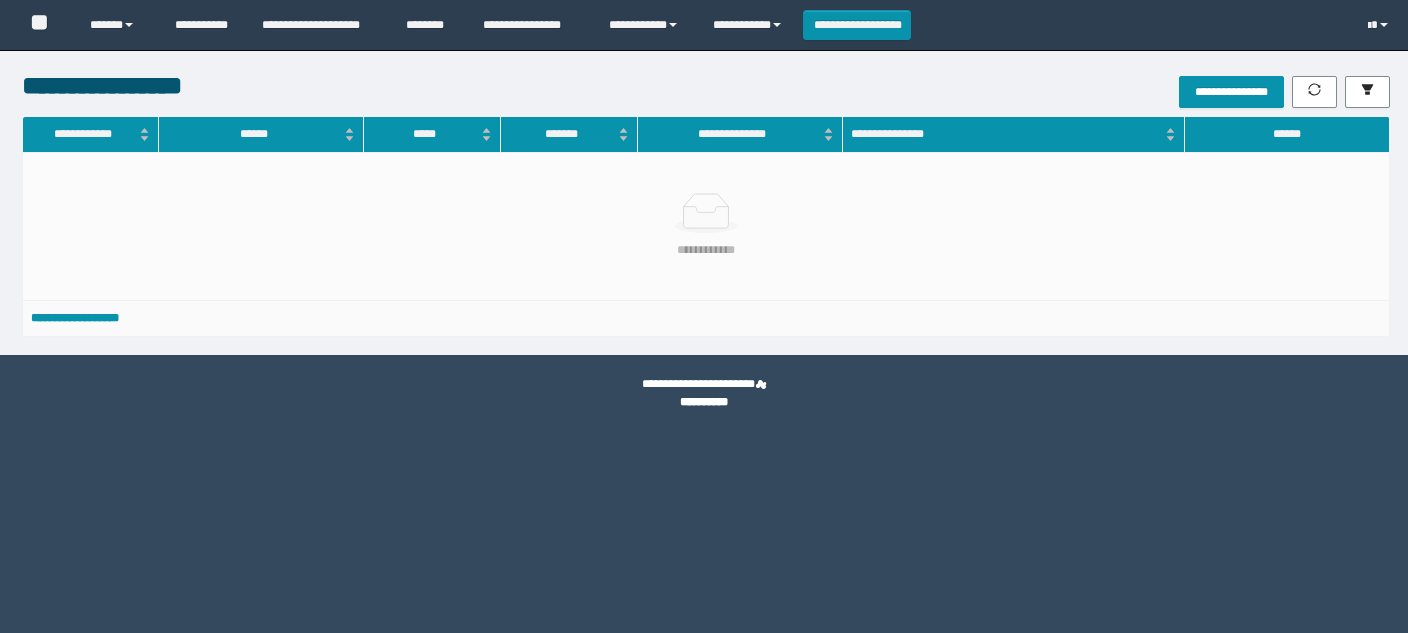 scroll, scrollTop: 0, scrollLeft: 0, axis: both 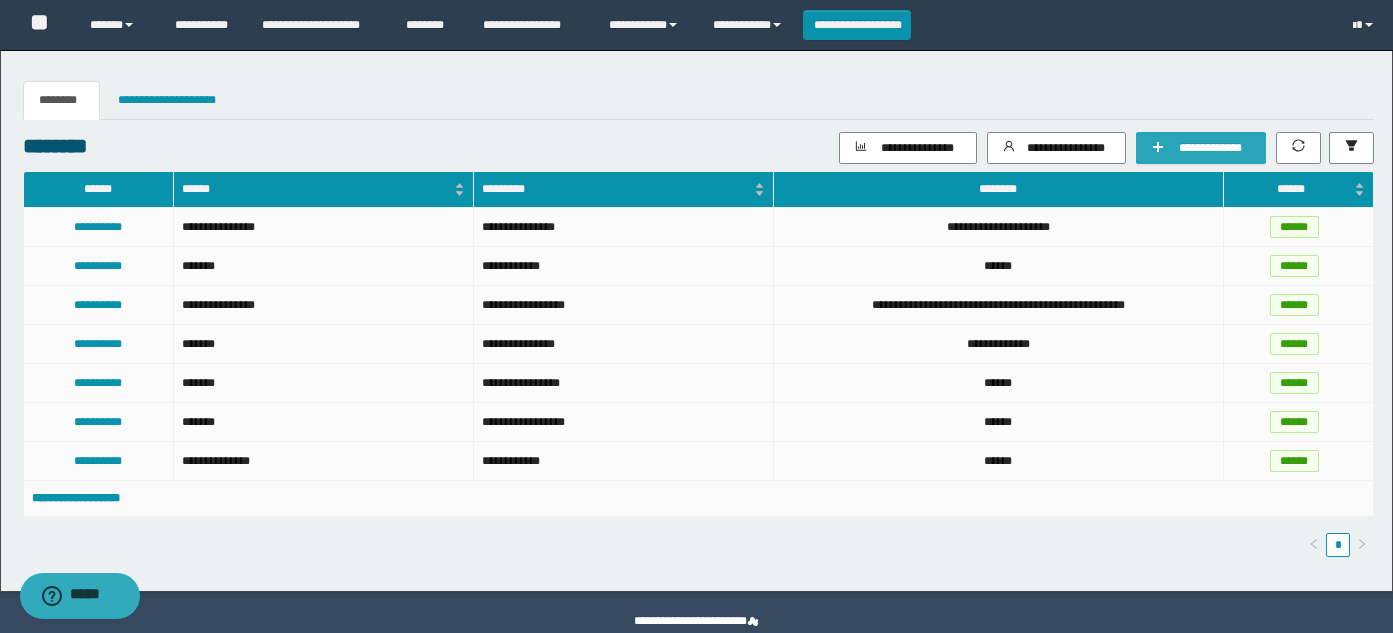 click on "**********" at bounding box center [1211, 148] 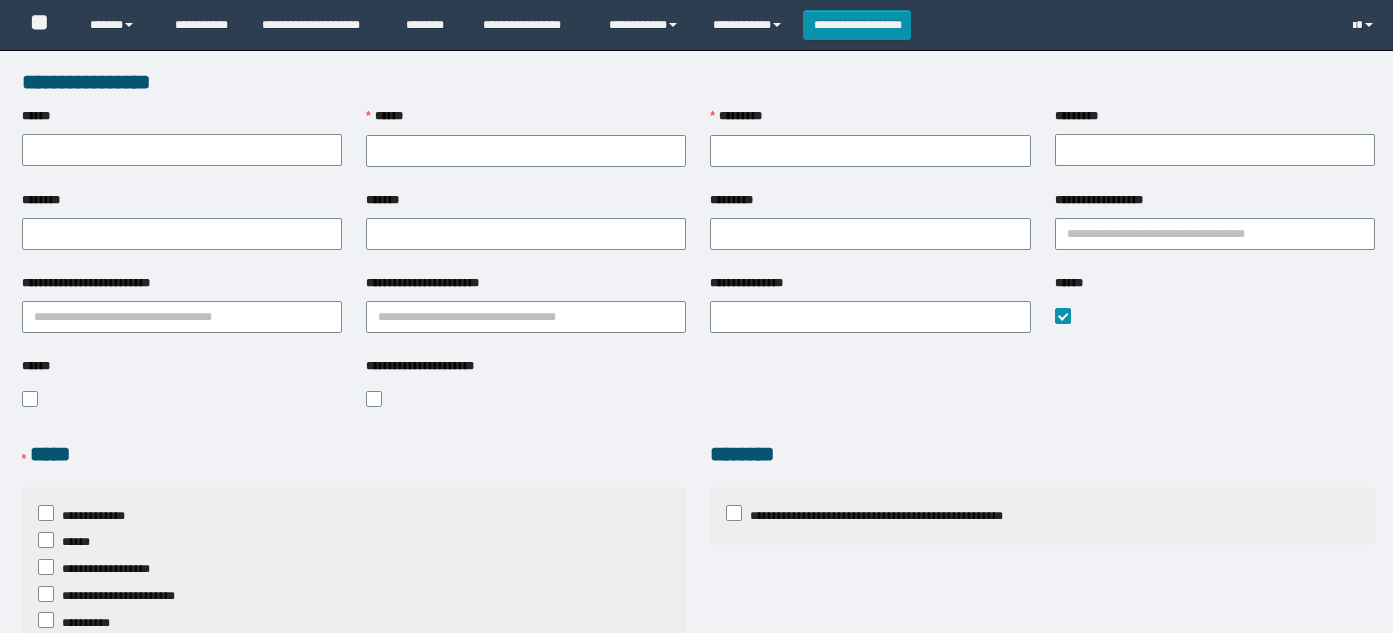 scroll, scrollTop: 0, scrollLeft: 0, axis: both 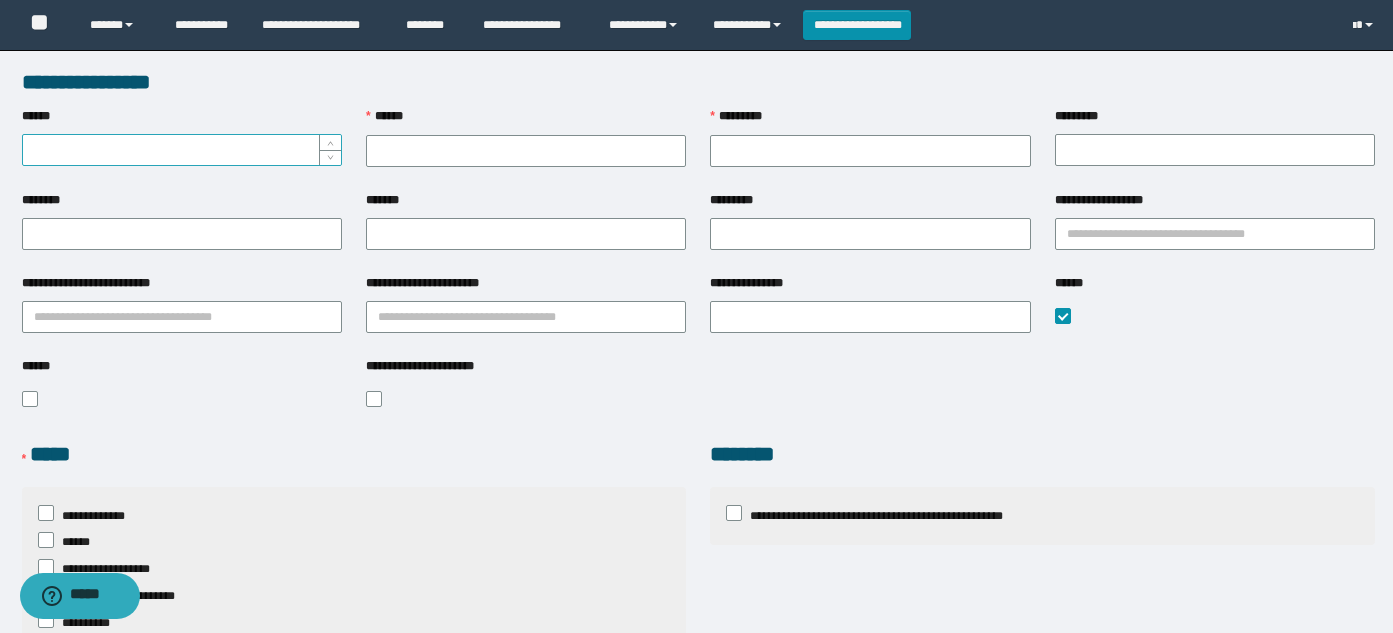 type on "**********" 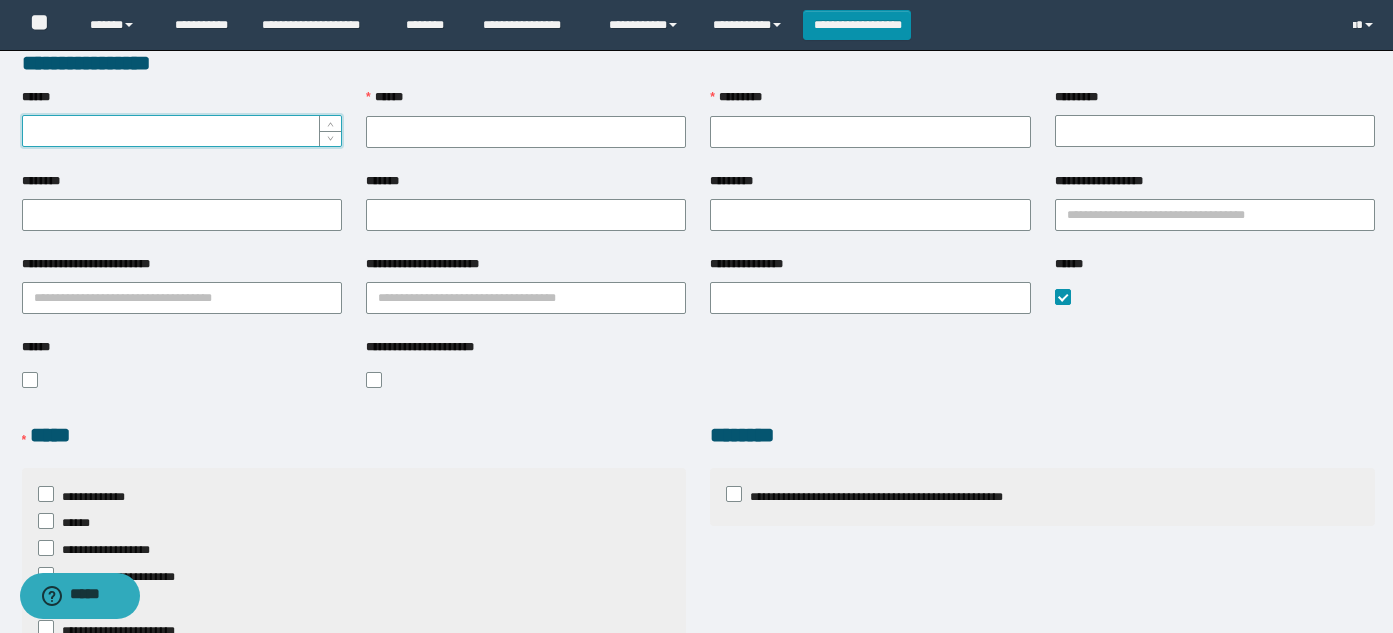 scroll, scrollTop: 0, scrollLeft: 0, axis: both 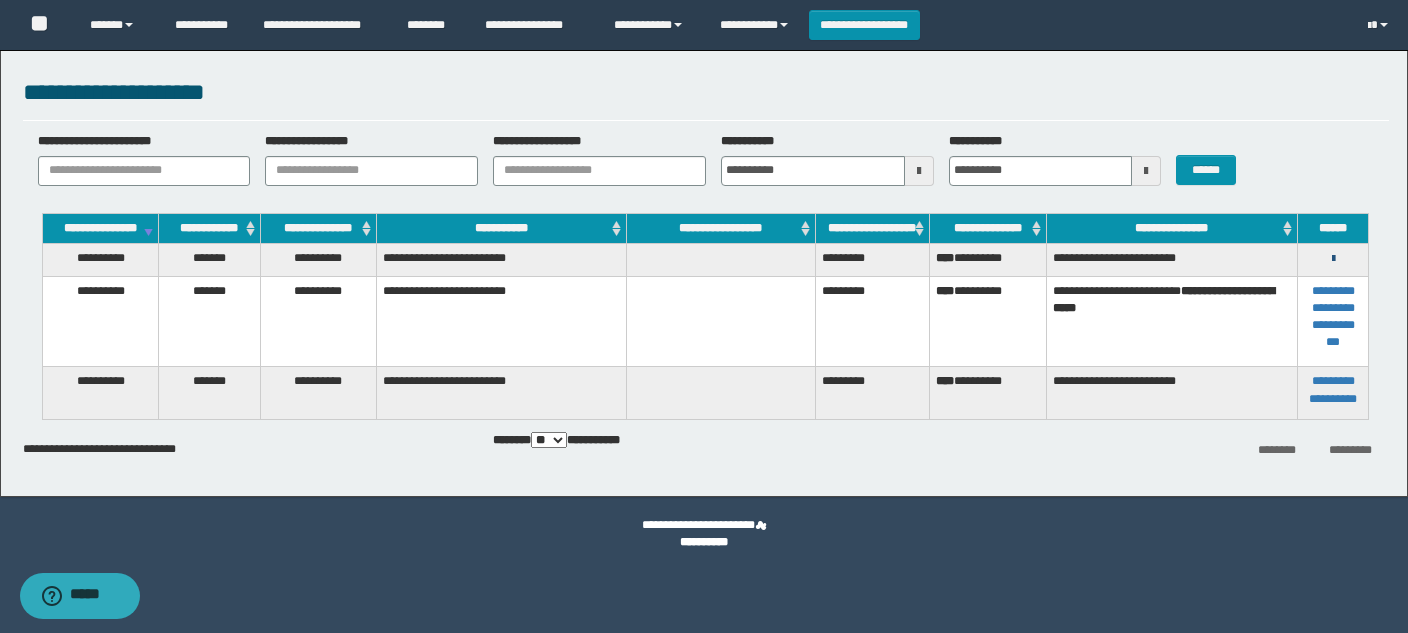 click at bounding box center [1333, 259] 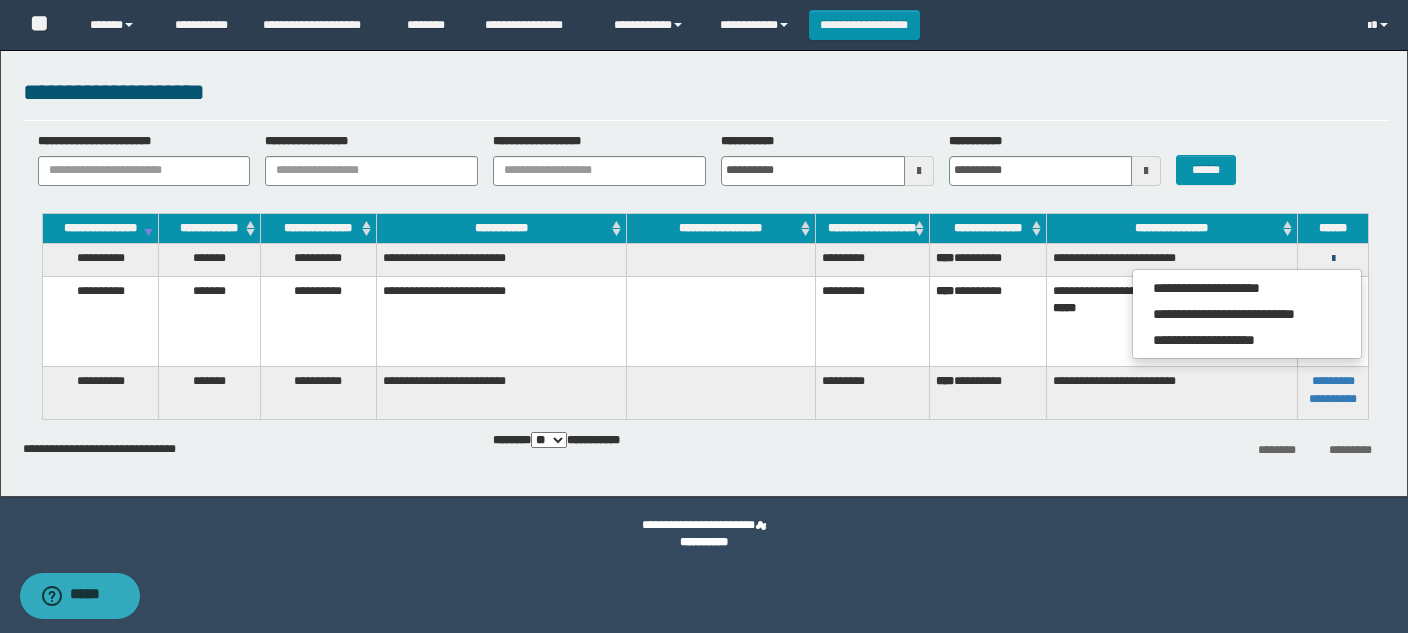 click at bounding box center [1333, 259] 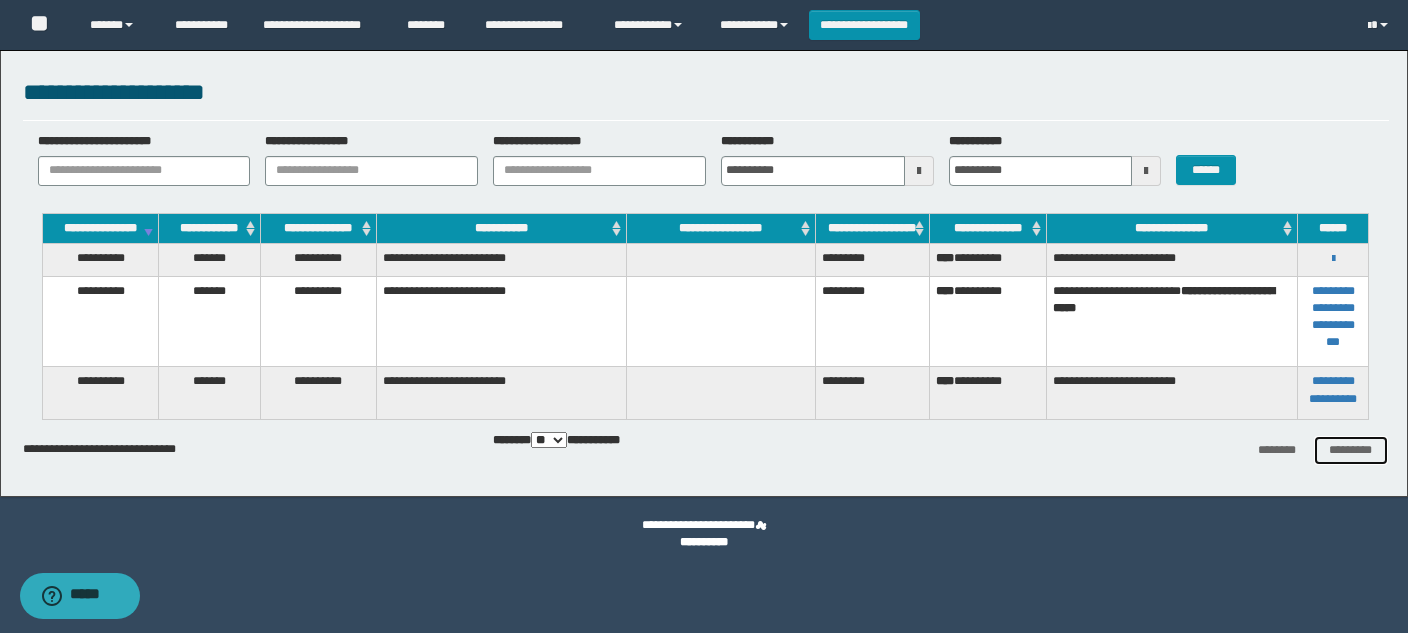 click on "*********" at bounding box center (1351, 450) 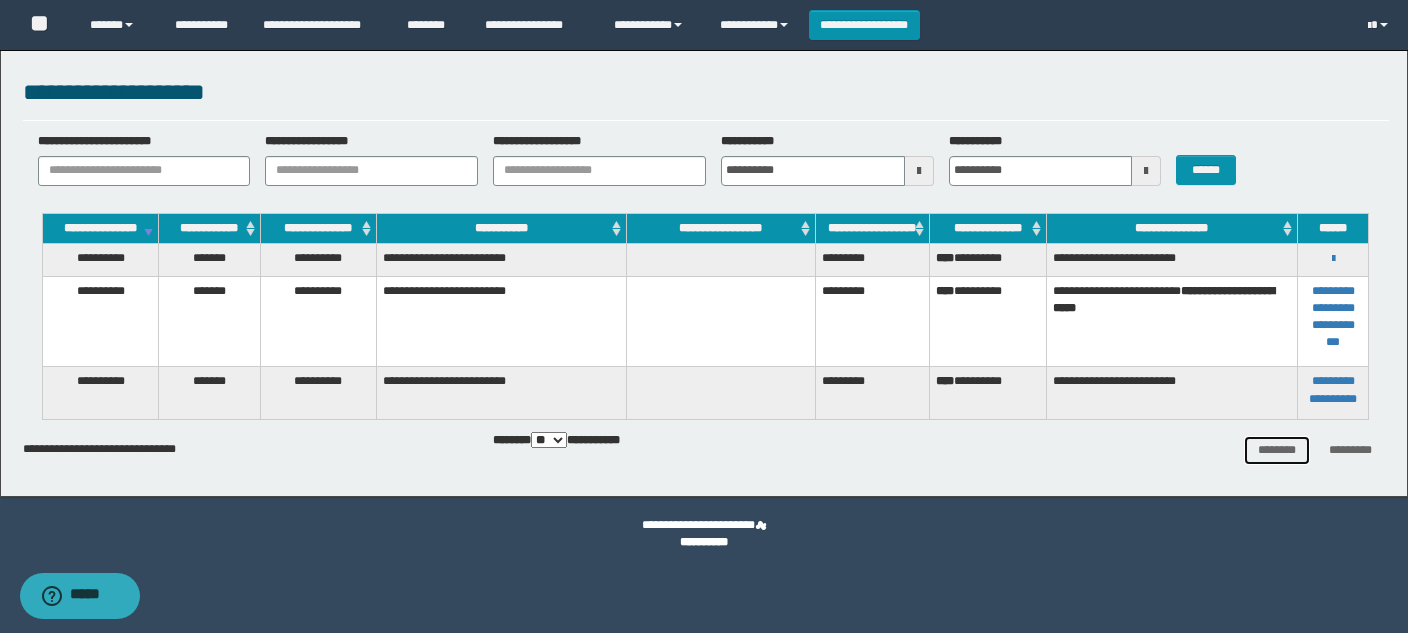 click on "********" at bounding box center [1277, 450] 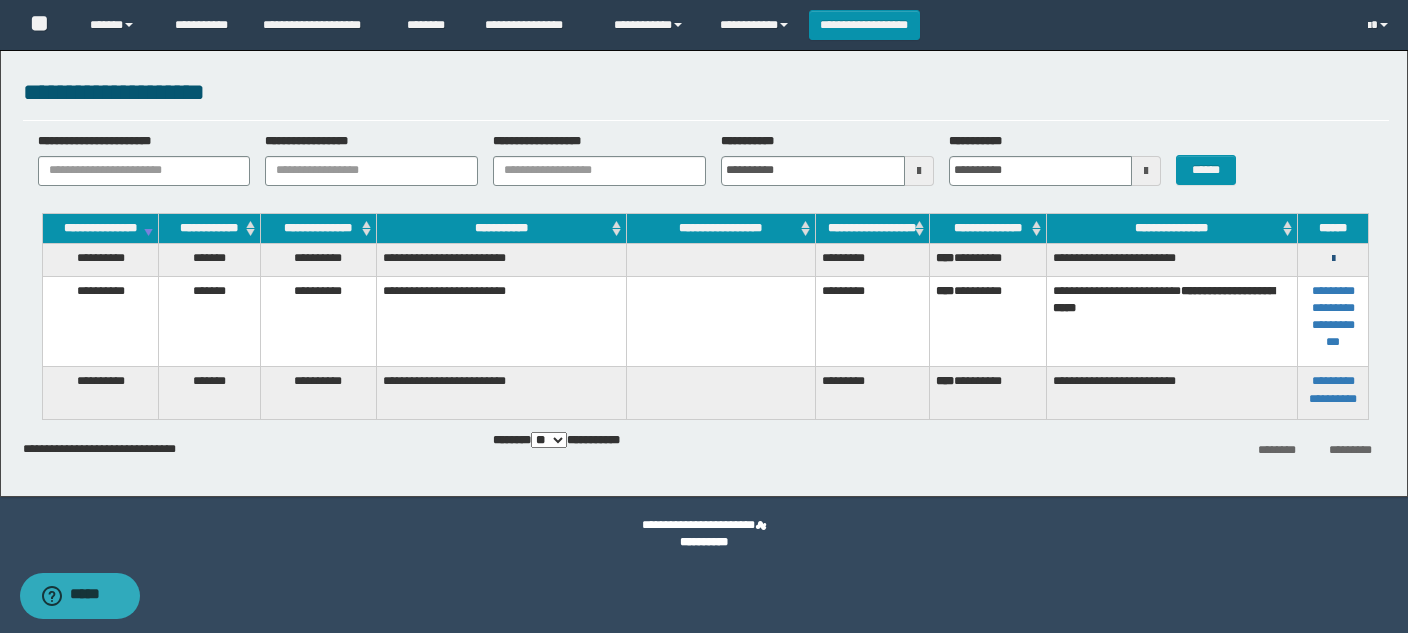 click at bounding box center (1333, 259) 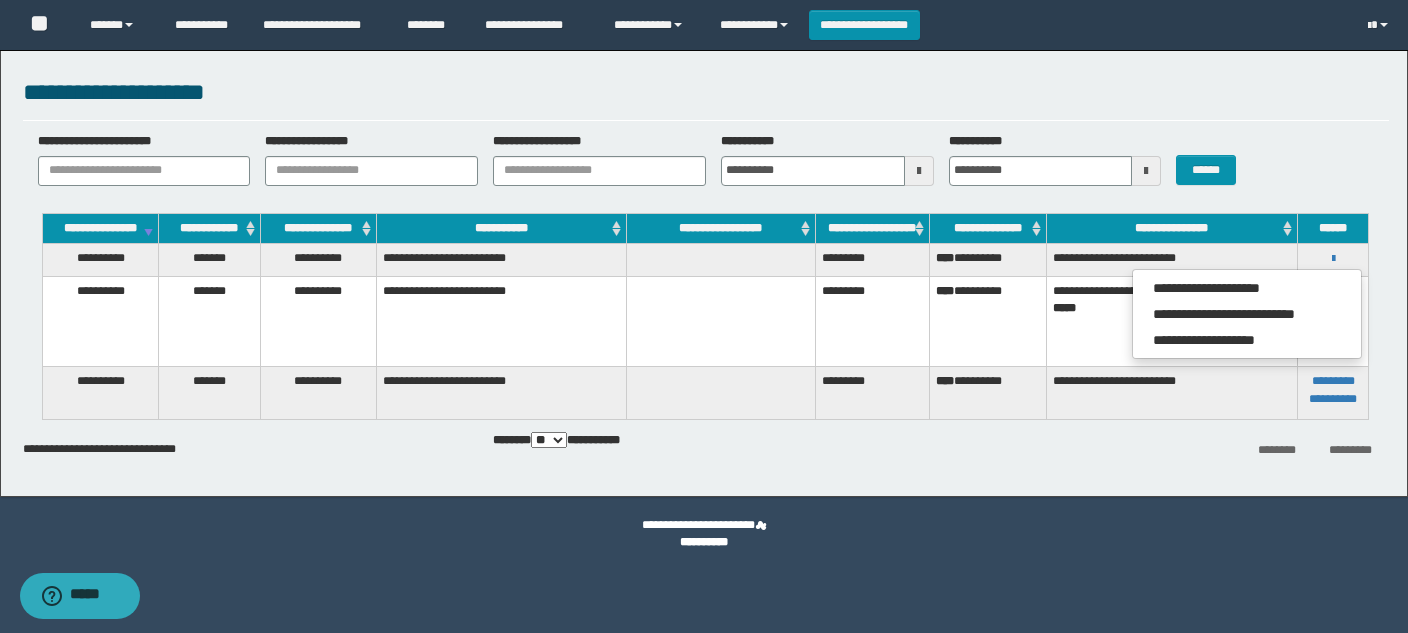 click on "**********" at bounding box center [704, 268] 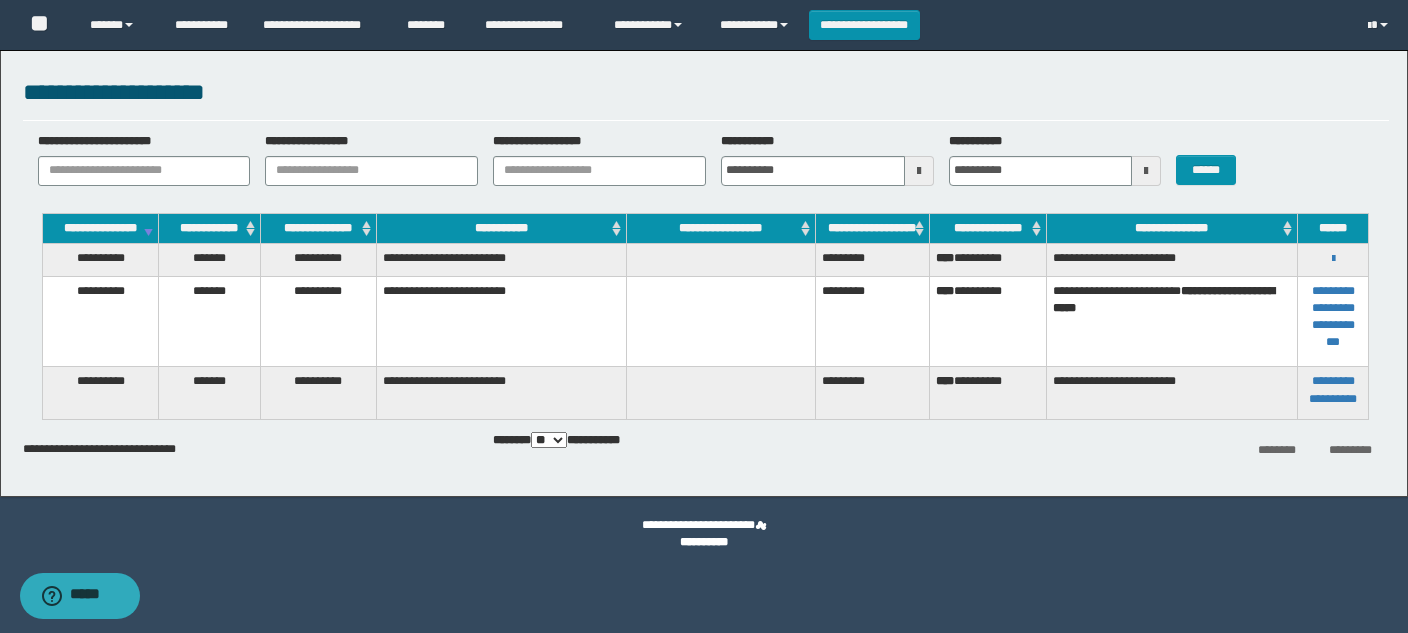 click on "** *** ***" at bounding box center [549, 440] 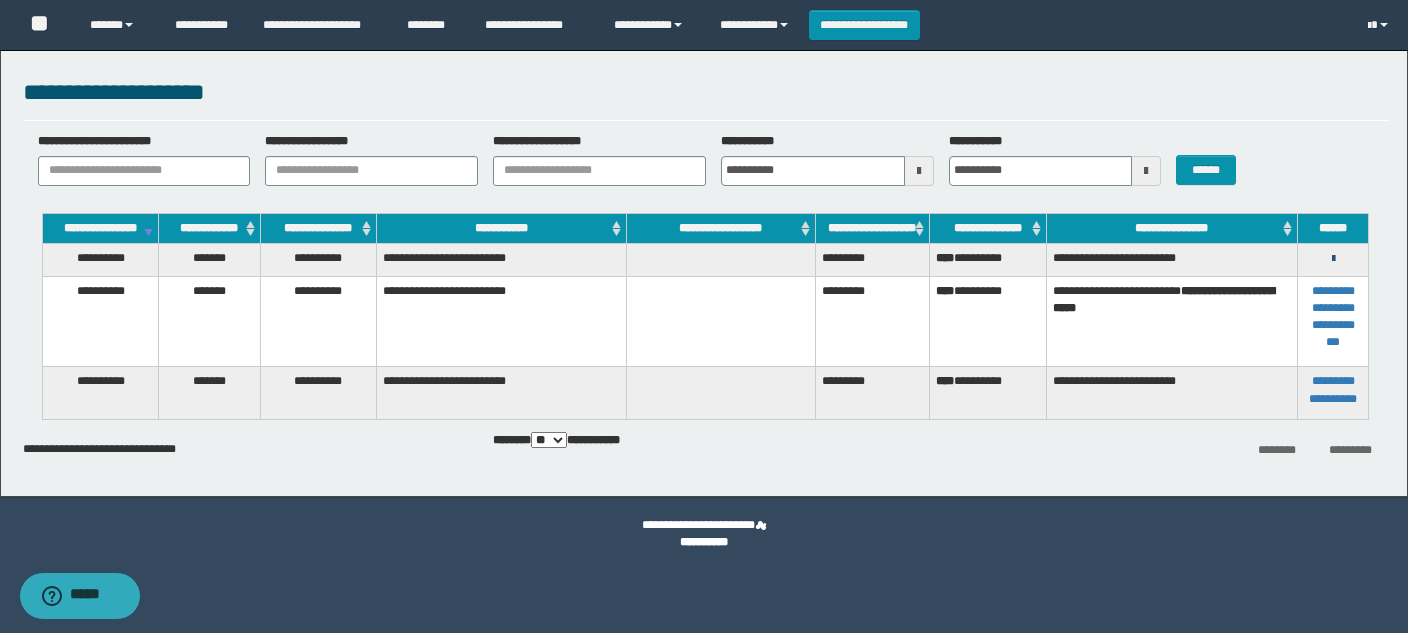 click at bounding box center [1333, 259] 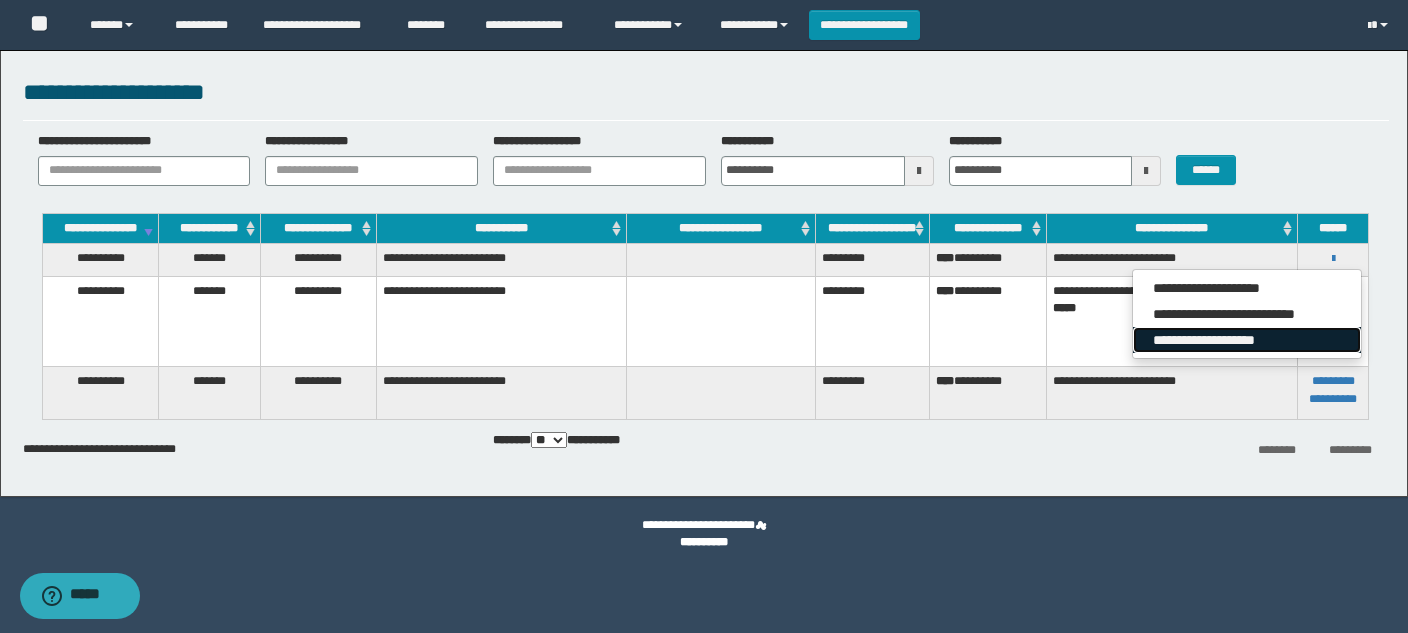 click on "**********" at bounding box center (1247, 340) 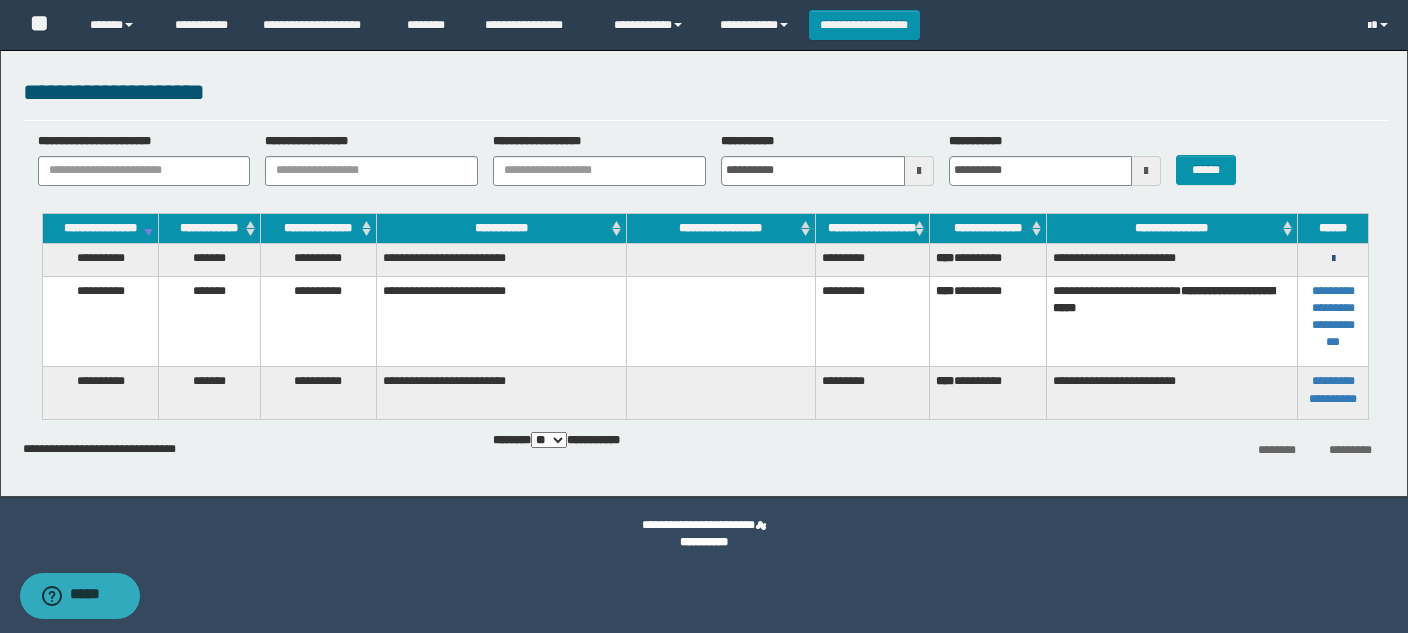 click at bounding box center (1333, 259) 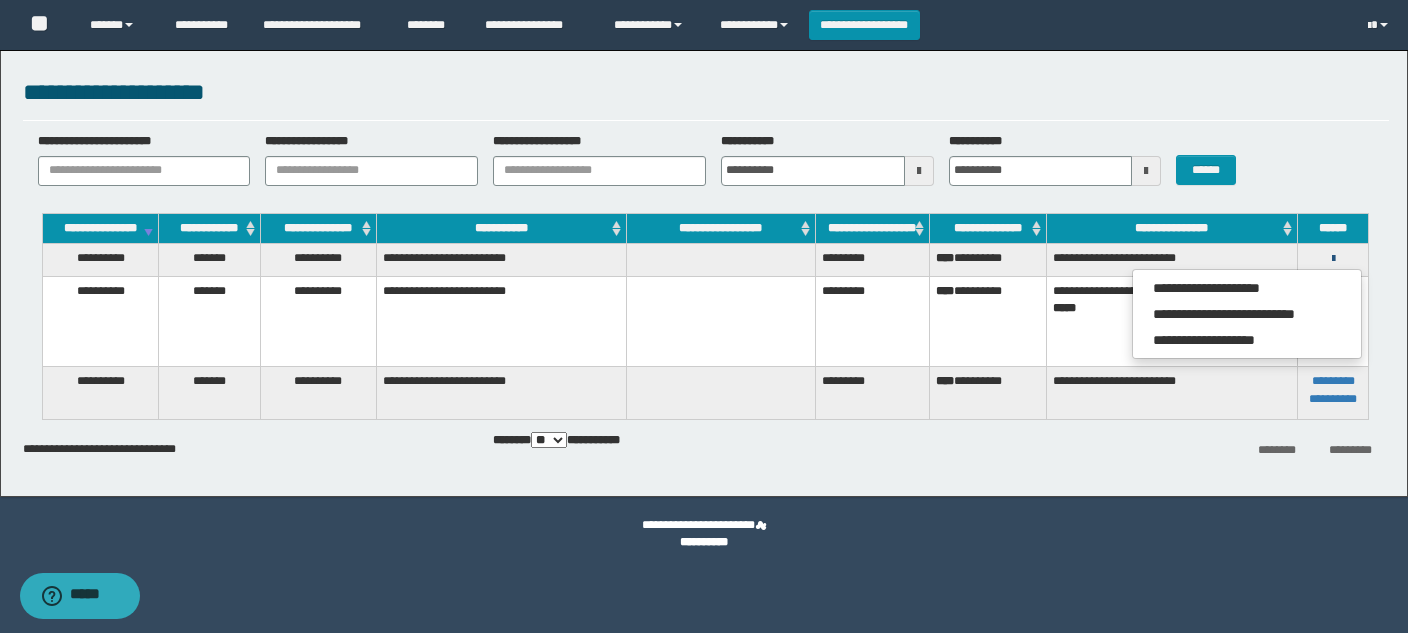 click at bounding box center (1333, 259) 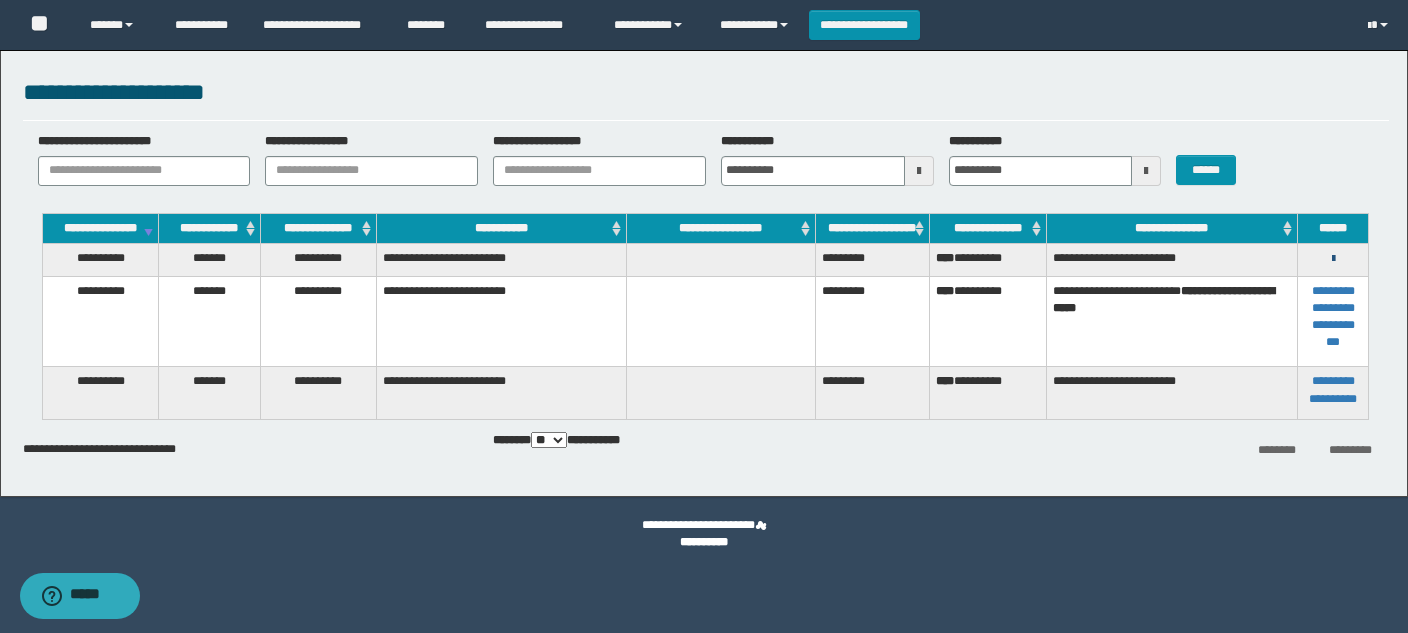 click at bounding box center [1333, 259] 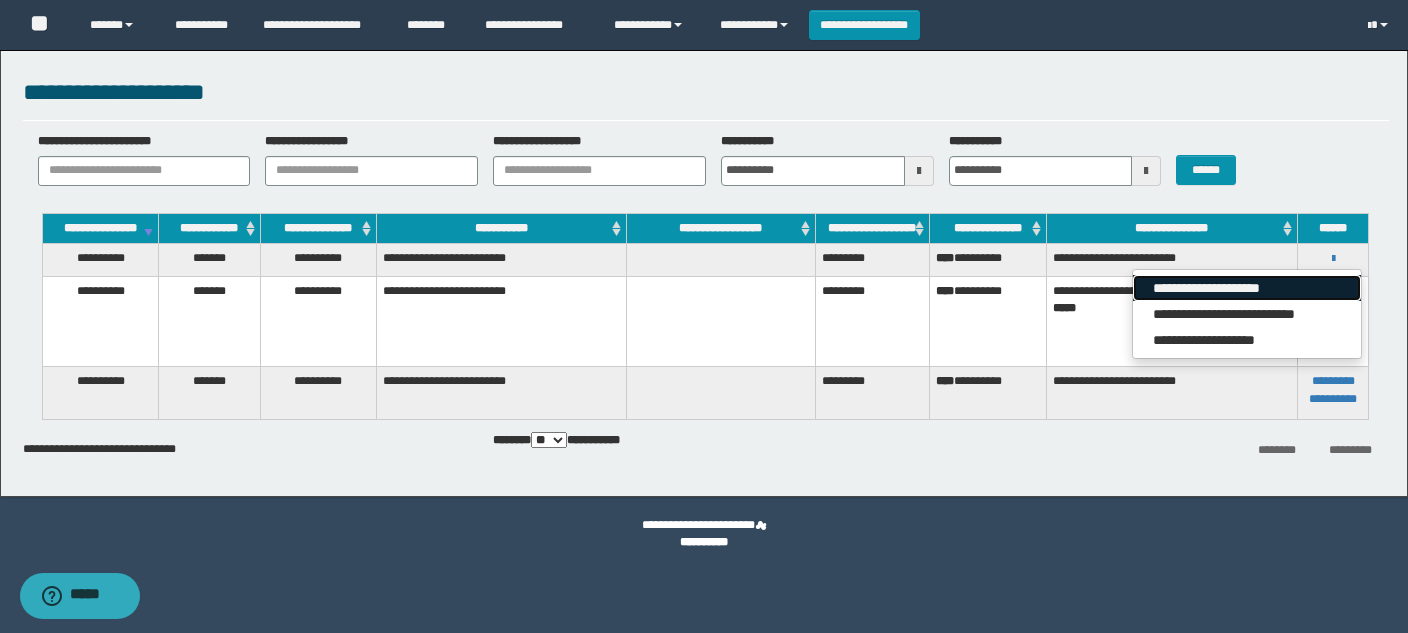 click on "**********" at bounding box center [1247, 288] 